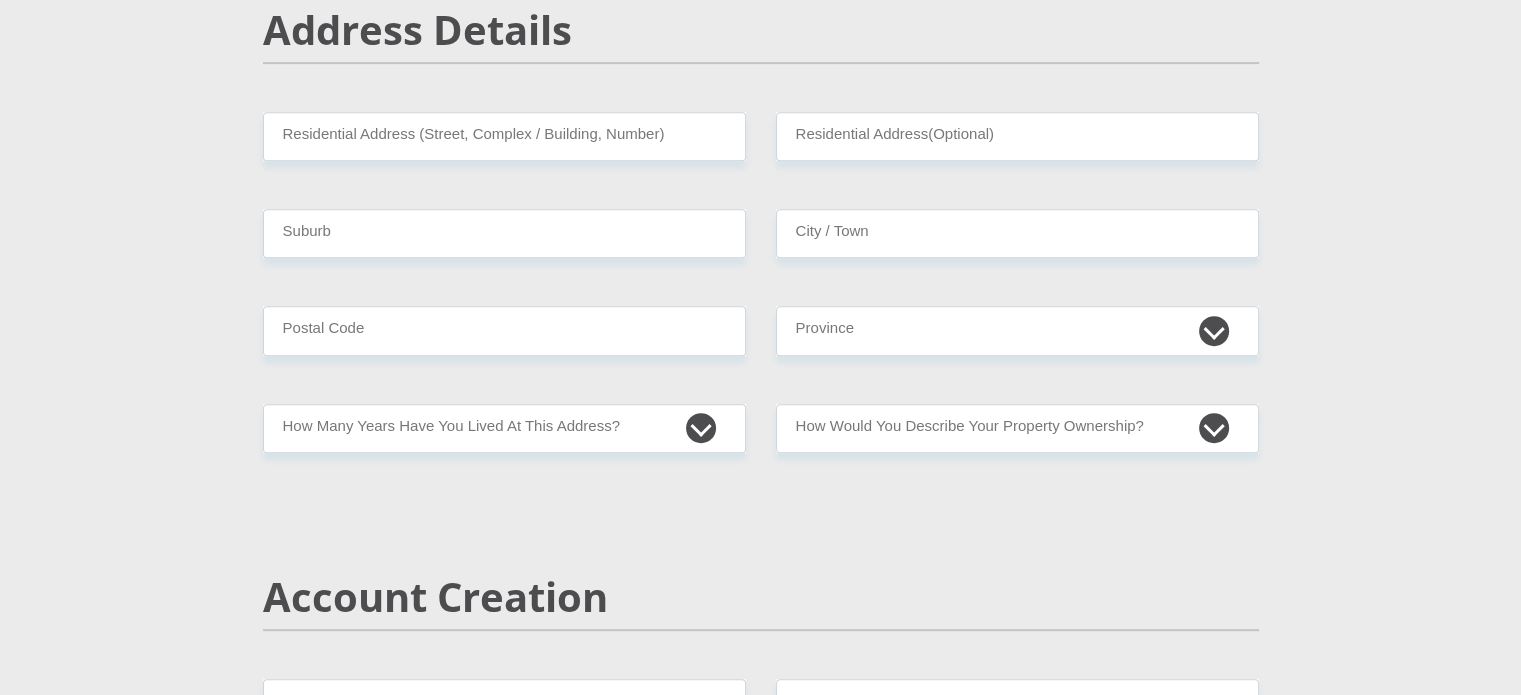 scroll, scrollTop: 0, scrollLeft: 0, axis: both 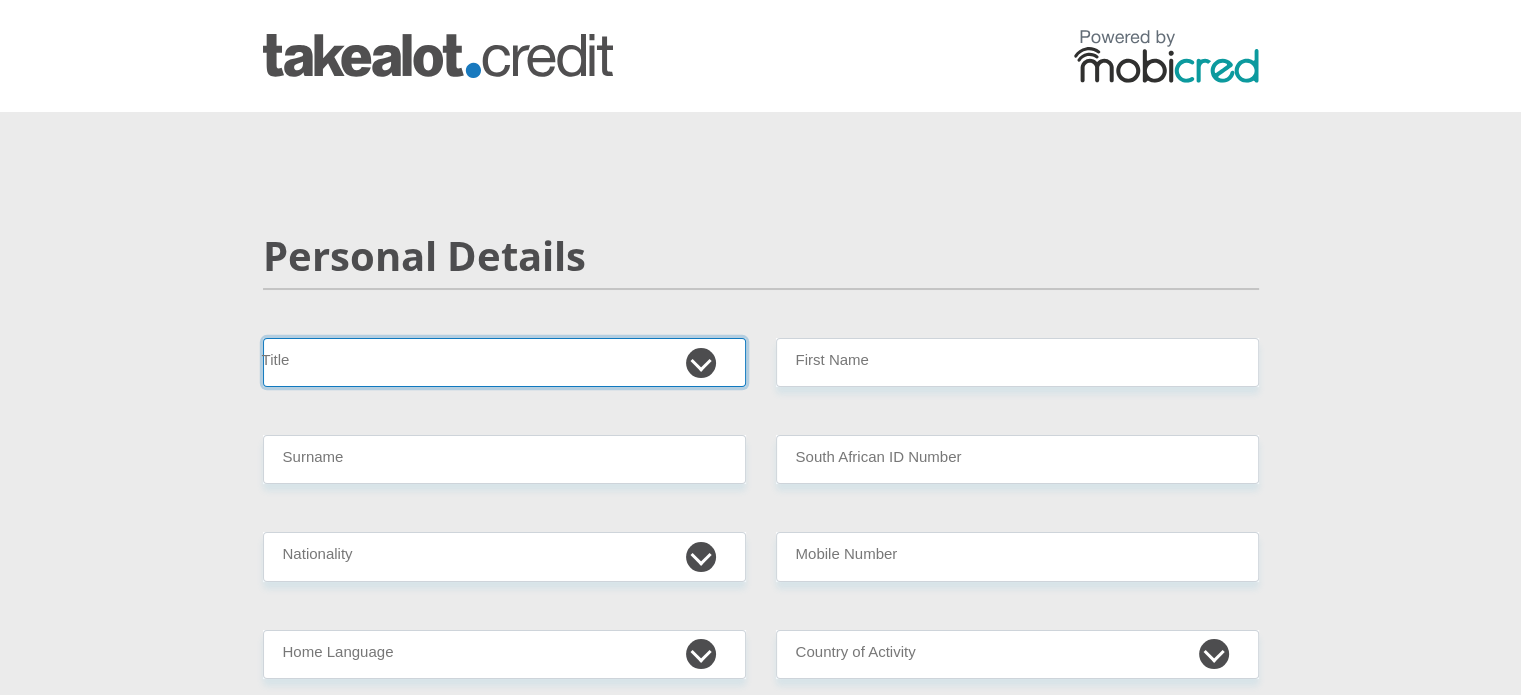 click on "Mr
Ms
Mrs
Dr
[PERSON_NAME]" at bounding box center [504, 362] 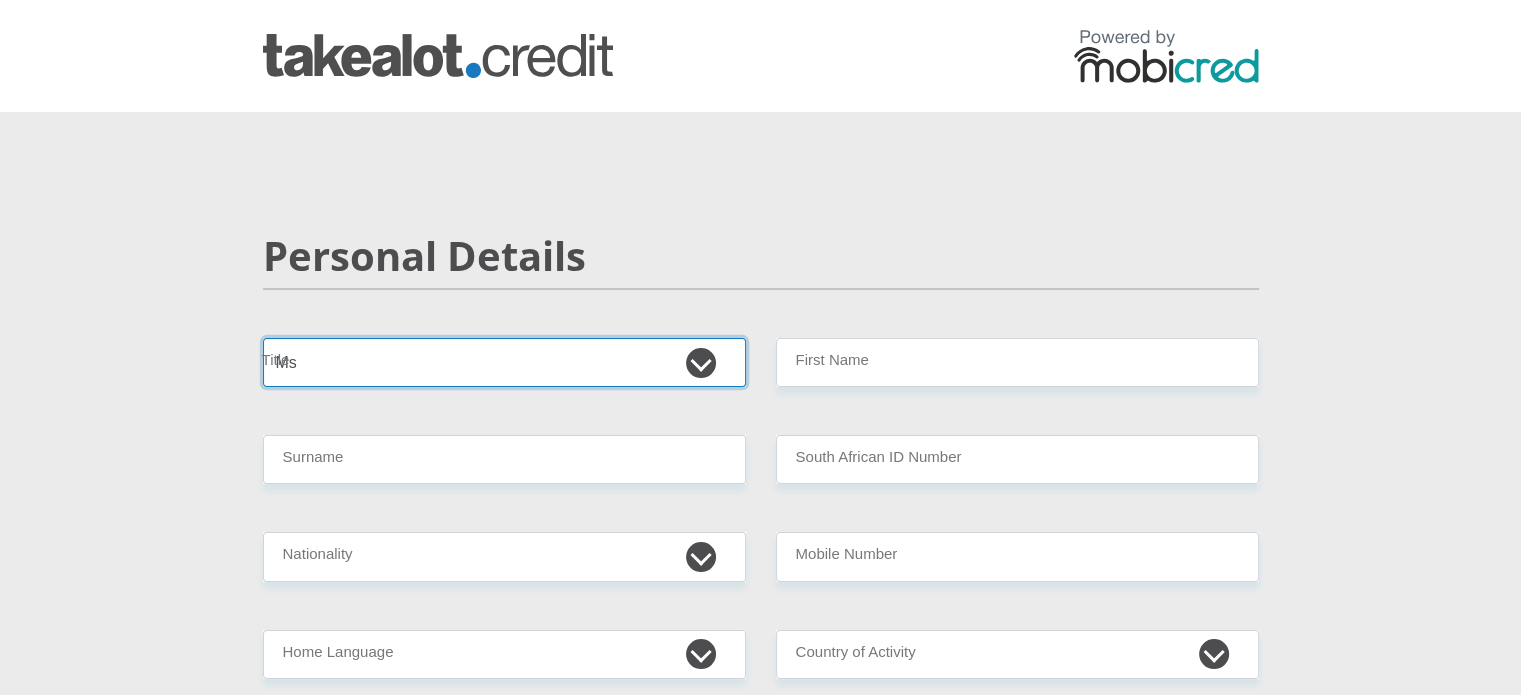 click on "Mr
Ms
Mrs
Dr
[PERSON_NAME]" at bounding box center [504, 362] 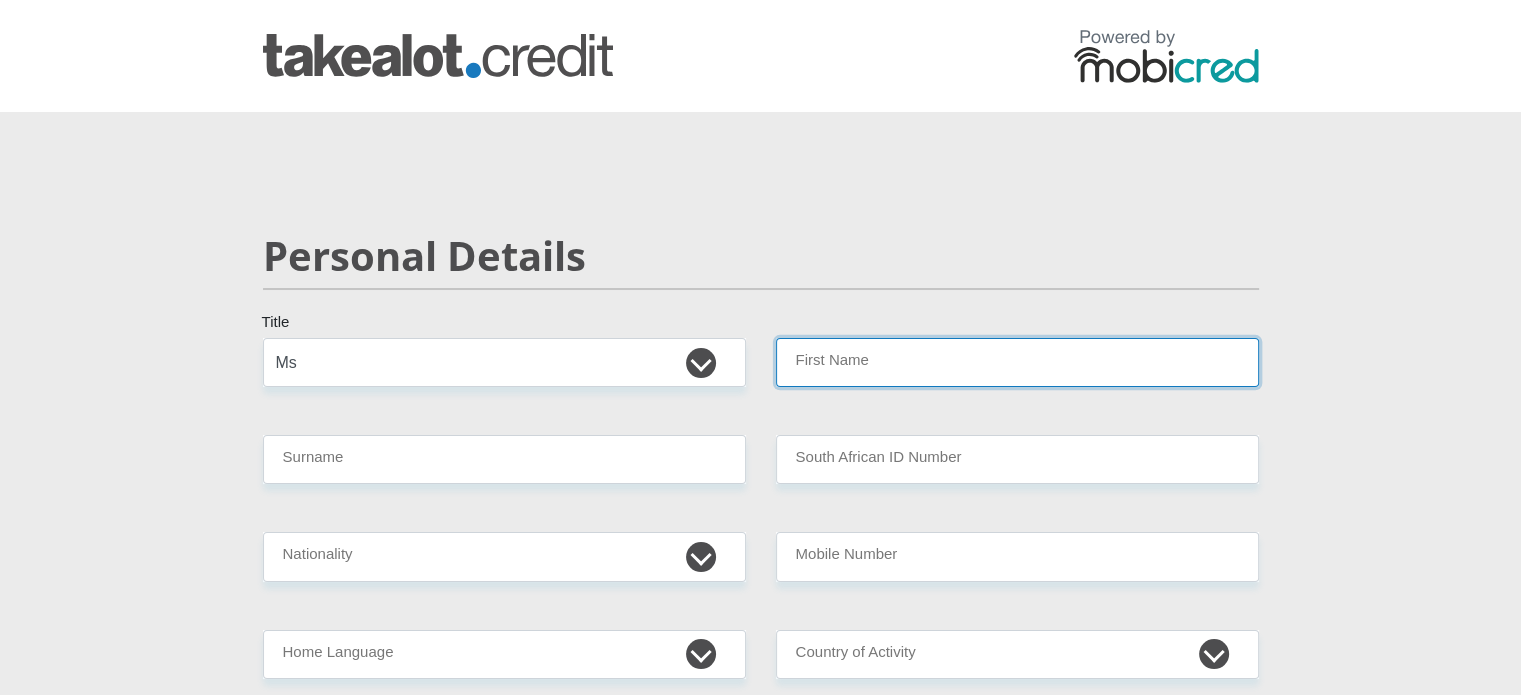 click on "First Name" at bounding box center [1017, 362] 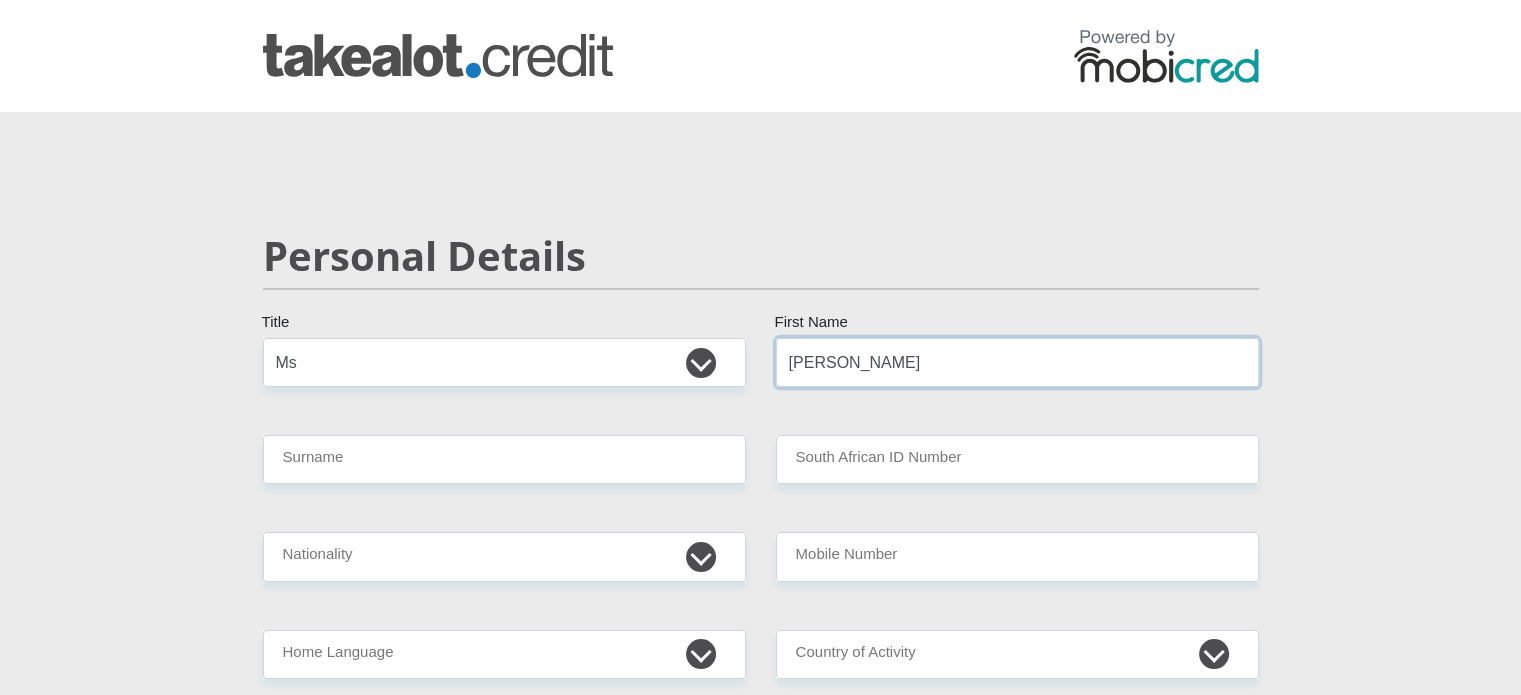 type on "[PERSON_NAME]" 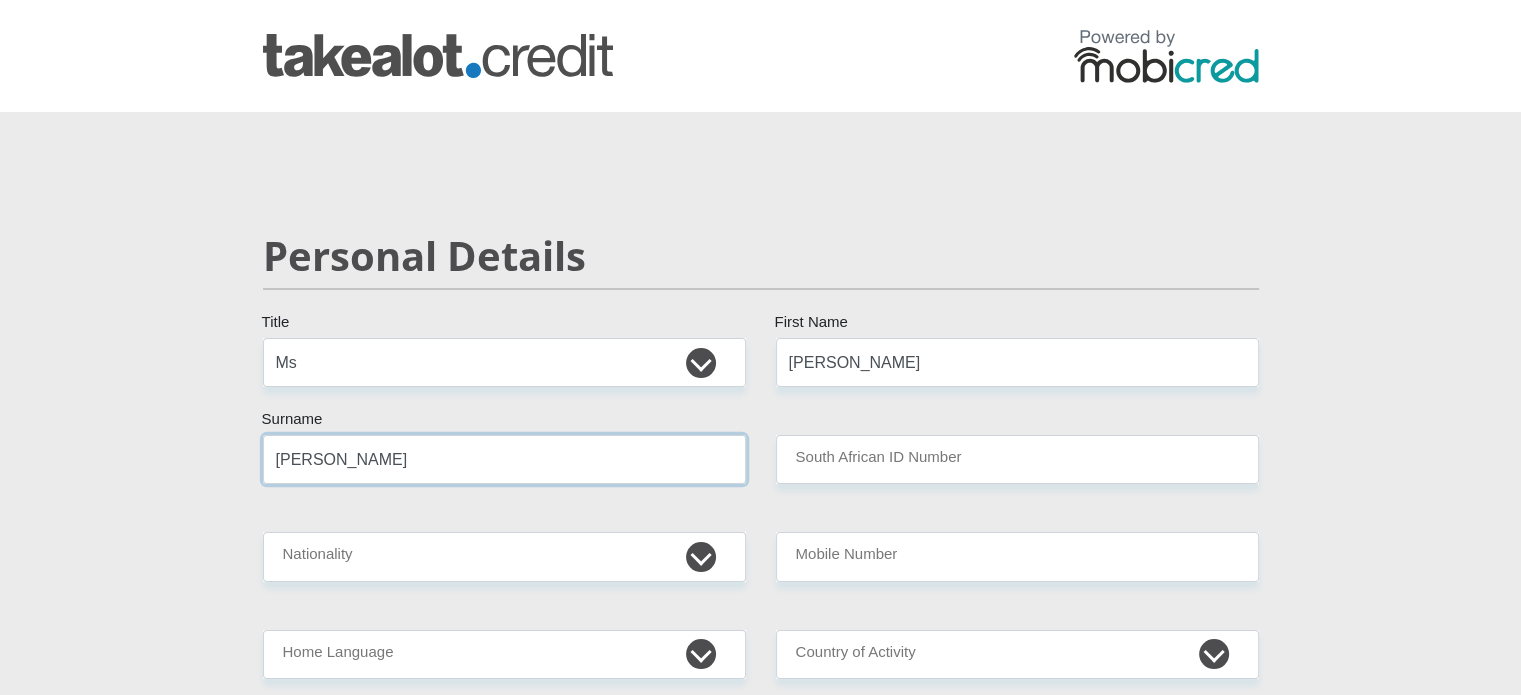 type on "[PERSON_NAME]" 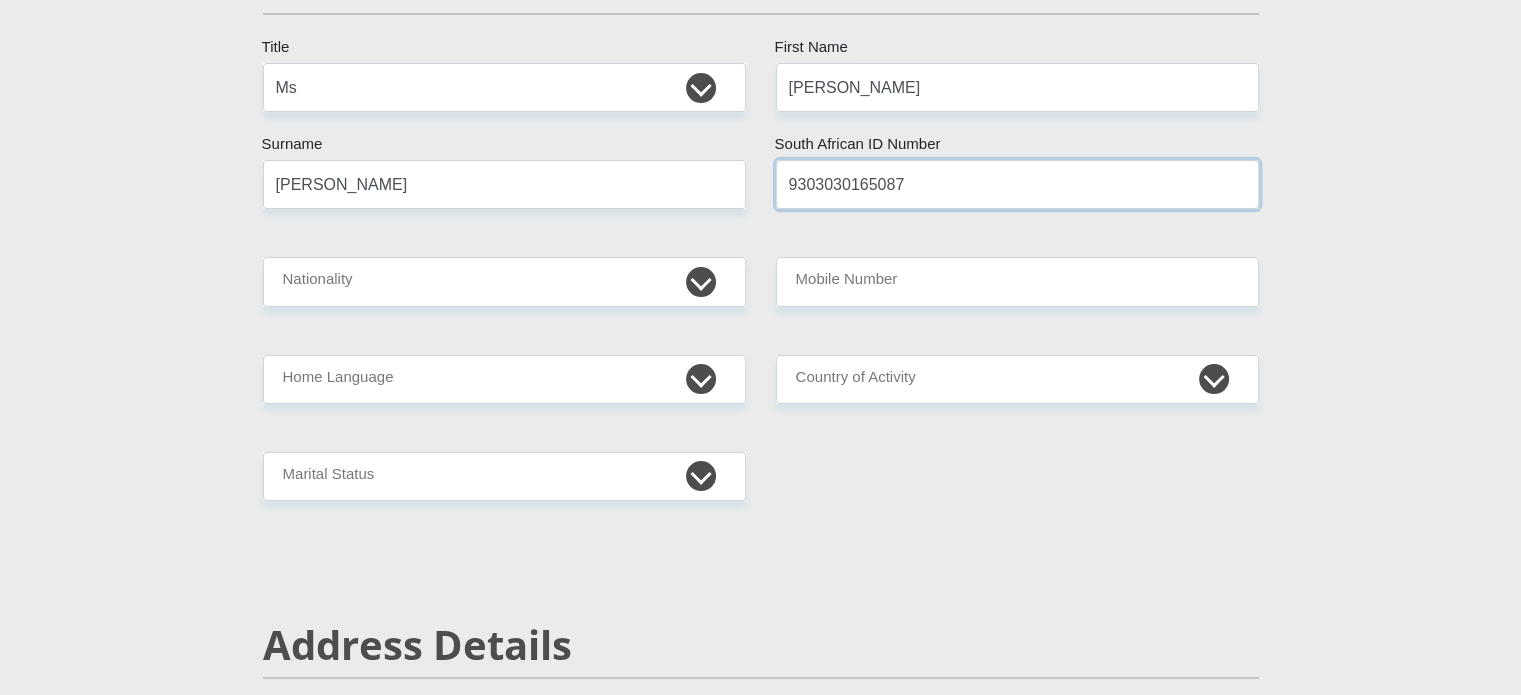 scroll, scrollTop: 332, scrollLeft: 0, axis: vertical 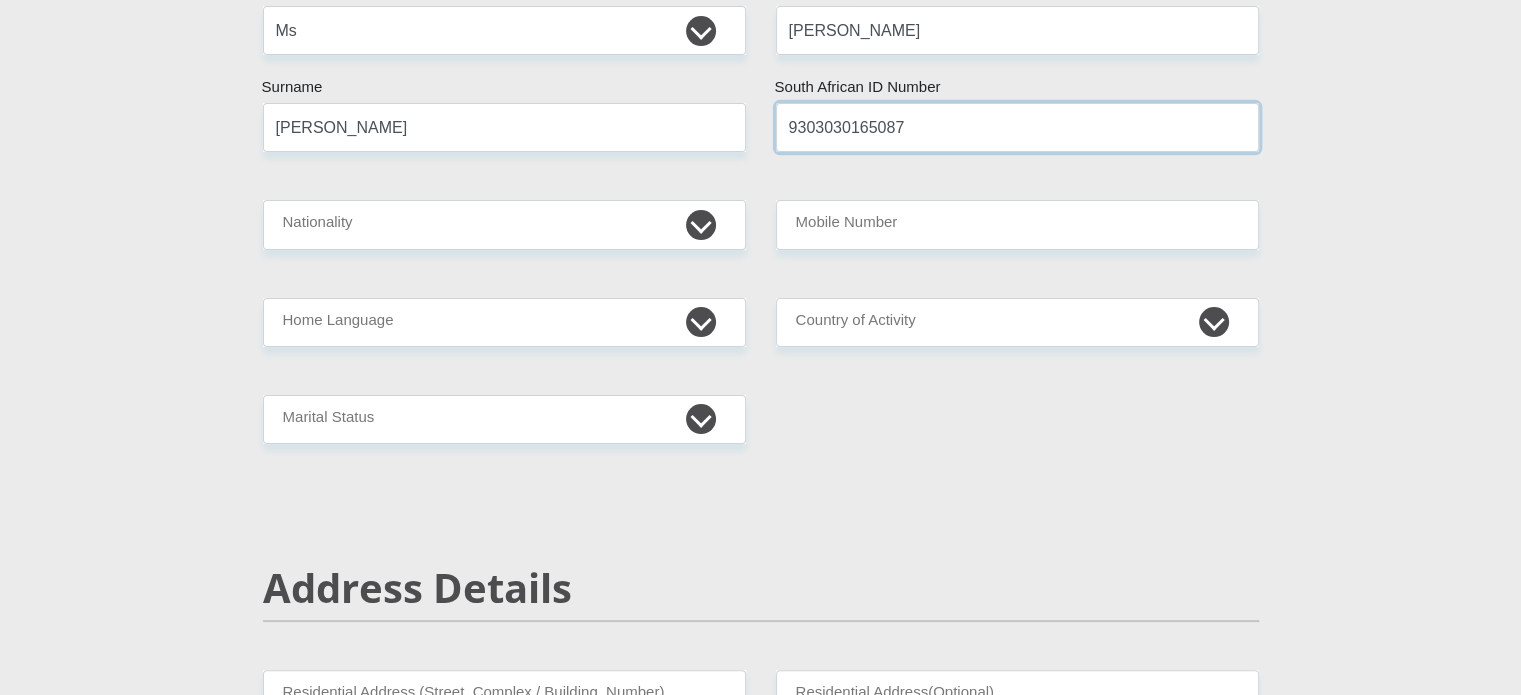 type on "9303030165087" 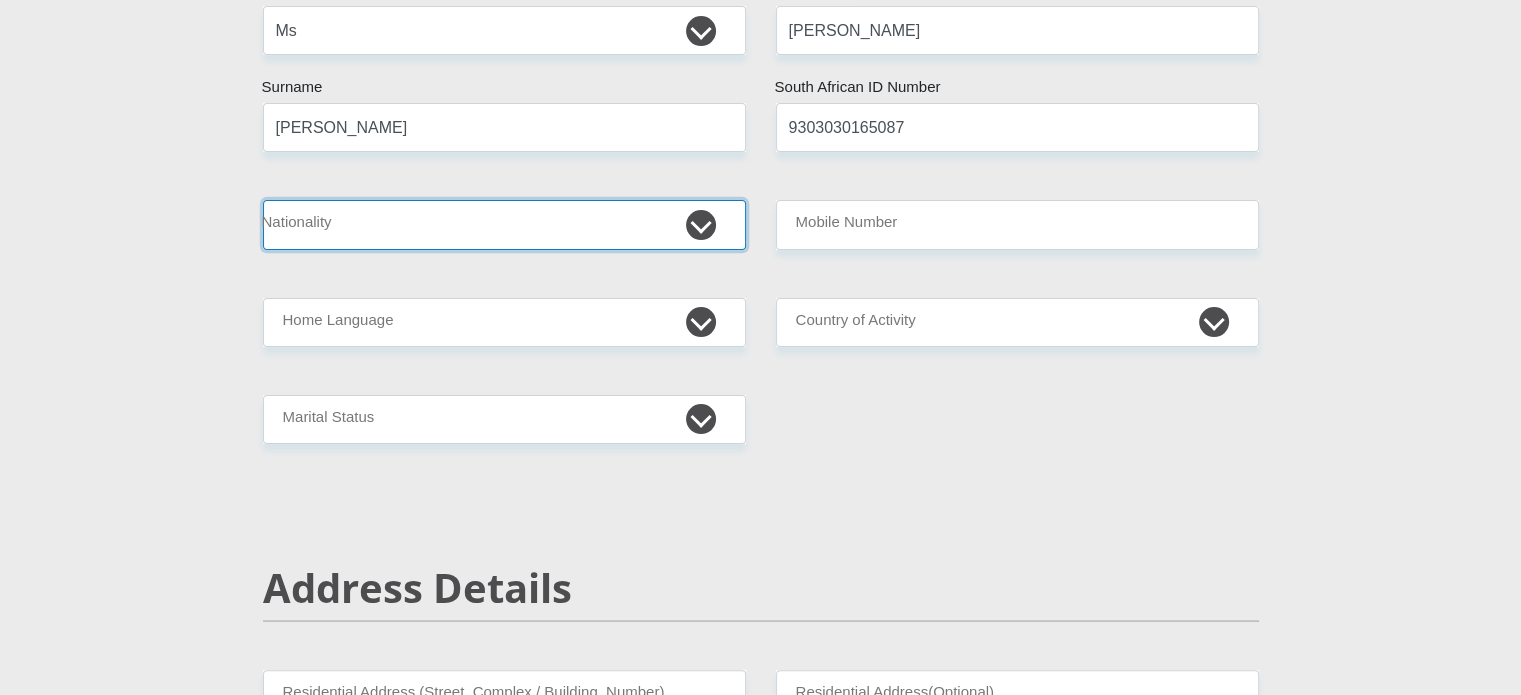 click on "[GEOGRAPHIC_DATA]
[GEOGRAPHIC_DATA]
[GEOGRAPHIC_DATA]
[GEOGRAPHIC_DATA]
[GEOGRAPHIC_DATA]
[GEOGRAPHIC_DATA] [GEOGRAPHIC_DATA]
[GEOGRAPHIC_DATA]
[GEOGRAPHIC_DATA]
[GEOGRAPHIC_DATA]
[GEOGRAPHIC_DATA]
[GEOGRAPHIC_DATA]
[GEOGRAPHIC_DATA]
[GEOGRAPHIC_DATA]
[GEOGRAPHIC_DATA]
[GEOGRAPHIC_DATA]
[DATE][GEOGRAPHIC_DATA]
[GEOGRAPHIC_DATA]
[GEOGRAPHIC_DATA]
[GEOGRAPHIC_DATA]
[GEOGRAPHIC_DATA]
[GEOGRAPHIC_DATA]
[GEOGRAPHIC_DATA]
[GEOGRAPHIC_DATA]
[GEOGRAPHIC_DATA]" at bounding box center [504, 224] 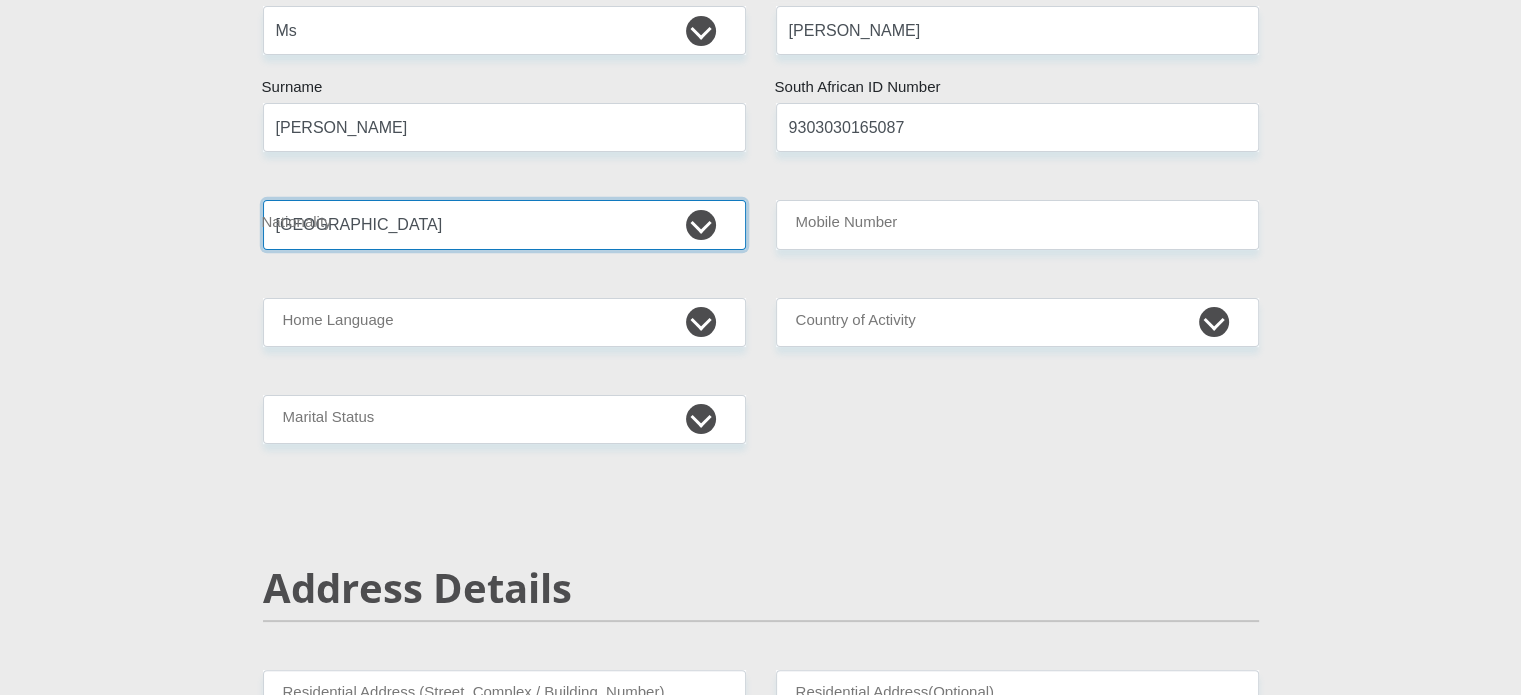 click on "[GEOGRAPHIC_DATA]
[GEOGRAPHIC_DATA]
[GEOGRAPHIC_DATA]
[GEOGRAPHIC_DATA]
[GEOGRAPHIC_DATA]
[GEOGRAPHIC_DATA] [GEOGRAPHIC_DATA]
[GEOGRAPHIC_DATA]
[GEOGRAPHIC_DATA]
[GEOGRAPHIC_DATA]
[GEOGRAPHIC_DATA]
[GEOGRAPHIC_DATA]
[GEOGRAPHIC_DATA]
[GEOGRAPHIC_DATA]
[GEOGRAPHIC_DATA]
[GEOGRAPHIC_DATA]
[DATE][GEOGRAPHIC_DATA]
[GEOGRAPHIC_DATA]
[GEOGRAPHIC_DATA]
[GEOGRAPHIC_DATA]
[GEOGRAPHIC_DATA]
[GEOGRAPHIC_DATA]
[GEOGRAPHIC_DATA]
[GEOGRAPHIC_DATA]
[GEOGRAPHIC_DATA]" at bounding box center (504, 224) 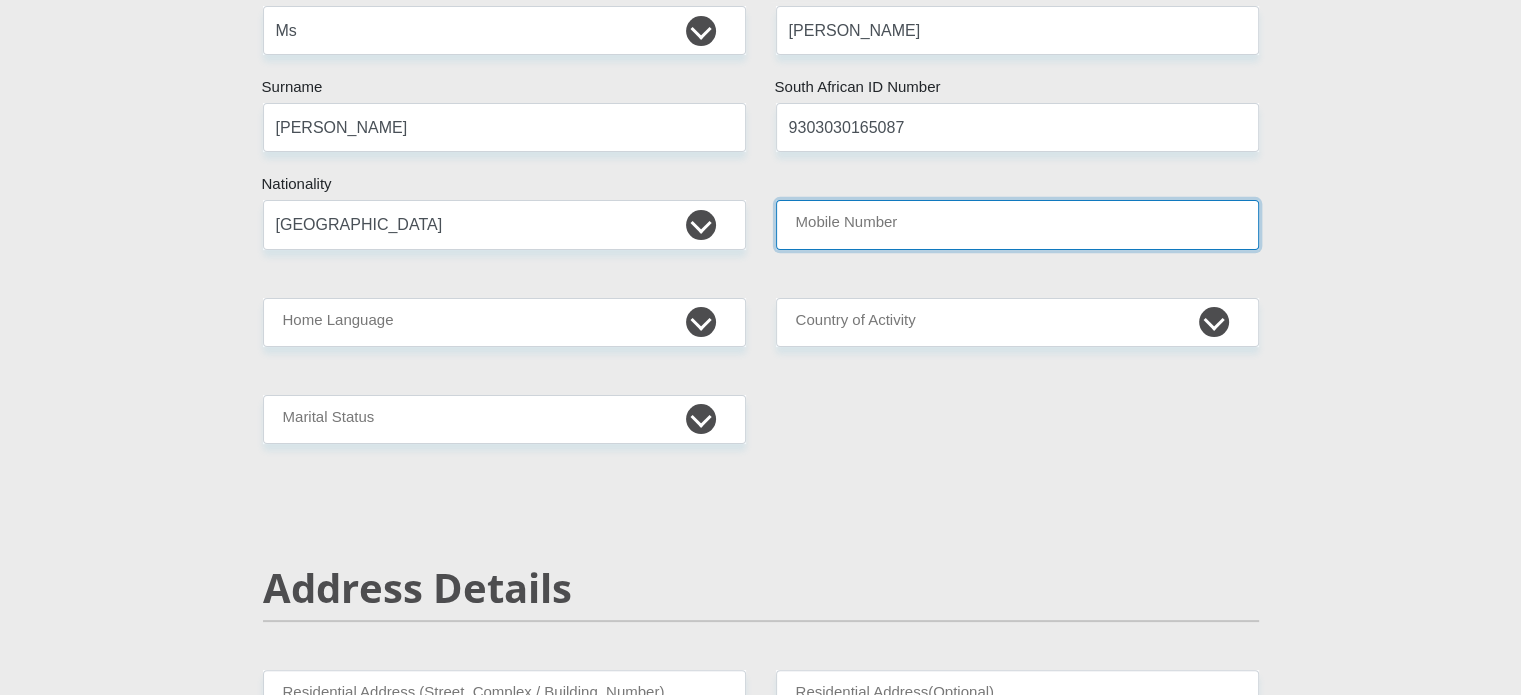 click on "Mobile Number" at bounding box center [1017, 224] 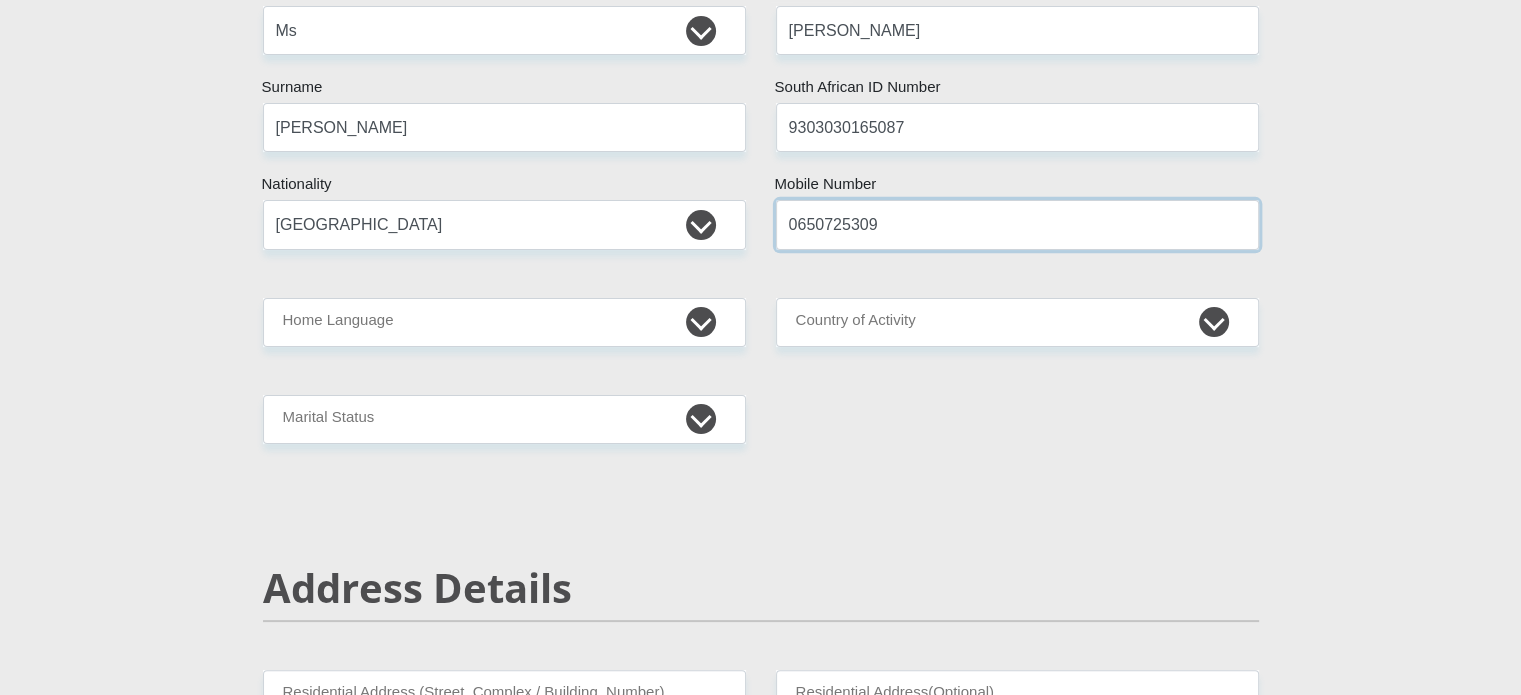 type on "0650725309" 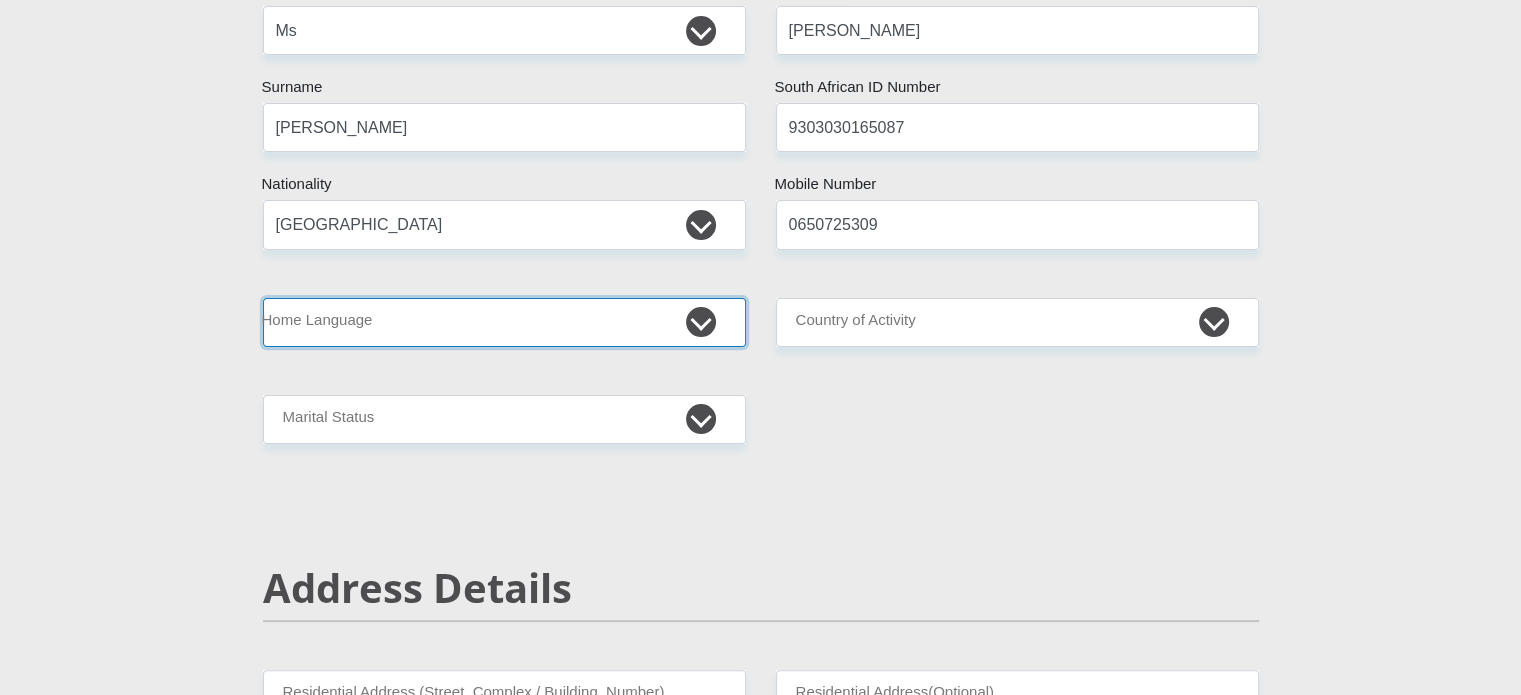 click on "Afrikaans
English
Sepedi
South Ndebele
Southern Sotho
Swati
Tsonga
Tswana
Venda
Xhosa
Zulu
Other" at bounding box center [504, 322] 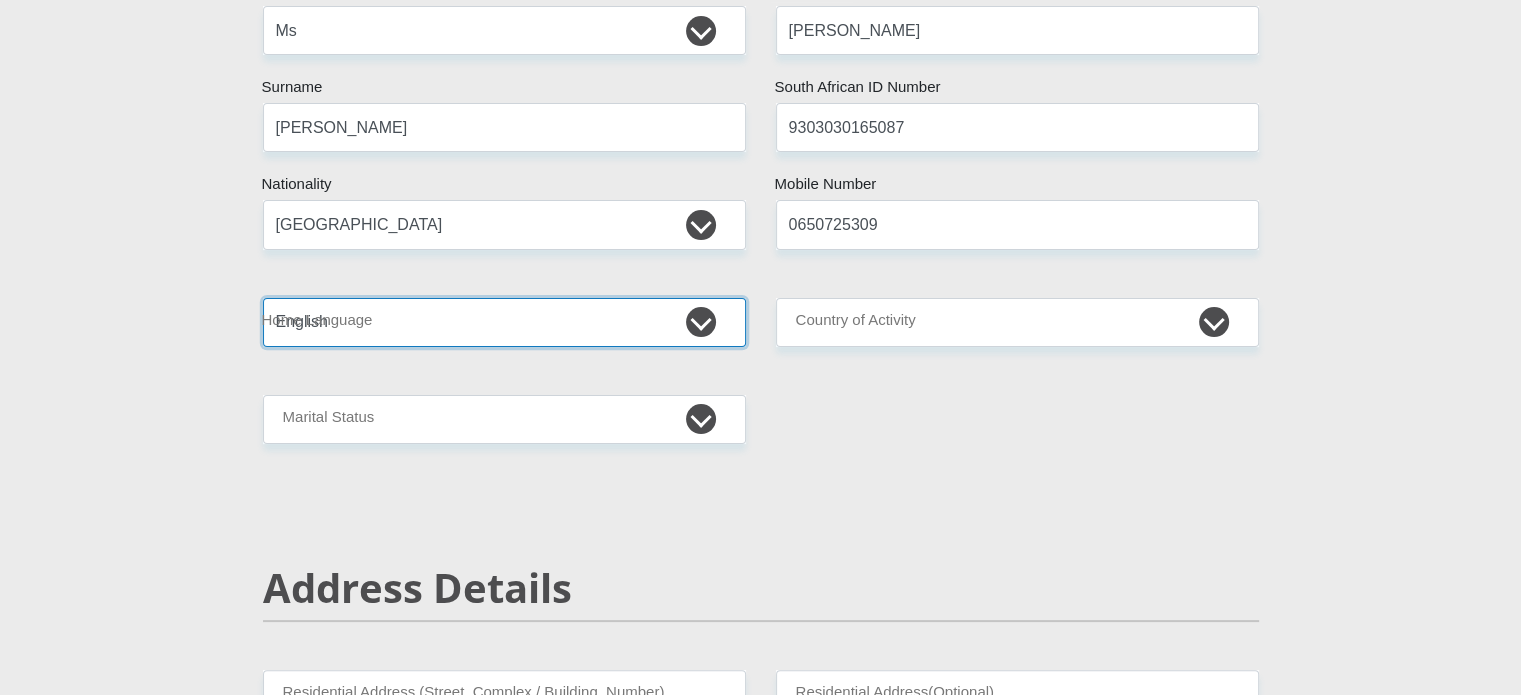 click on "Afrikaans
English
Sepedi
South Ndebele
Southern Sotho
Swati
Tsonga
Tswana
Venda
Xhosa
Zulu
Other" at bounding box center [504, 322] 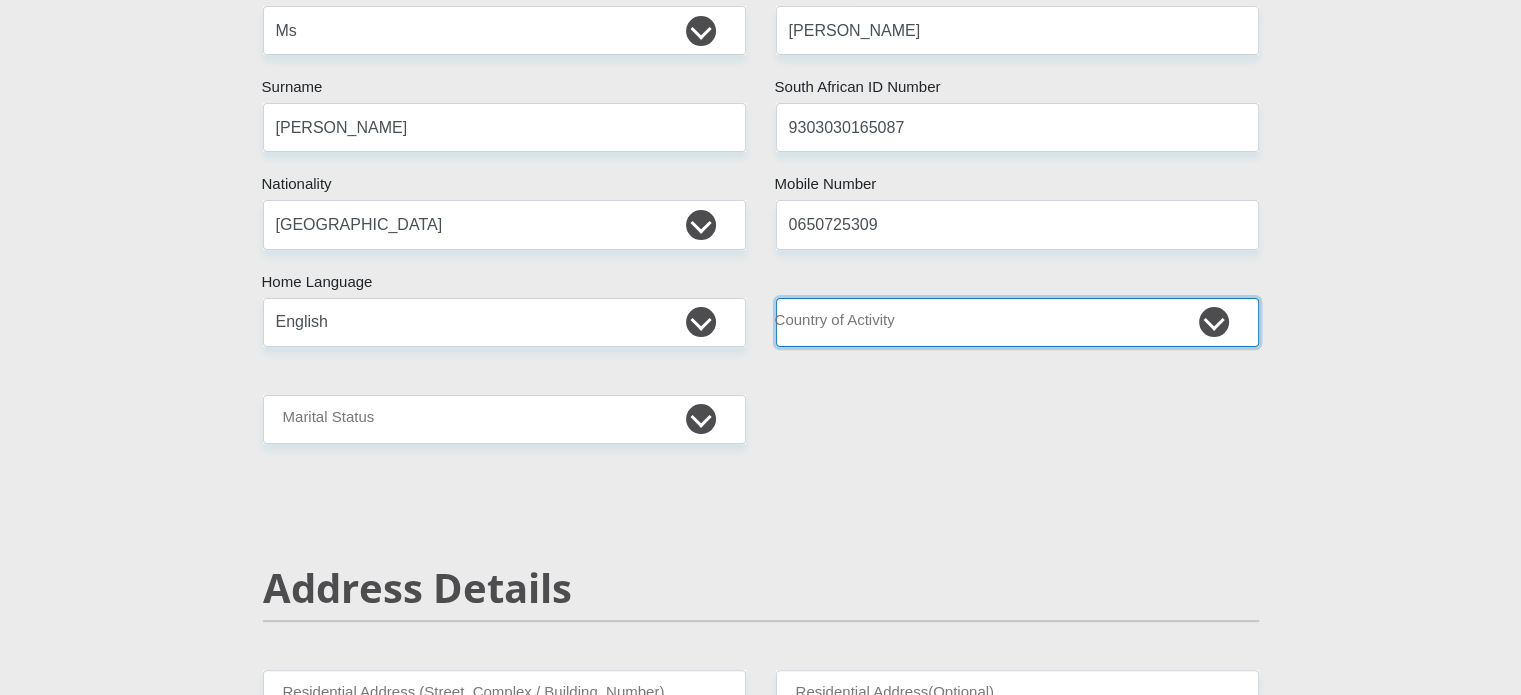 click on "[GEOGRAPHIC_DATA]
[GEOGRAPHIC_DATA]
[GEOGRAPHIC_DATA]
[GEOGRAPHIC_DATA]
[GEOGRAPHIC_DATA]
[GEOGRAPHIC_DATA] [GEOGRAPHIC_DATA]
[GEOGRAPHIC_DATA]
[GEOGRAPHIC_DATA]
[GEOGRAPHIC_DATA]
[GEOGRAPHIC_DATA]
[GEOGRAPHIC_DATA]
[GEOGRAPHIC_DATA]
[GEOGRAPHIC_DATA]
[GEOGRAPHIC_DATA]
[GEOGRAPHIC_DATA]
[DATE][GEOGRAPHIC_DATA]
[GEOGRAPHIC_DATA]
[GEOGRAPHIC_DATA]
[GEOGRAPHIC_DATA]
[GEOGRAPHIC_DATA]" at bounding box center (1017, 322) 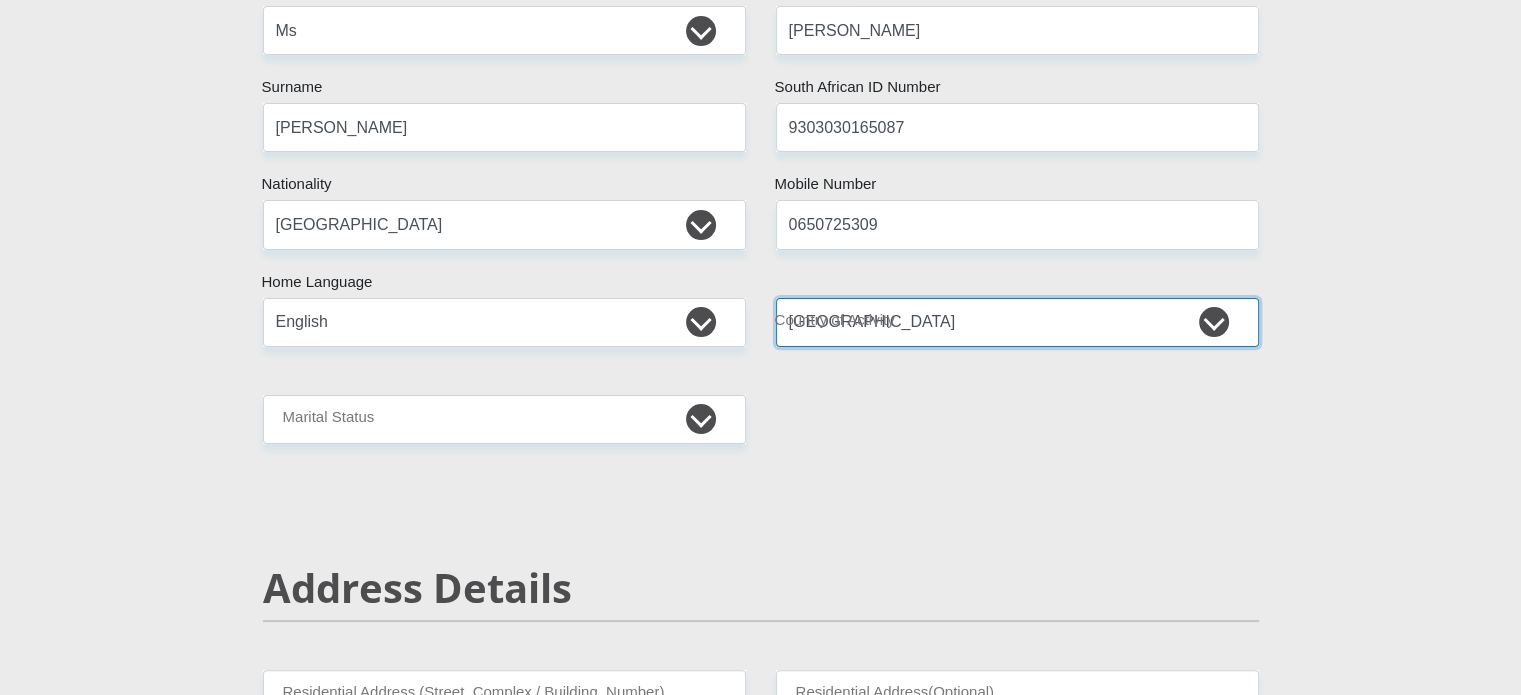 click on "[GEOGRAPHIC_DATA]
[GEOGRAPHIC_DATA]
[GEOGRAPHIC_DATA]
[GEOGRAPHIC_DATA]
[GEOGRAPHIC_DATA]
[GEOGRAPHIC_DATA] [GEOGRAPHIC_DATA]
[GEOGRAPHIC_DATA]
[GEOGRAPHIC_DATA]
[GEOGRAPHIC_DATA]
[GEOGRAPHIC_DATA]
[GEOGRAPHIC_DATA]
[GEOGRAPHIC_DATA]
[GEOGRAPHIC_DATA]
[GEOGRAPHIC_DATA]
[GEOGRAPHIC_DATA]
[DATE][GEOGRAPHIC_DATA]
[GEOGRAPHIC_DATA]
[GEOGRAPHIC_DATA]
[GEOGRAPHIC_DATA]
[GEOGRAPHIC_DATA]" at bounding box center (1017, 322) 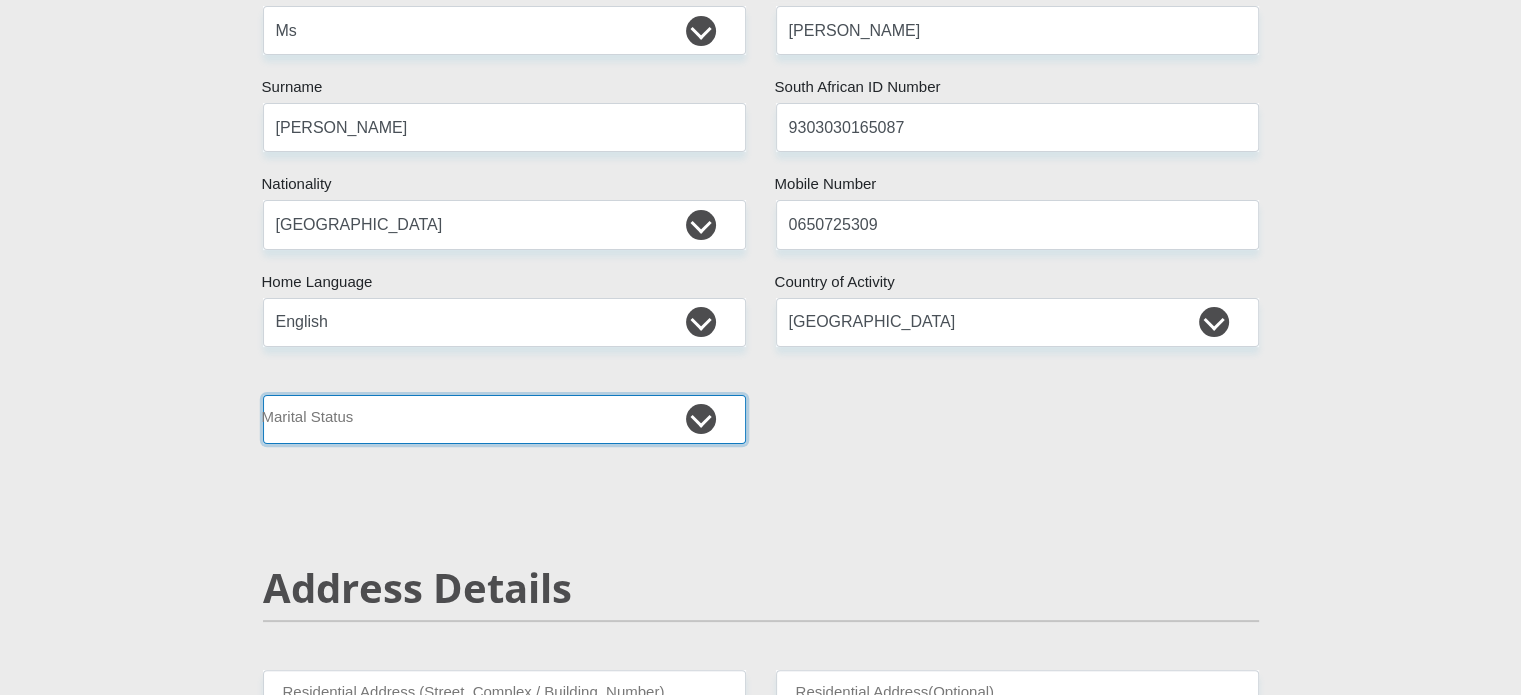 click on "Married ANC
Single
Divorced
Widowed
Married COP or Customary Law" at bounding box center [504, 419] 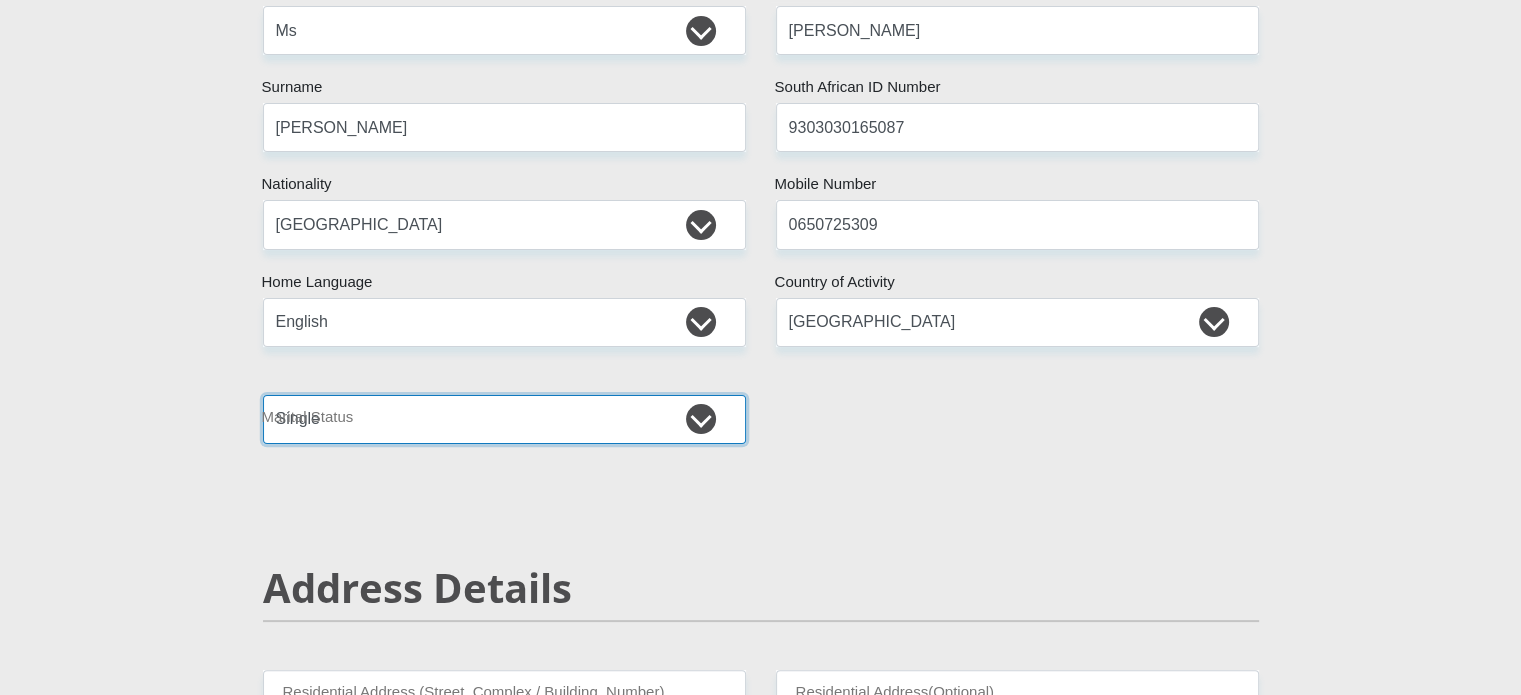 click on "Married ANC
Single
Divorced
Widowed
Married COP or Customary Law" at bounding box center (504, 419) 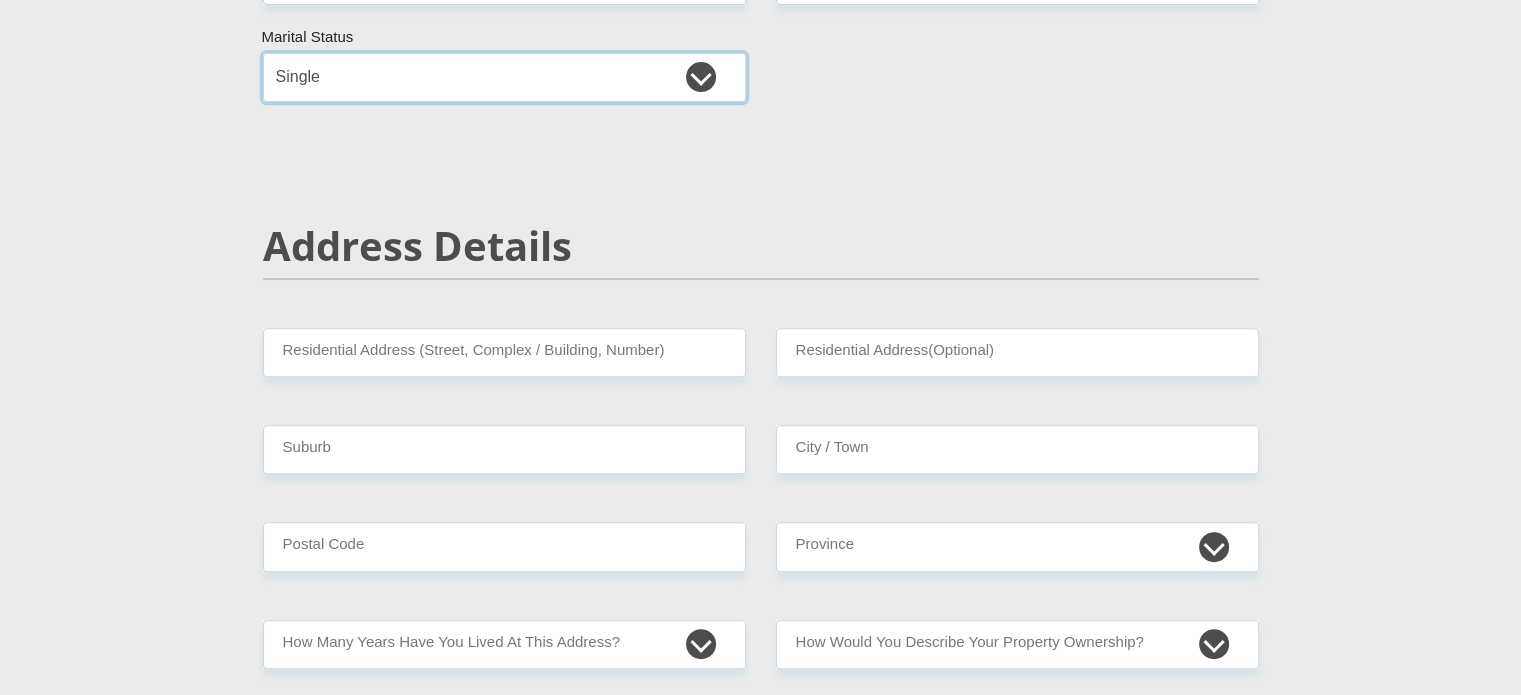 scroll, scrollTop: 680, scrollLeft: 0, axis: vertical 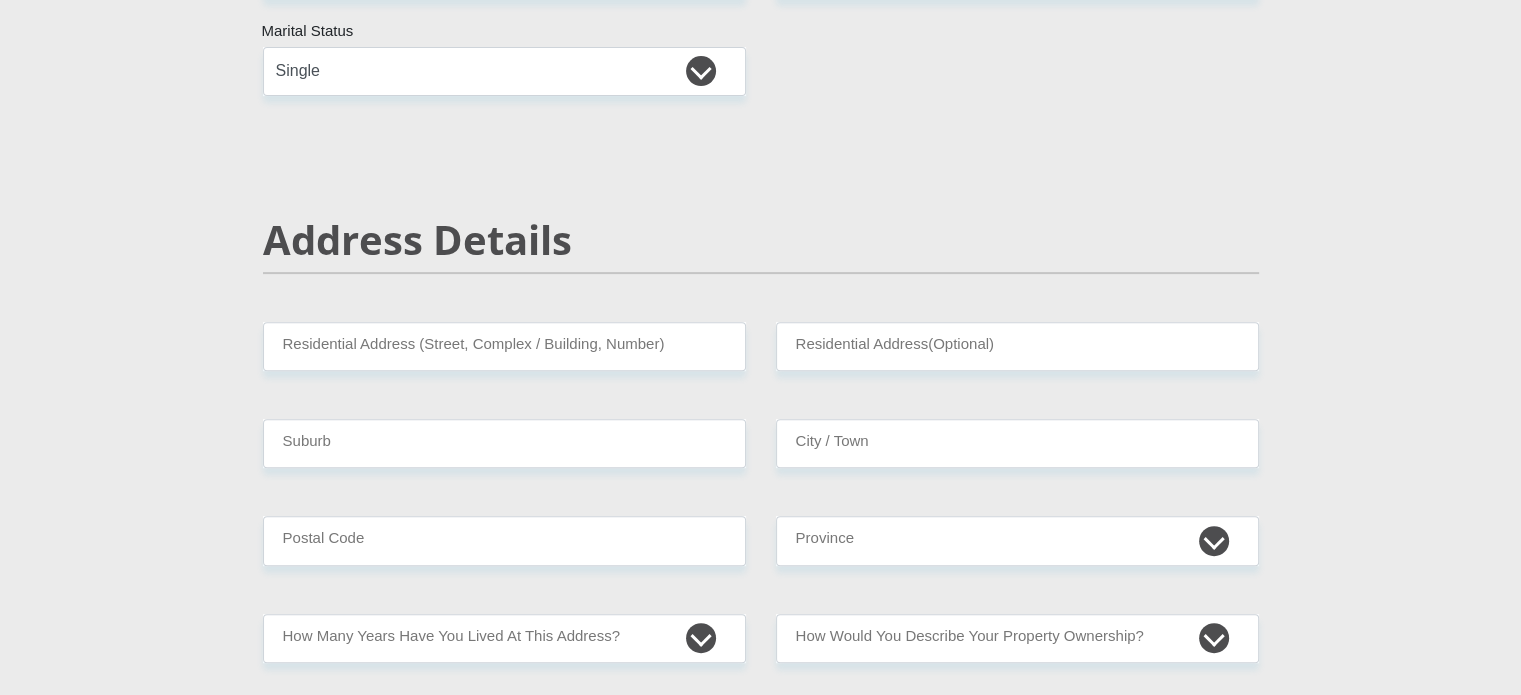 click on "Mr
Ms
Mrs
Dr
[PERSON_NAME]
Title
[PERSON_NAME]
First Name
[PERSON_NAME]
Surname
9303030165087
South African ID Number
Please input valid ID number
[GEOGRAPHIC_DATA]
[GEOGRAPHIC_DATA]
[GEOGRAPHIC_DATA]
[GEOGRAPHIC_DATA]
[GEOGRAPHIC_DATA]
[GEOGRAPHIC_DATA] [GEOGRAPHIC_DATA]
[GEOGRAPHIC_DATA]
[GEOGRAPHIC_DATA]
[GEOGRAPHIC_DATA]
[GEOGRAPHIC_DATA]
[GEOGRAPHIC_DATA]
[GEOGRAPHIC_DATA]
[GEOGRAPHIC_DATA]" at bounding box center [761, 2510] 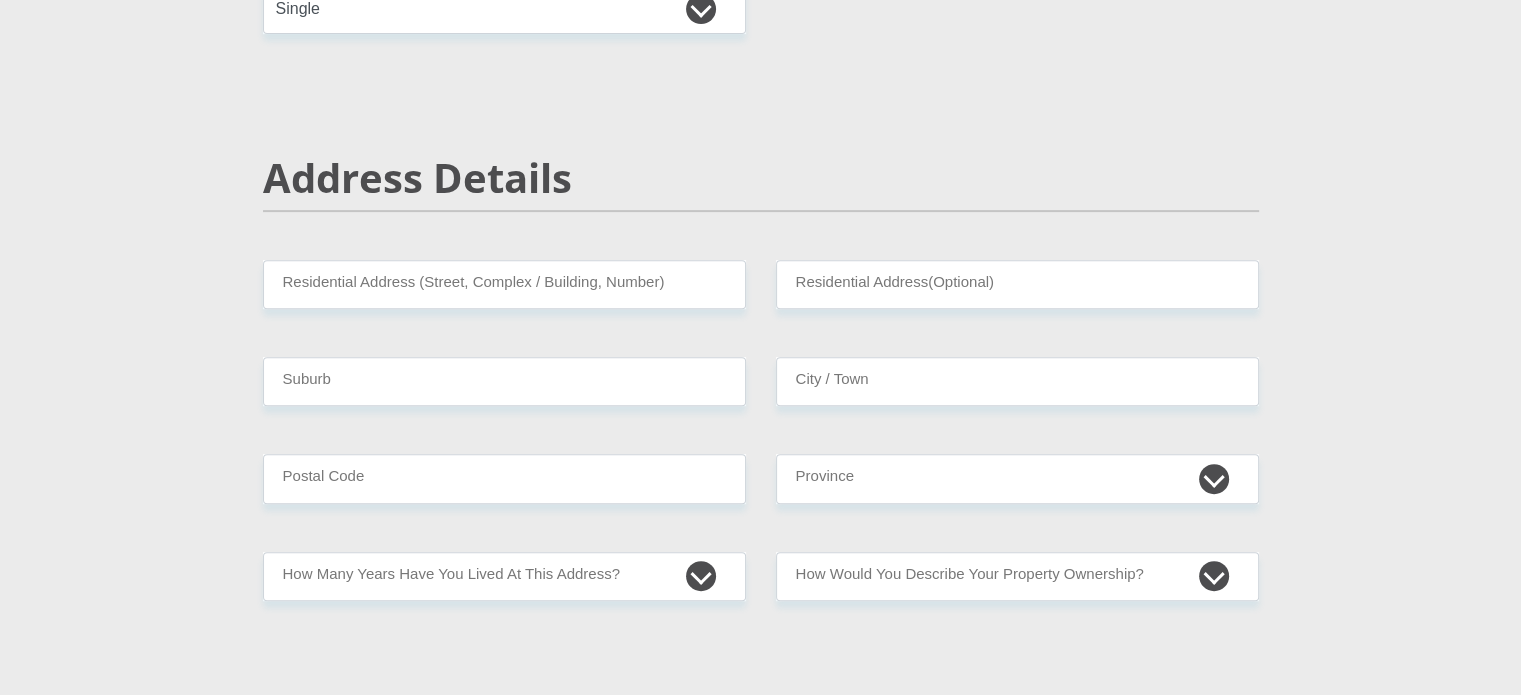 scroll, scrollTop: 743, scrollLeft: 0, axis: vertical 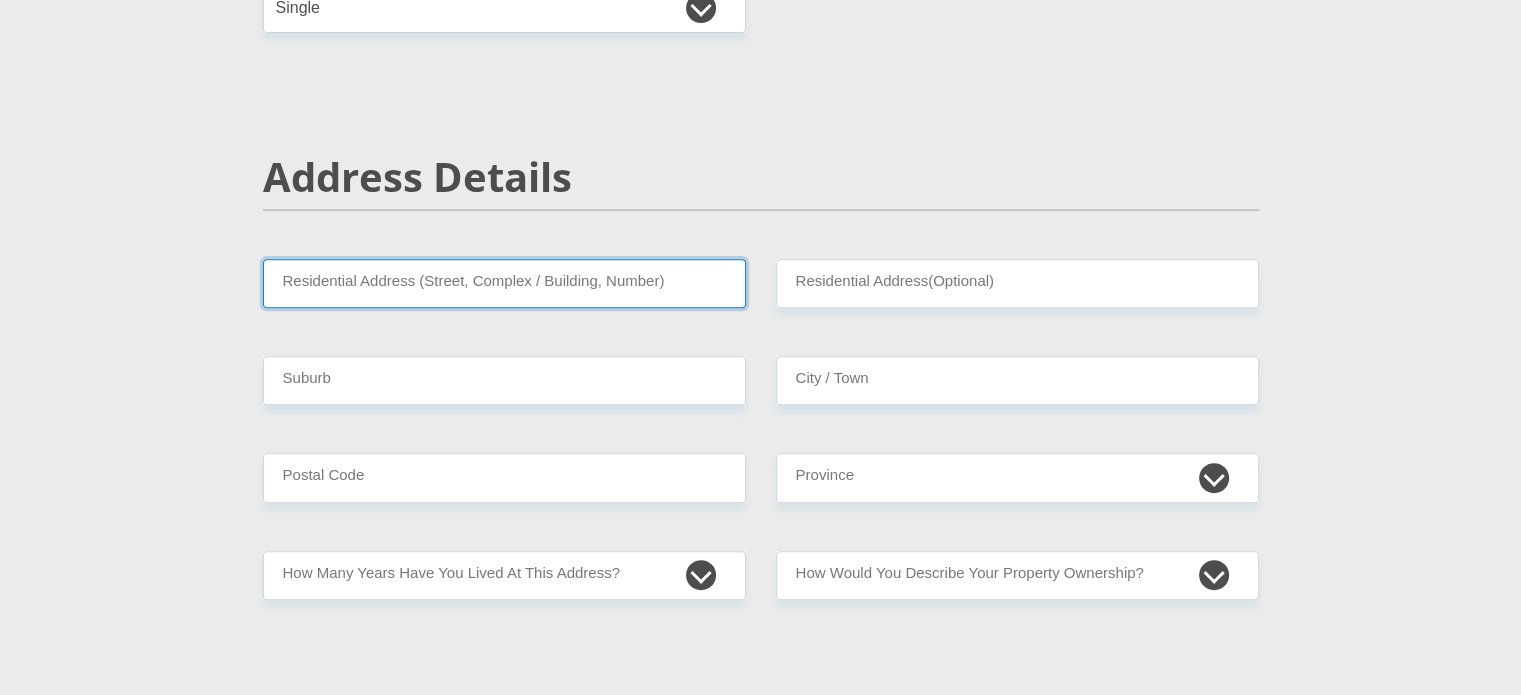 click on "Residential Address (Street, Complex / Building, Number)" at bounding box center [504, 283] 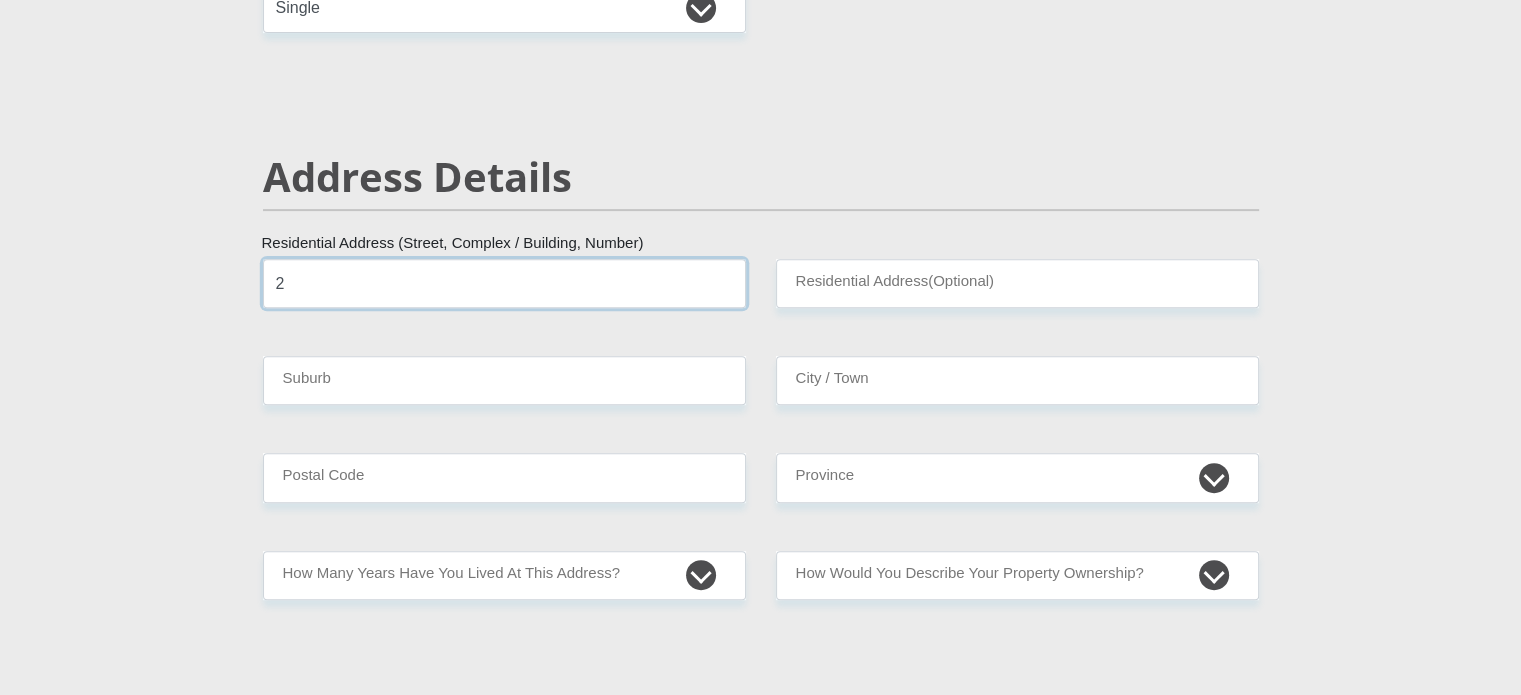 type on "2" 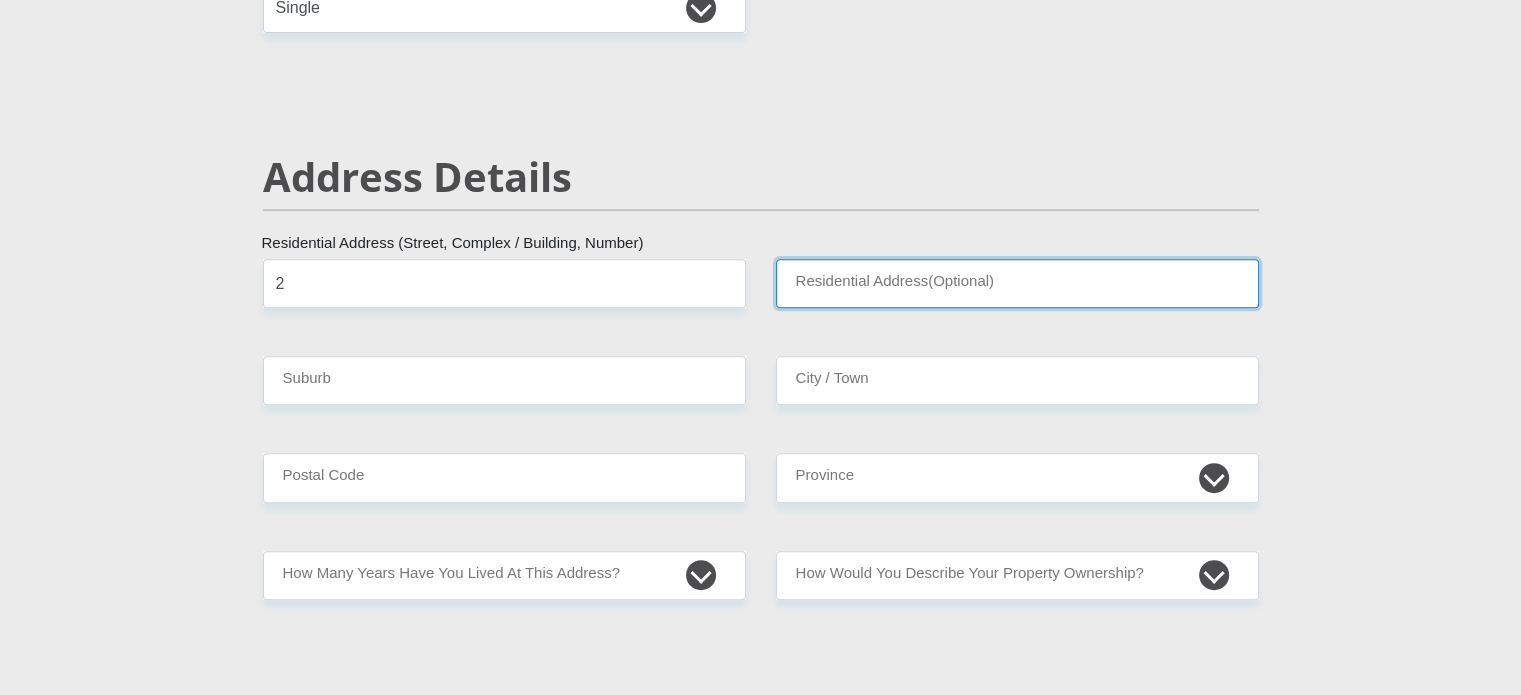 click on "Residential Address(Optional)" at bounding box center [1017, 283] 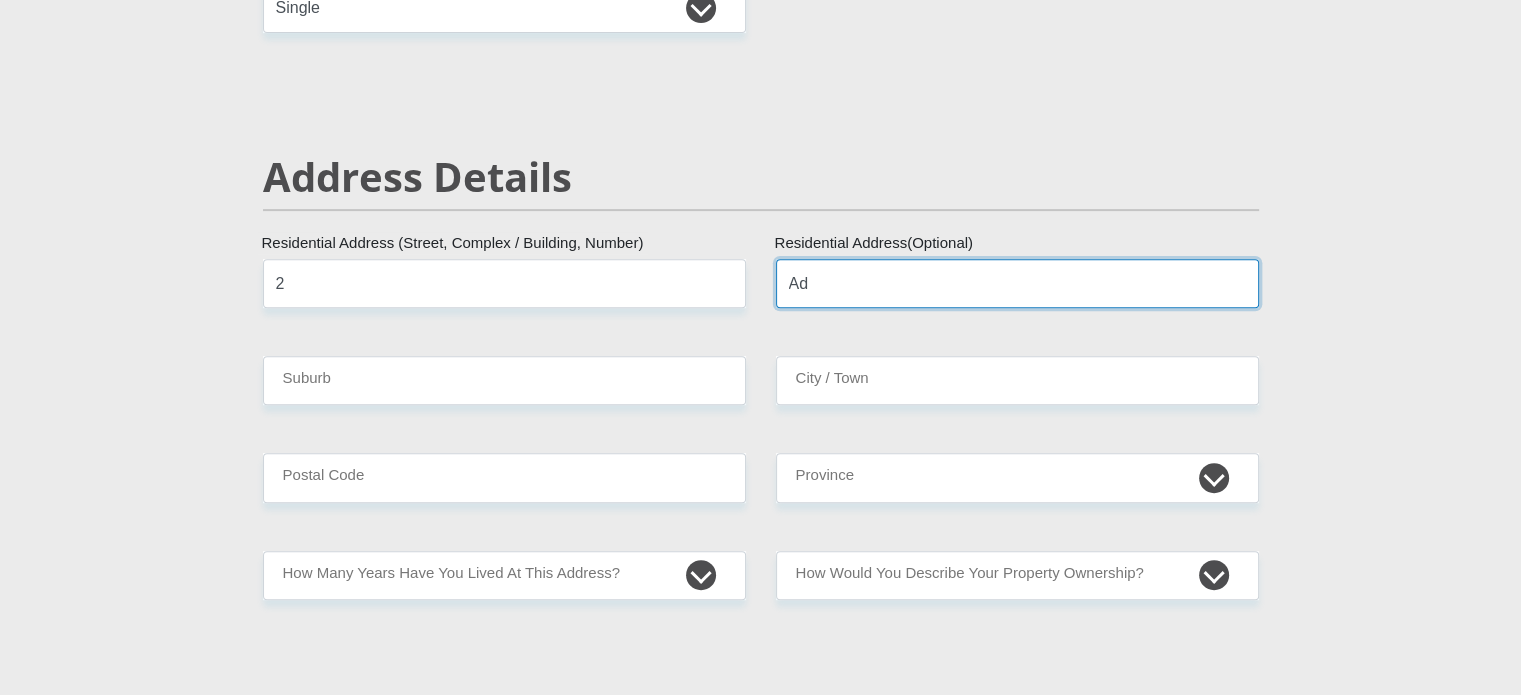 type on "A" 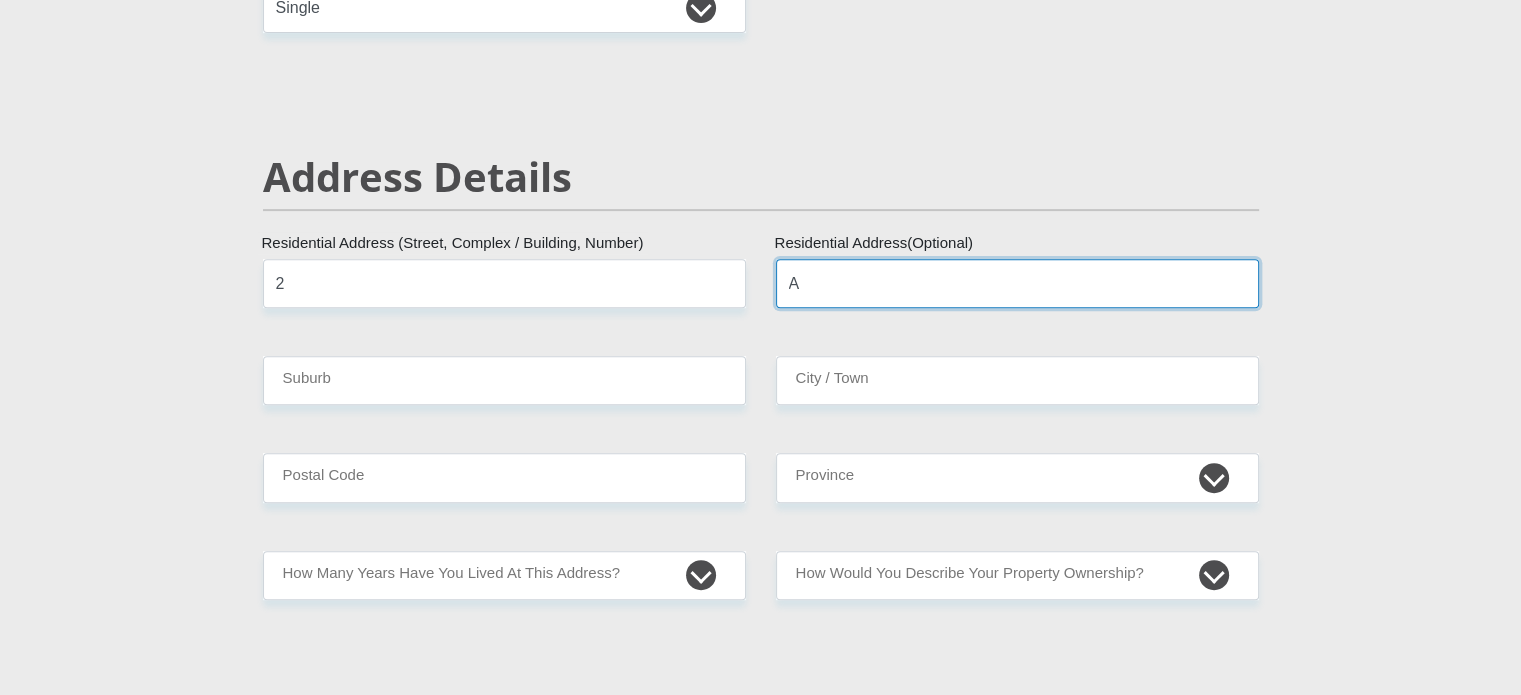 type 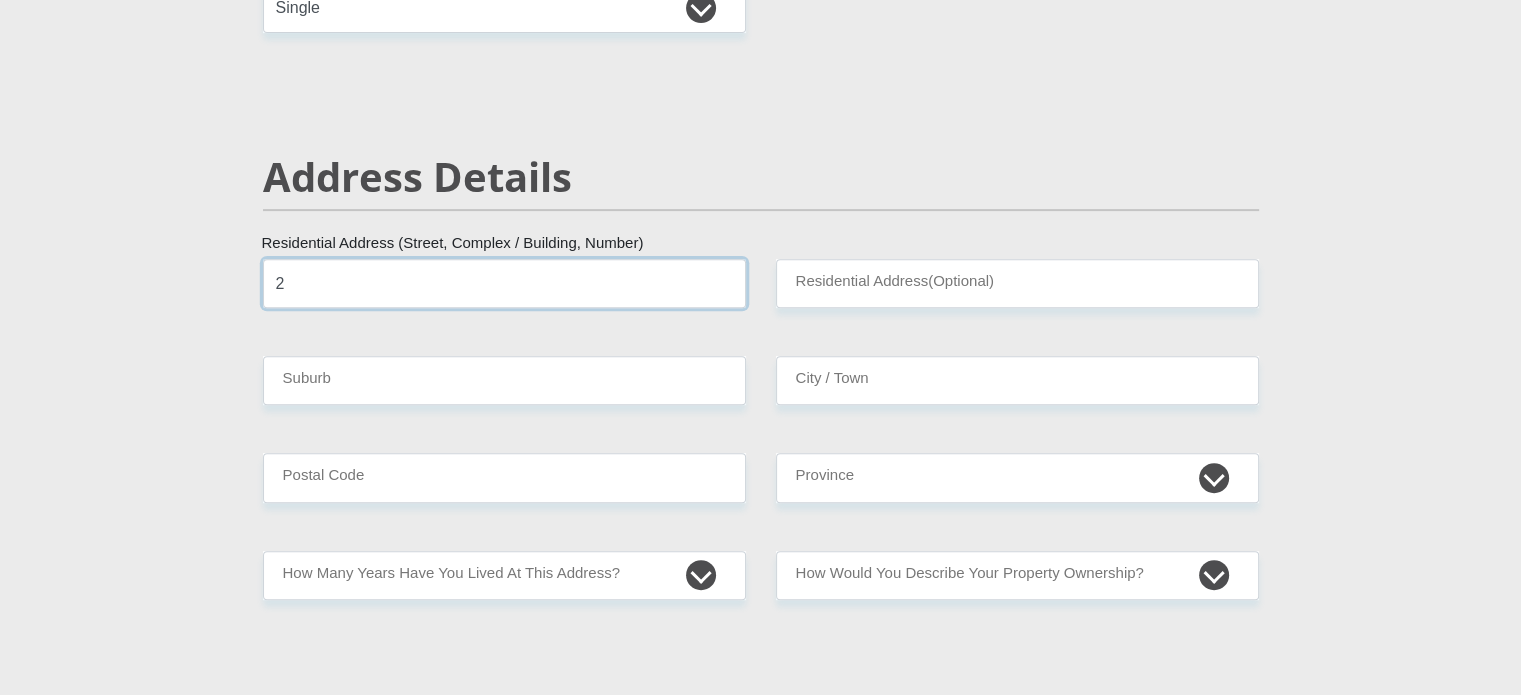 click on "2" at bounding box center (504, 283) 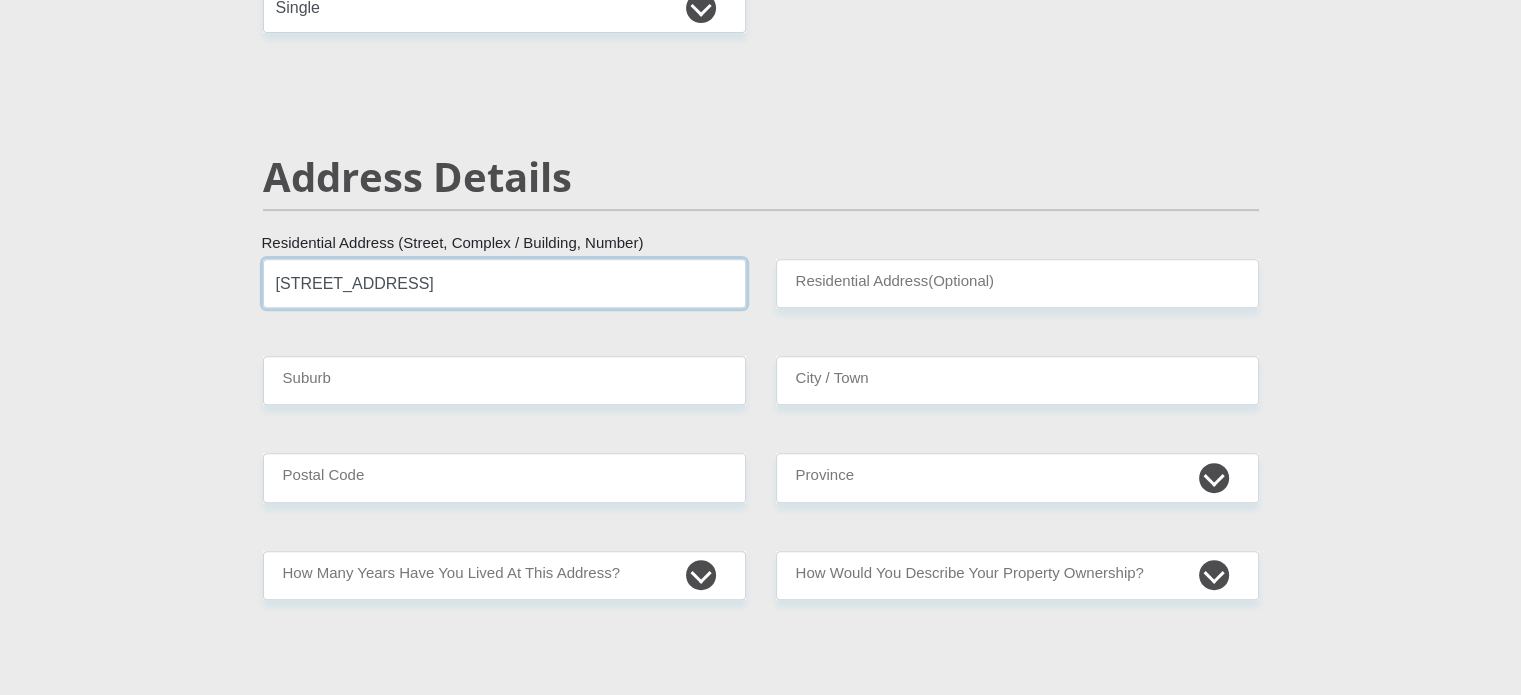 type on "[STREET_ADDRESS]" 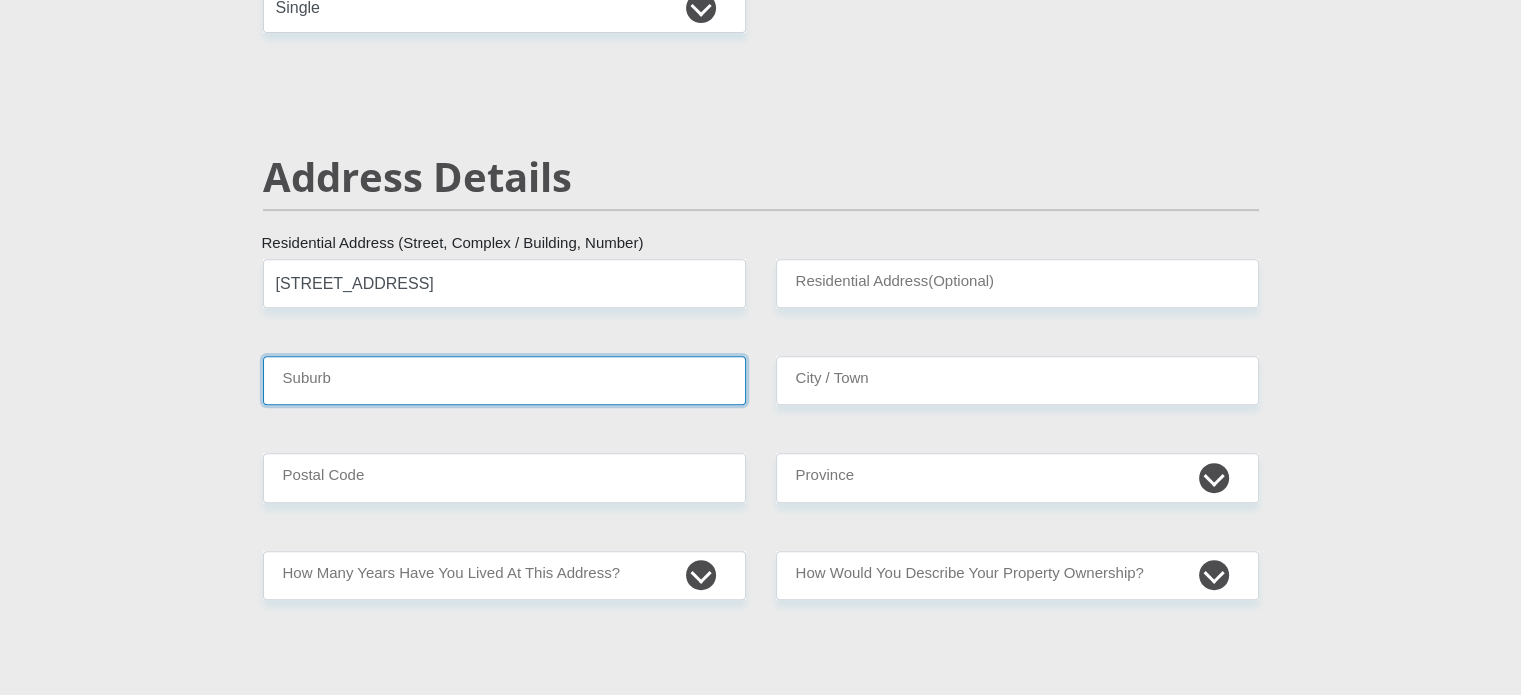 click on "Suburb" at bounding box center [504, 380] 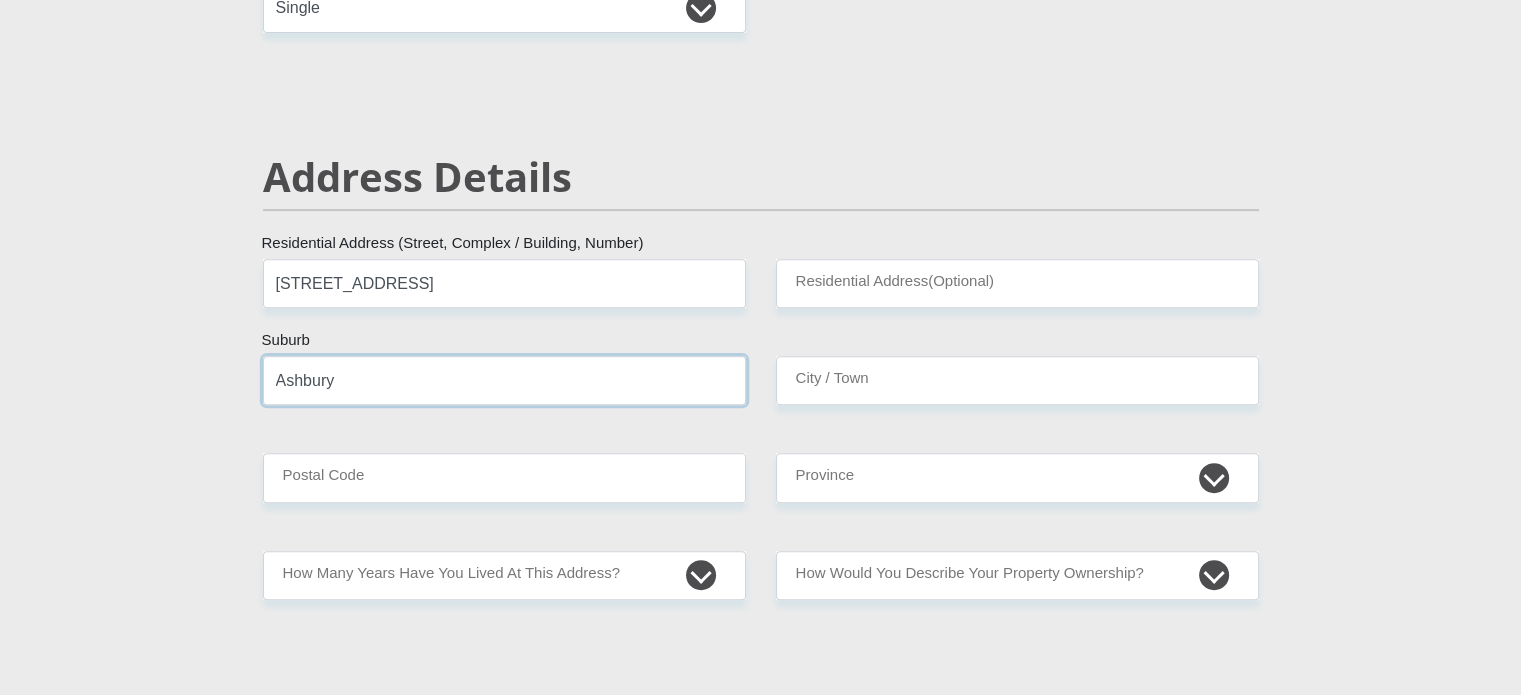 type on "Ashbury" 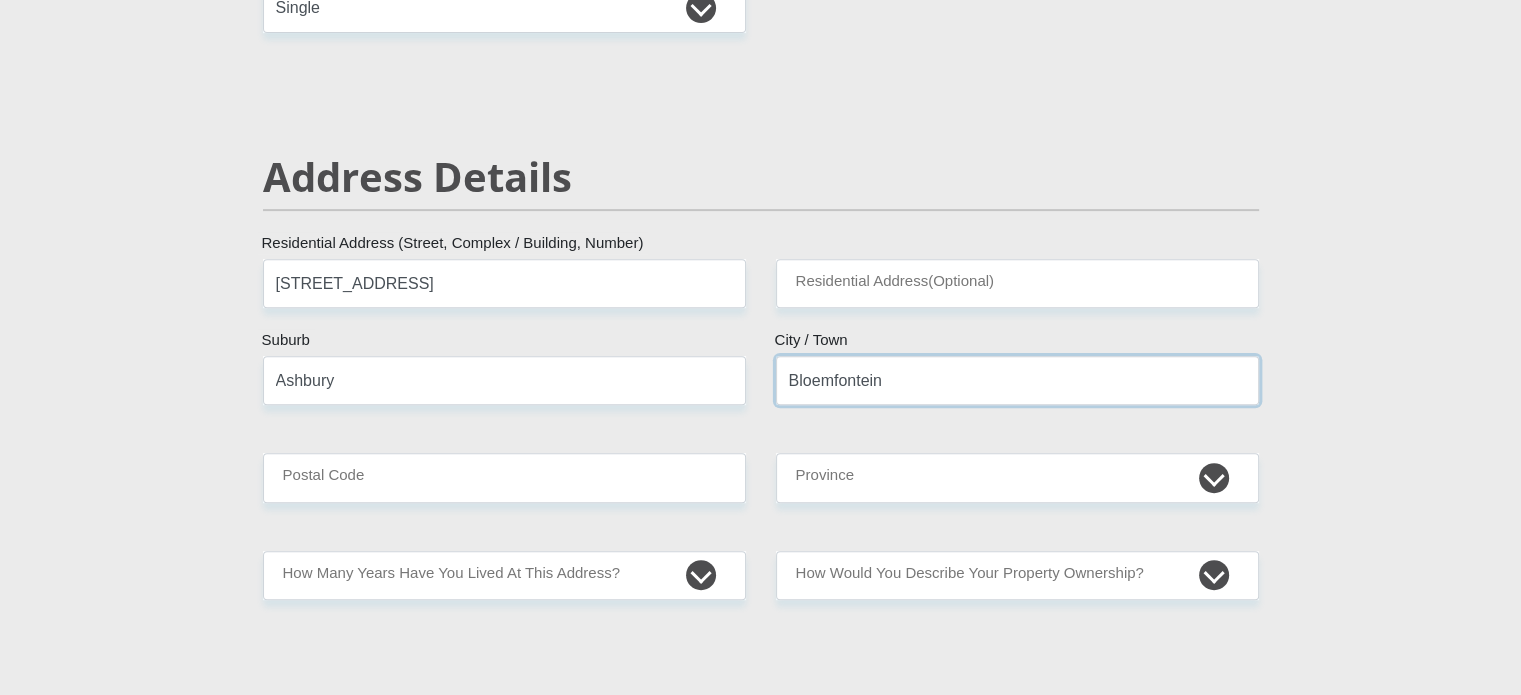 type on "Bloemfontein" 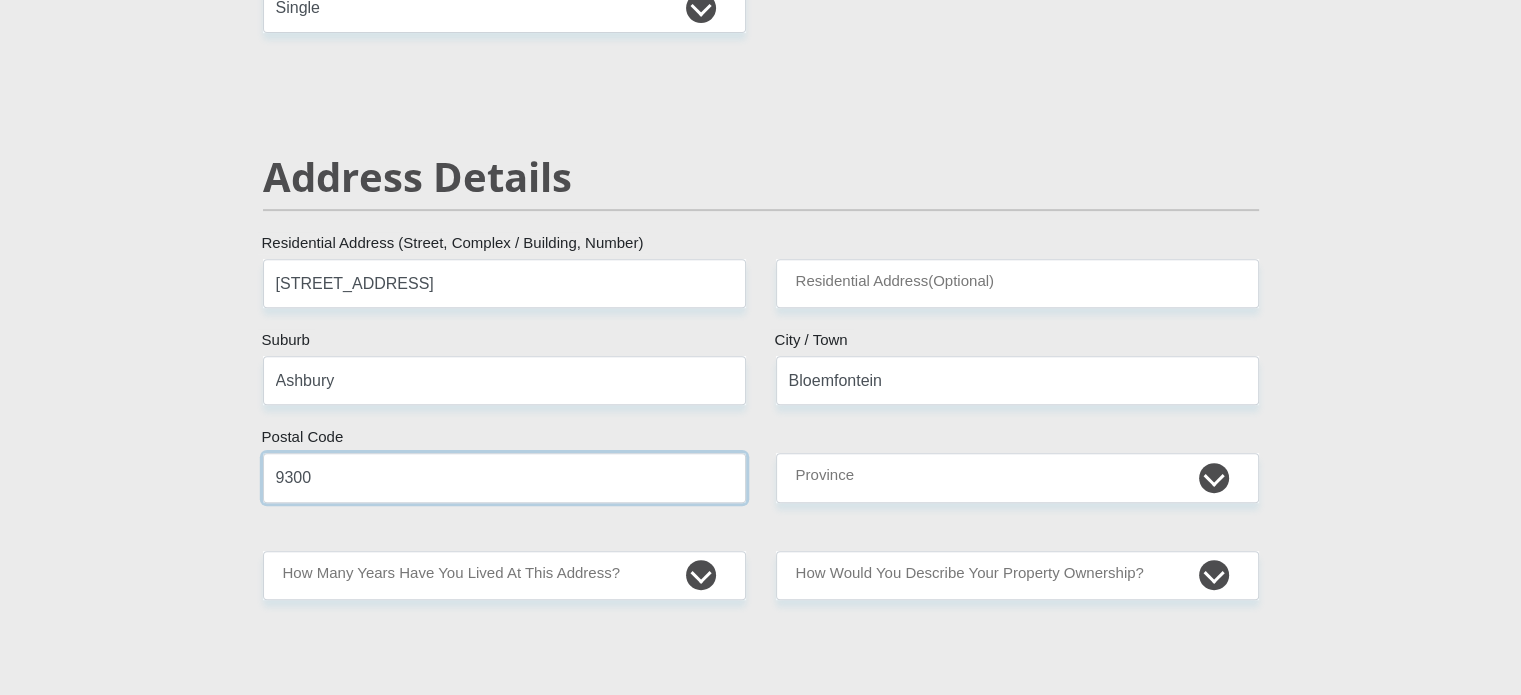 type on "9300" 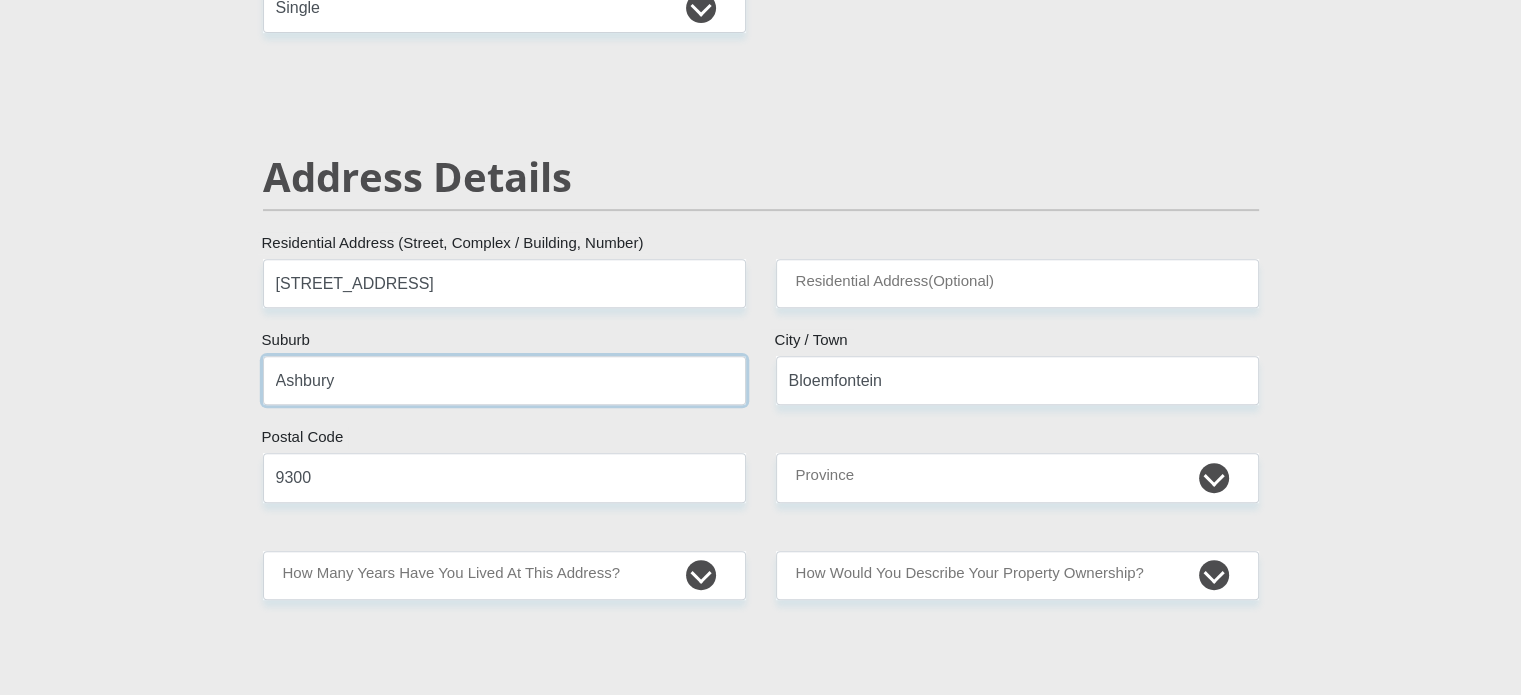 click on "Ashbury" at bounding box center [504, 380] 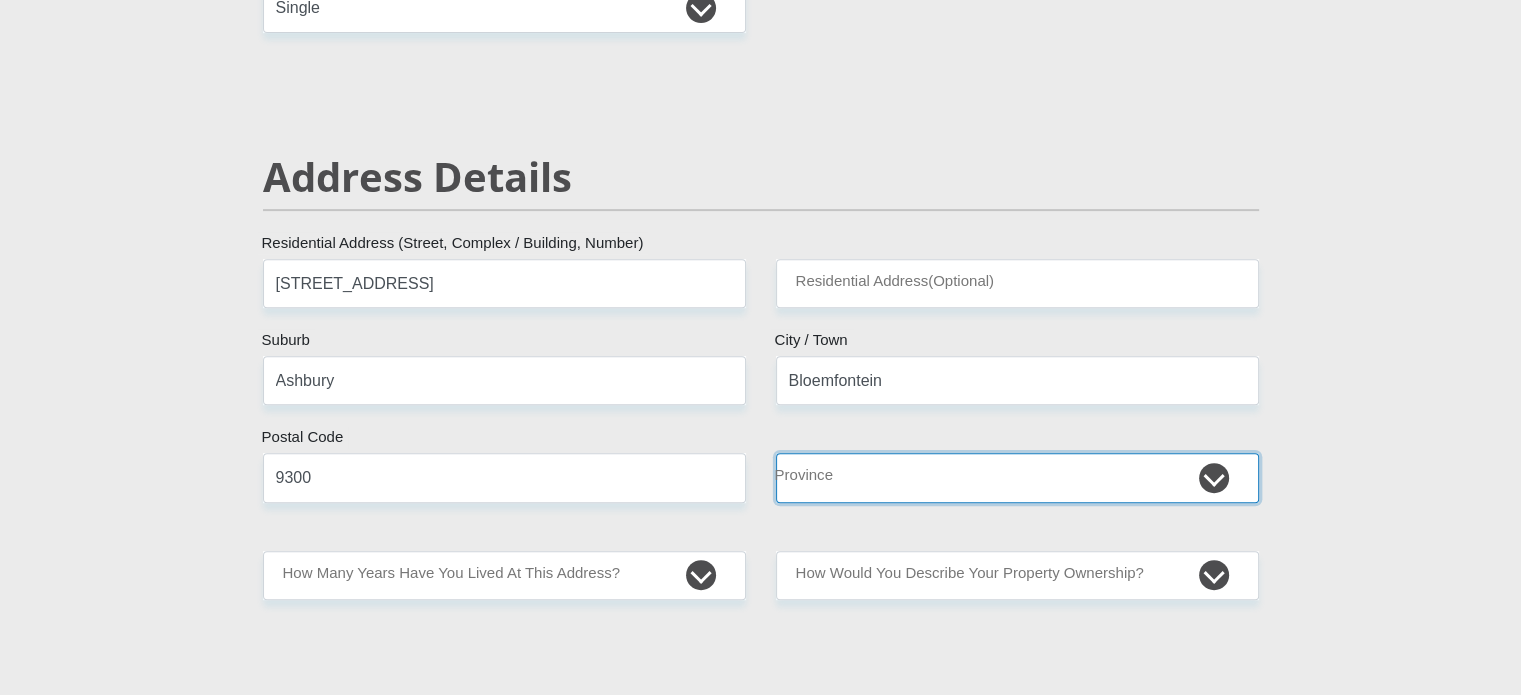 click on "Eastern Cape
Free State
[GEOGRAPHIC_DATA]
[GEOGRAPHIC_DATA][DATE]
[GEOGRAPHIC_DATA]
[GEOGRAPHIC_DATA]
[GEOGRAPHIC_DATA]
[GEOGRAPHIC_DATA]" at bounding box center [1017, 477] 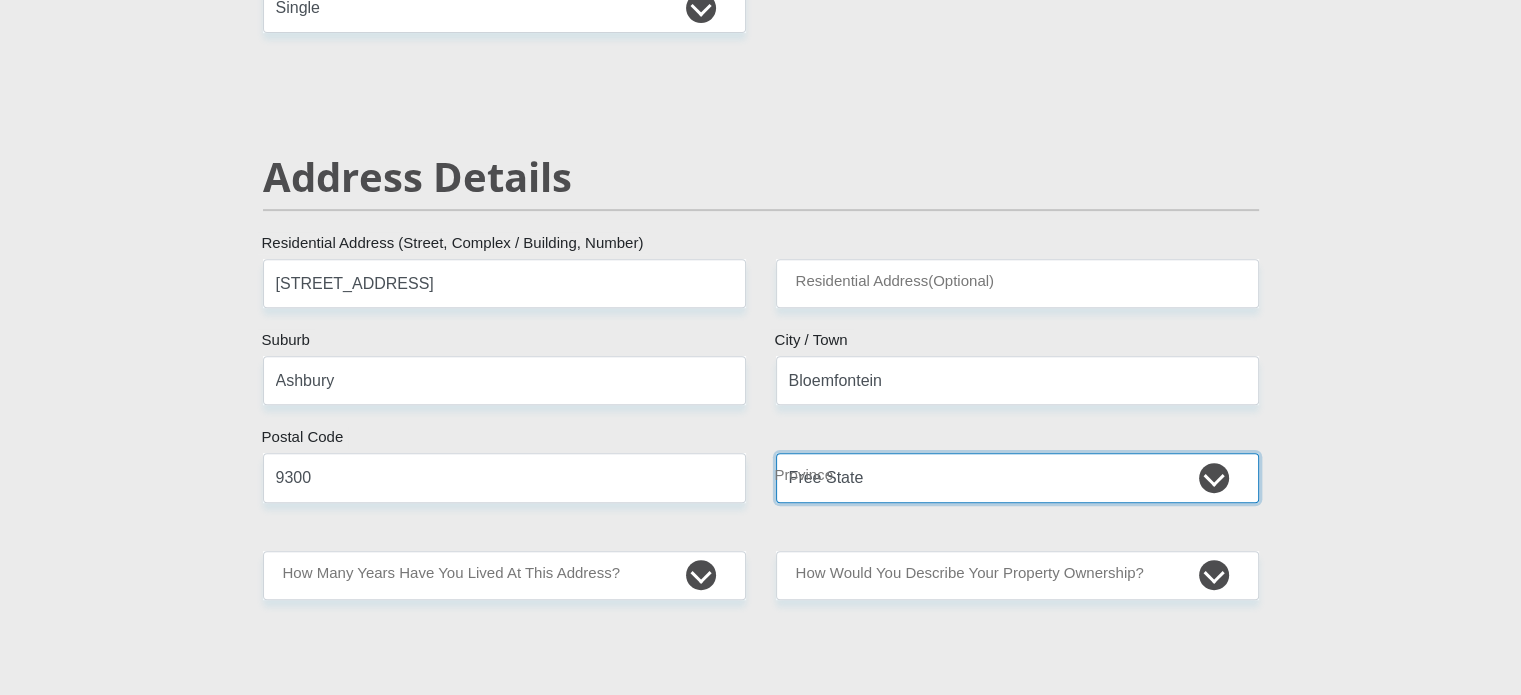 click on "Eastern Cape
Free State
[GEOGRAPHIC_DATA]
[GEOGRAPHIC_DATA][DATE]
[GEOGRAPHIC_DATA]
[GEOGRAPHIC_DATA]
[GEOGRAPHIC_DATA]
[GEOGRAPHIC_DATA]" at bounding box center [1017, 477] 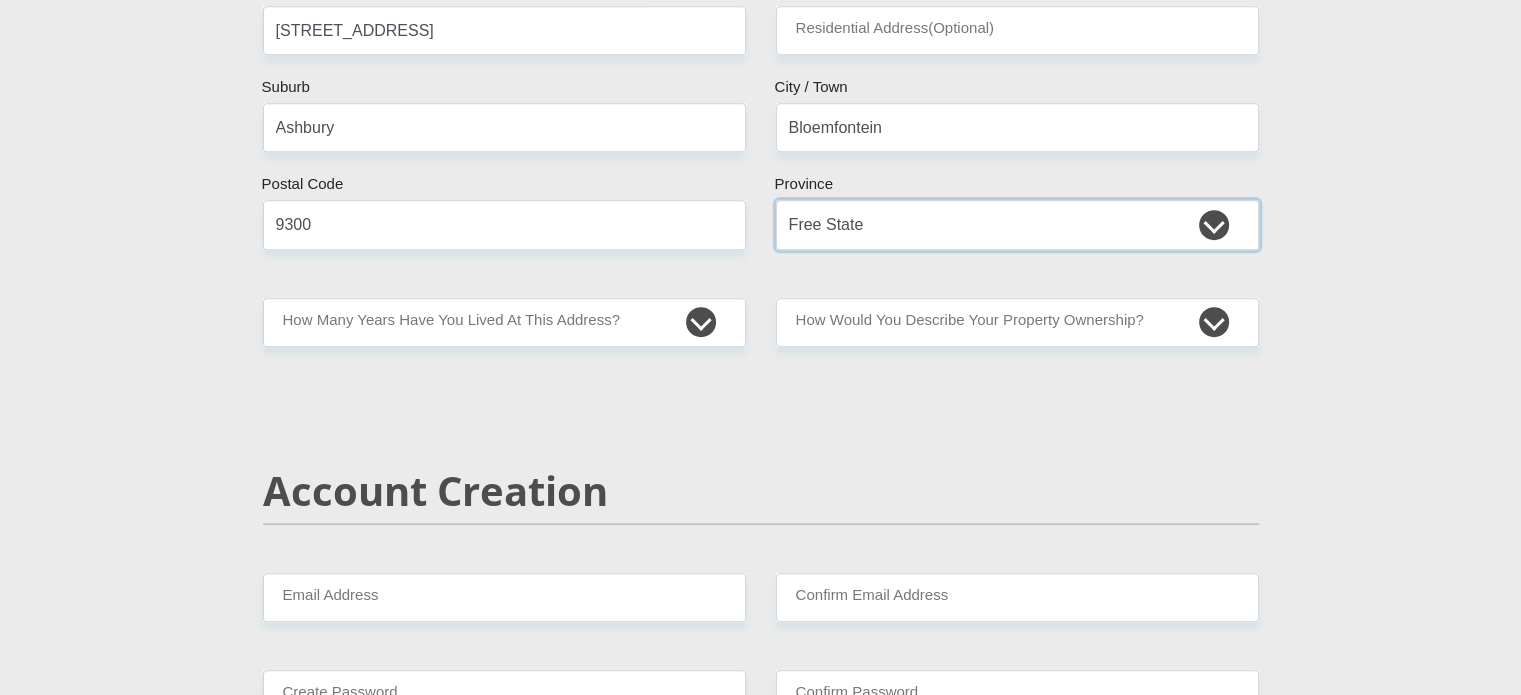 scroll, scrollTop: 1011, scrollLeft: 0, axis: vertical 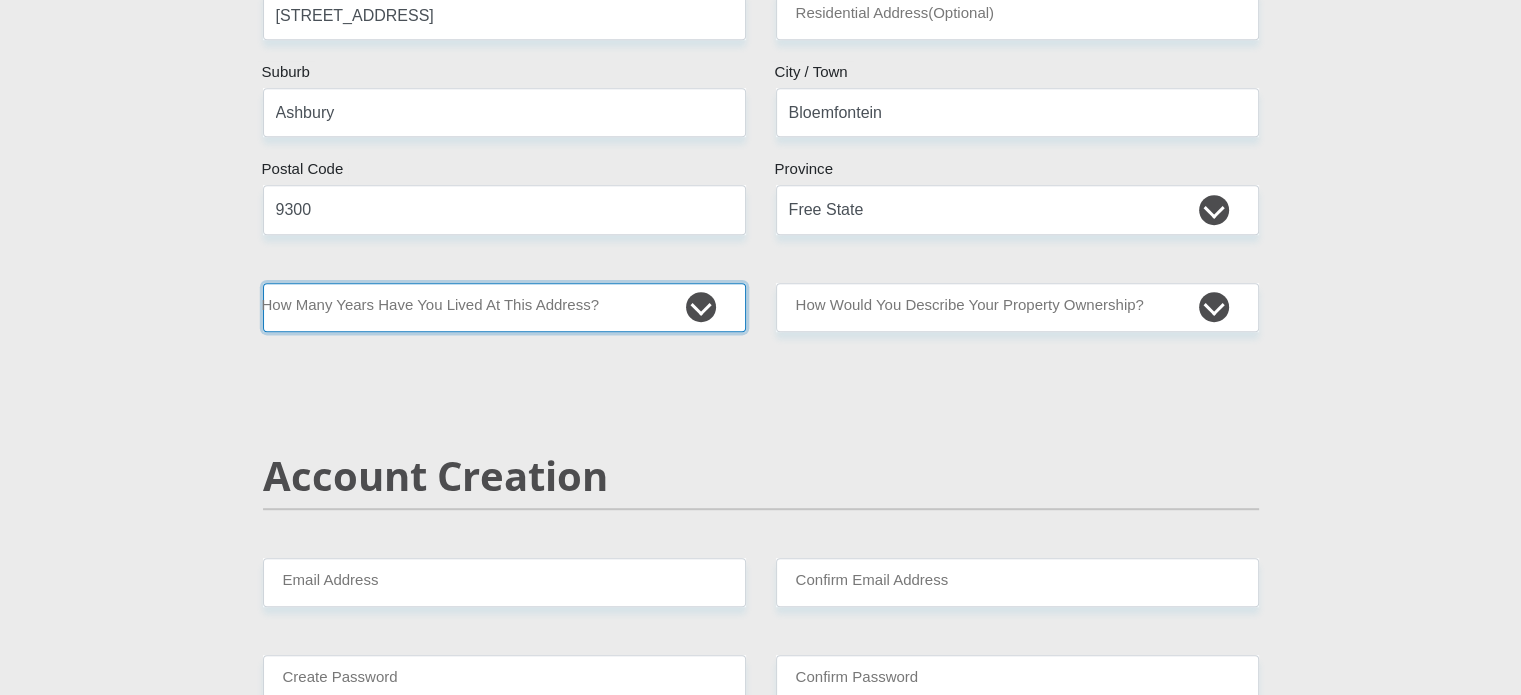click on "less than 1 year
1-3 years
3-5 years
5+ years" at bounding box center (504, 307) 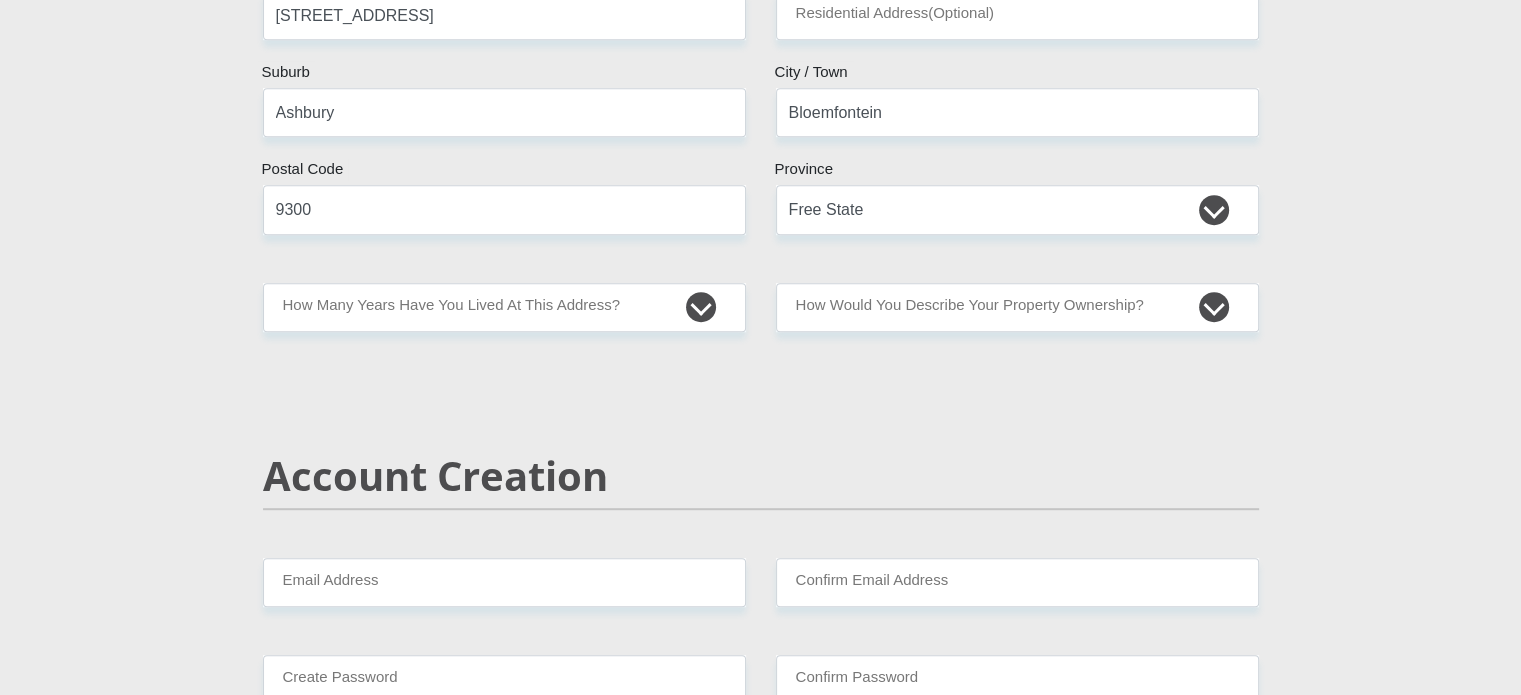 click on "Account Creation" at bounding box center [761, 476] 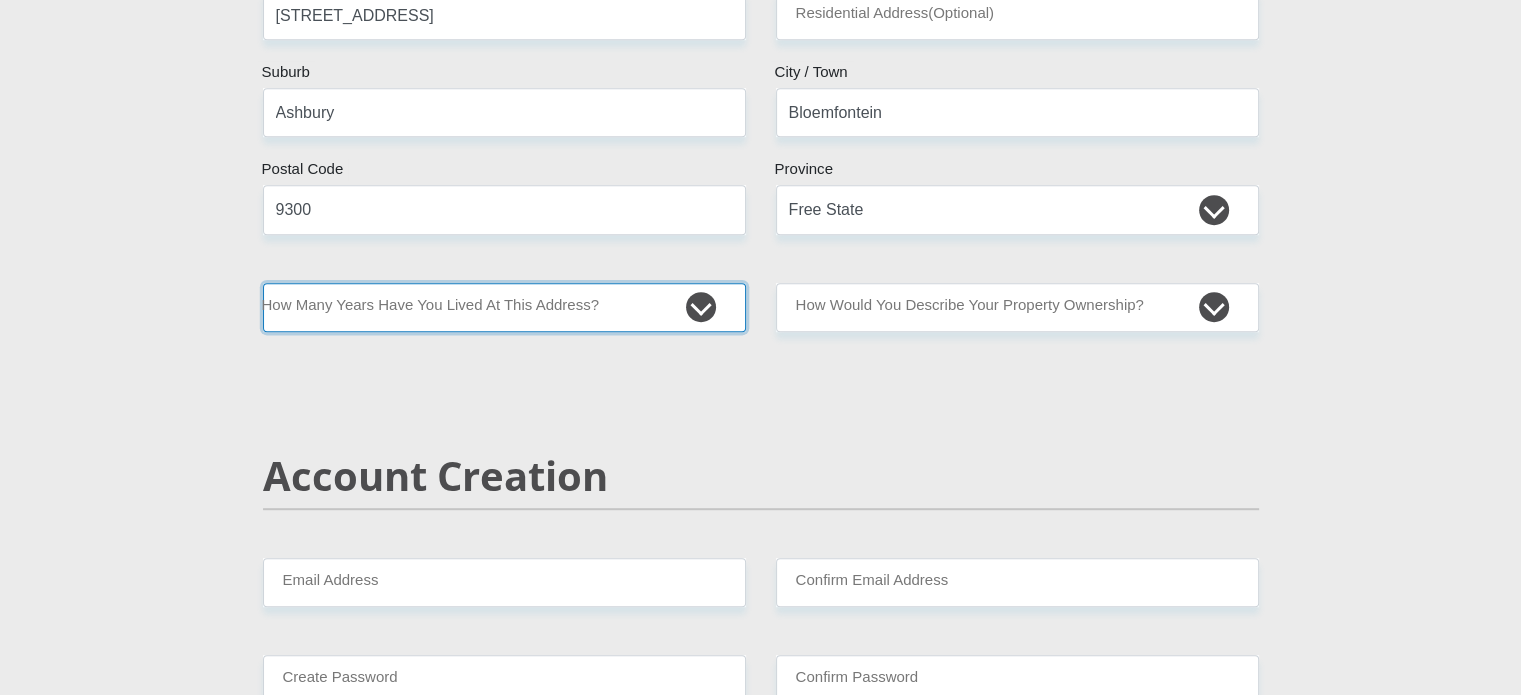 click on "less than 1 year
1-3 years
3-5 years
5+ years" at bounding box center [504, 307] 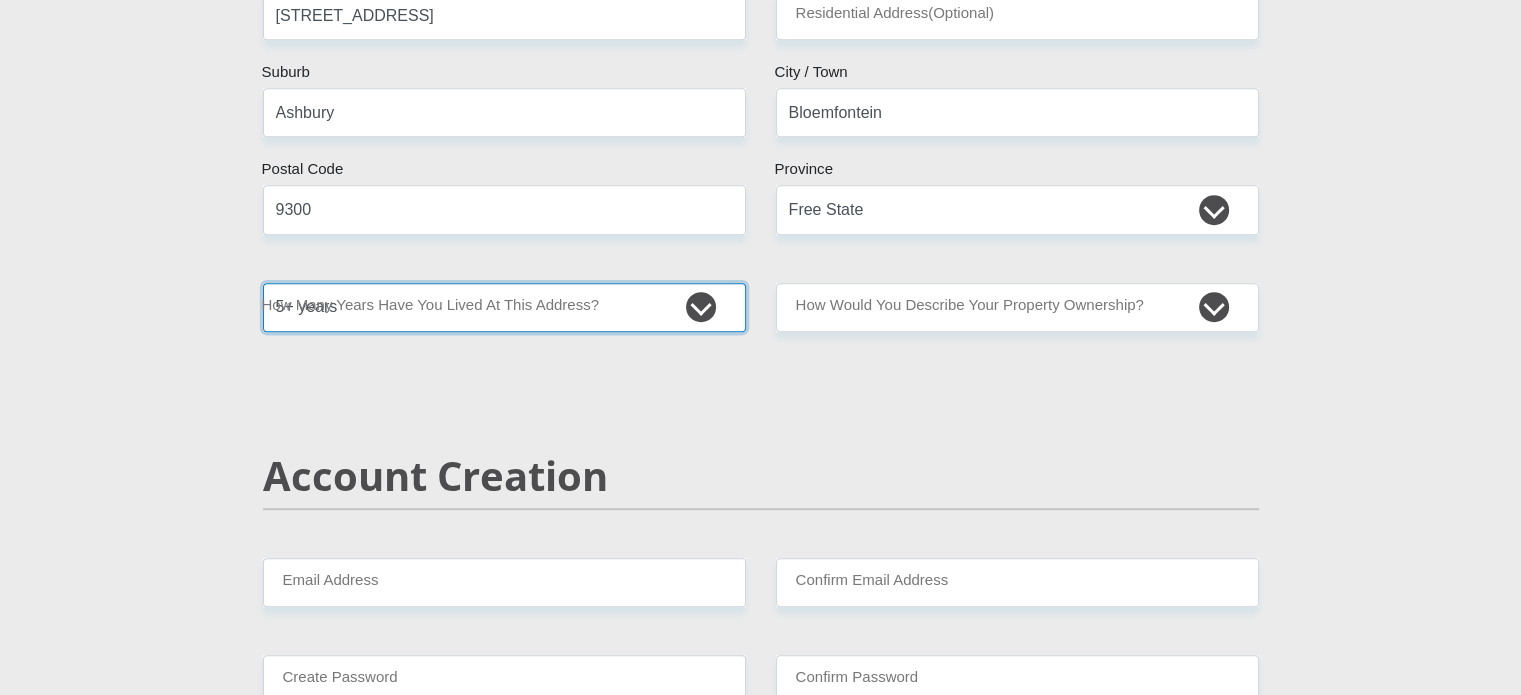 click on "less than 1 year
1-3 years
3-5 years
5+ years" at bounding box center (504, 307) 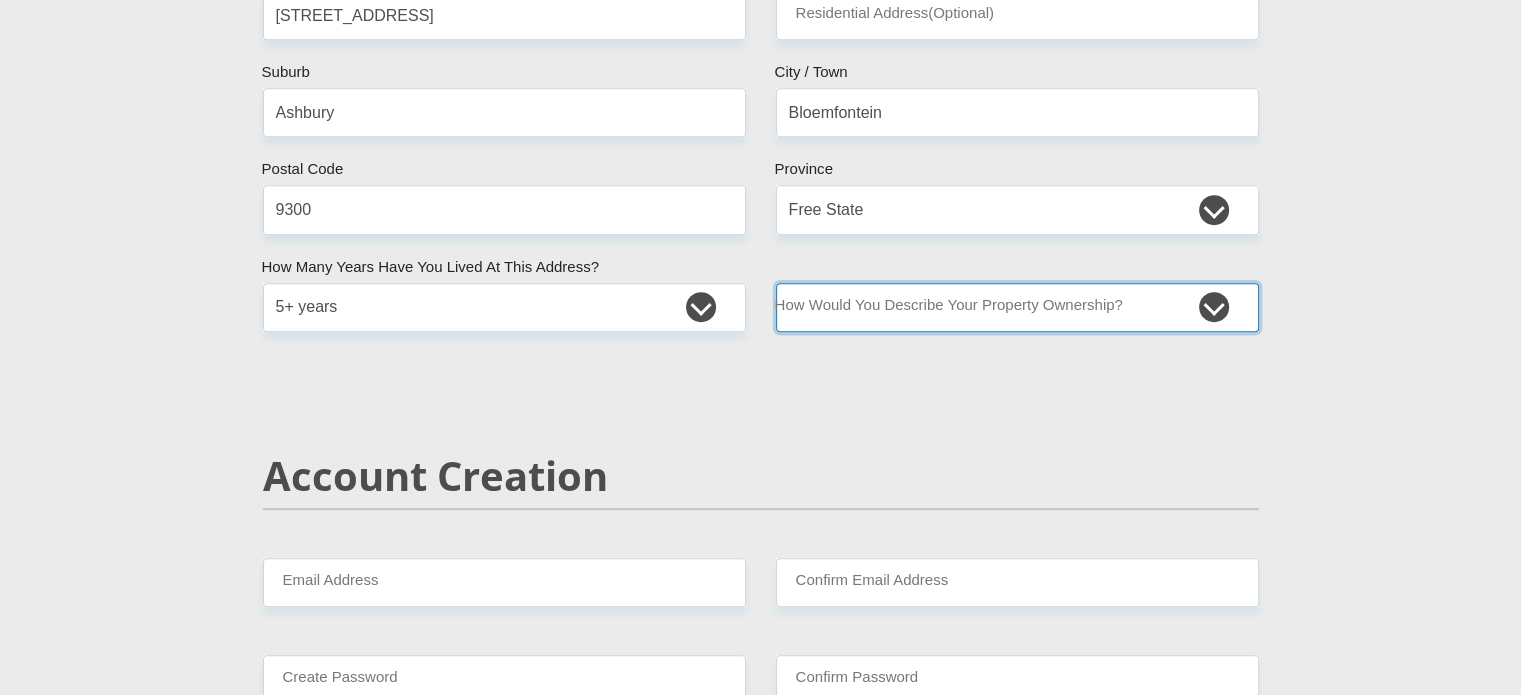 click on "Owned
Rented
Family Owned
Company Dwelling" at bounding box center [1017, 307] 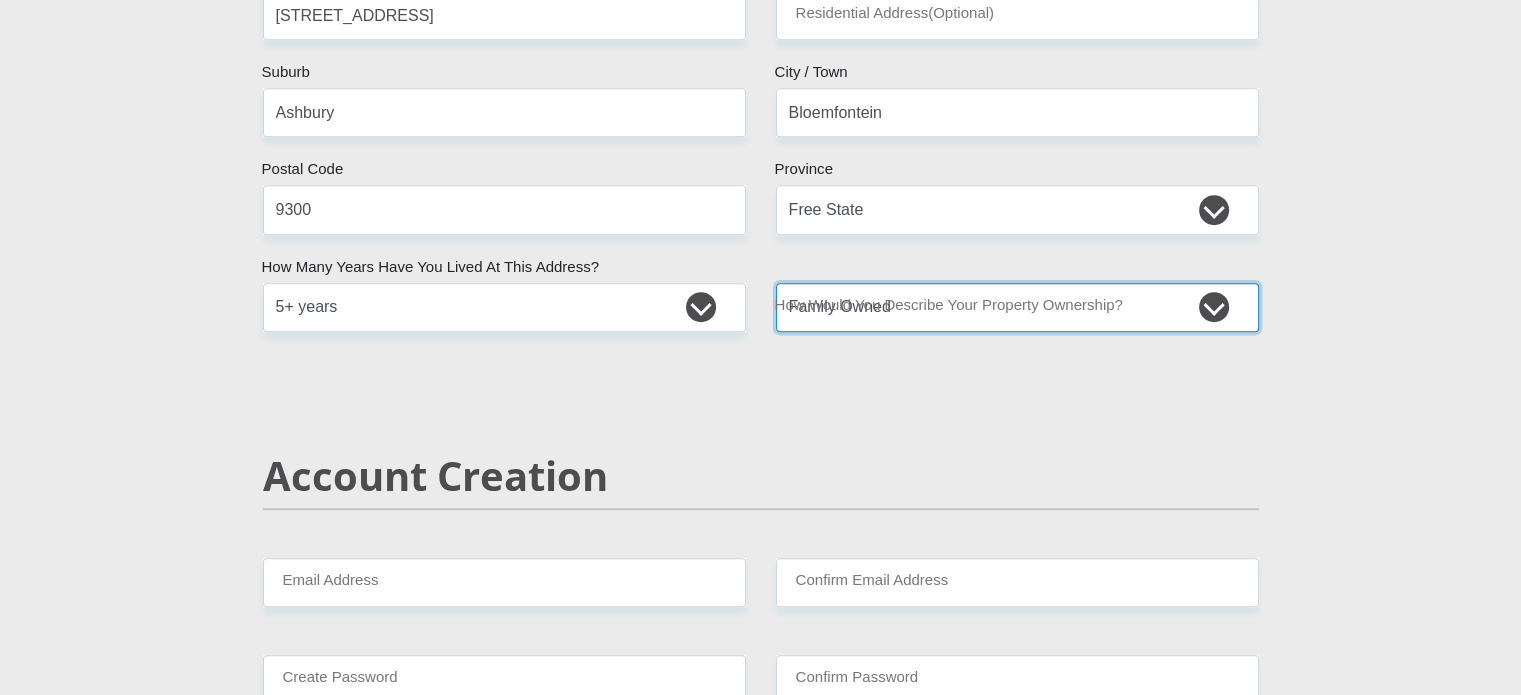 click on "Owned
Rented
Family Owned
Company Dwelling" at bounding box center (1017, 307) 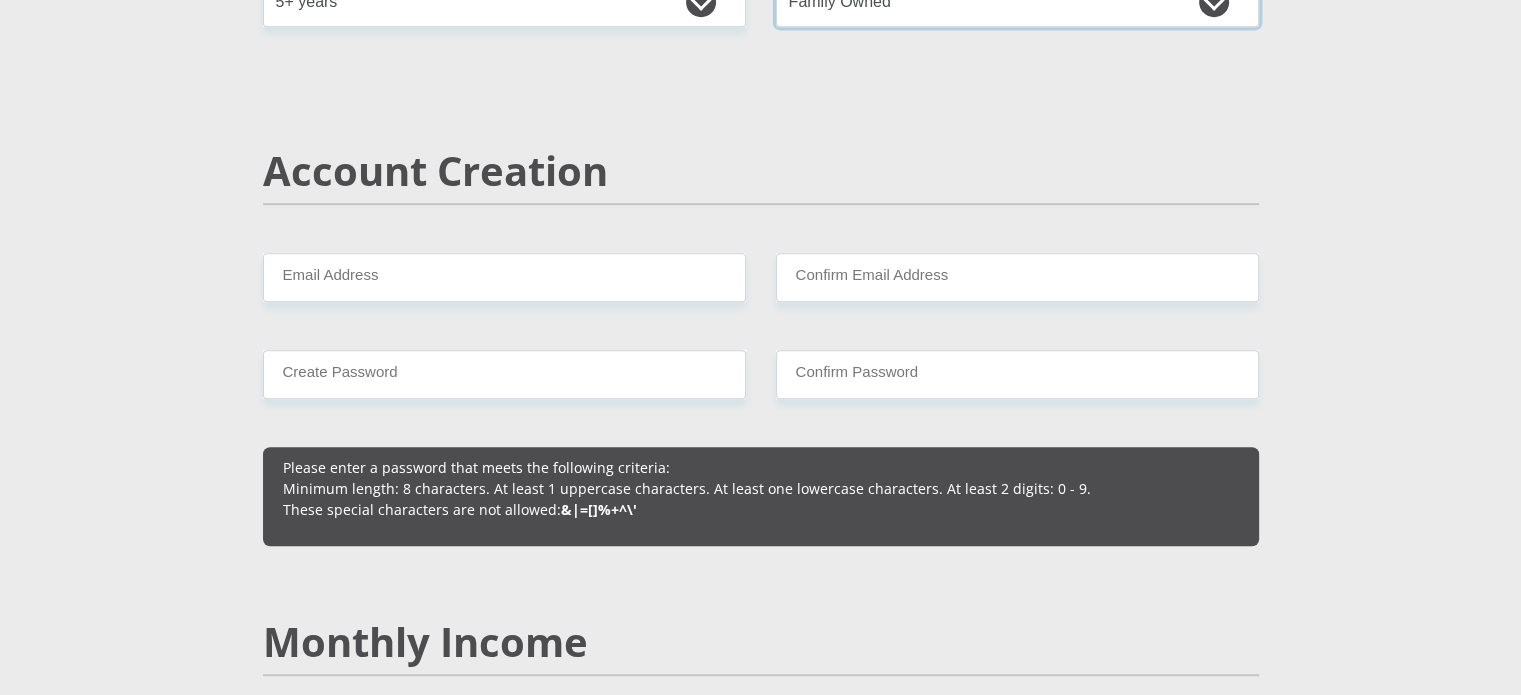 scroll, scrollTop: 1319, scrollLeft: 0, axis: vertical 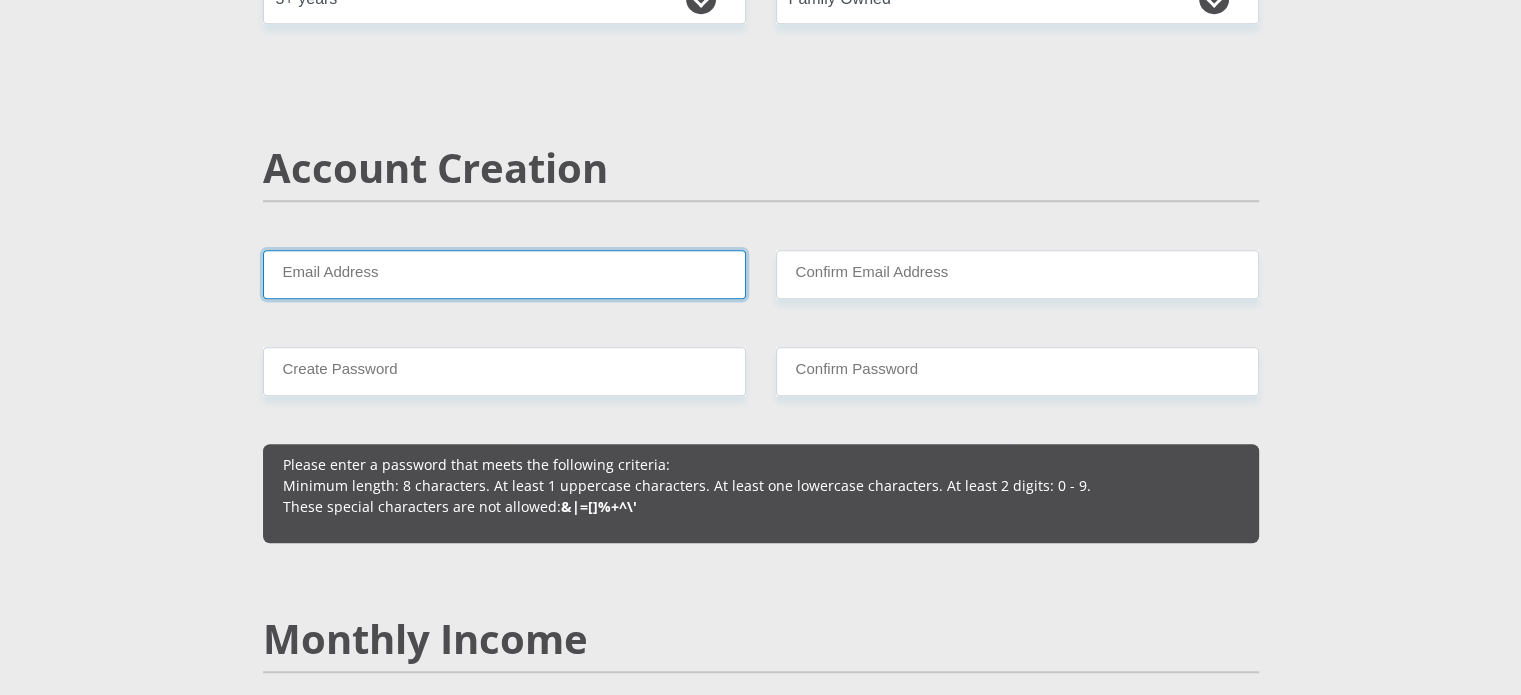 click on "Email Address" at bounding box center [504, 274] 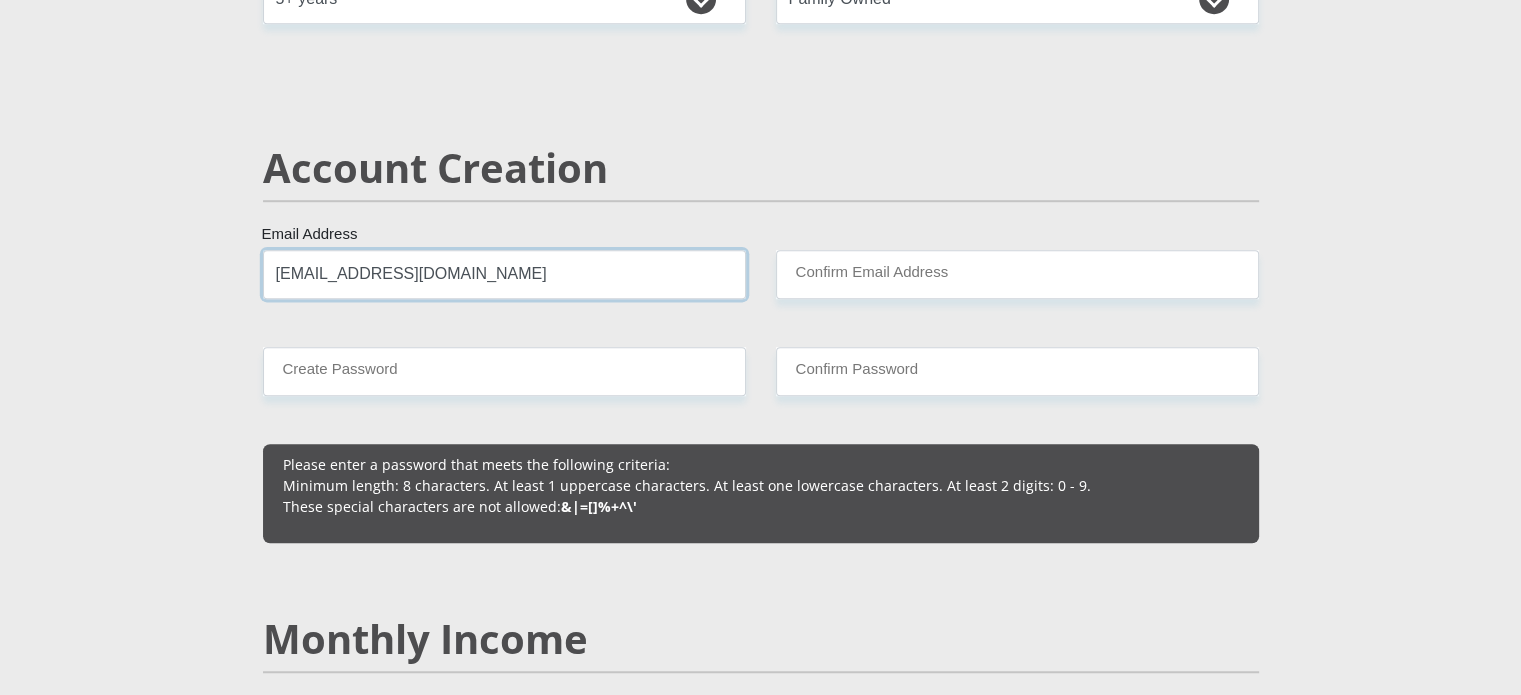 type on "[EMAIL_ADDRESS][DOMAIN_NAME]" 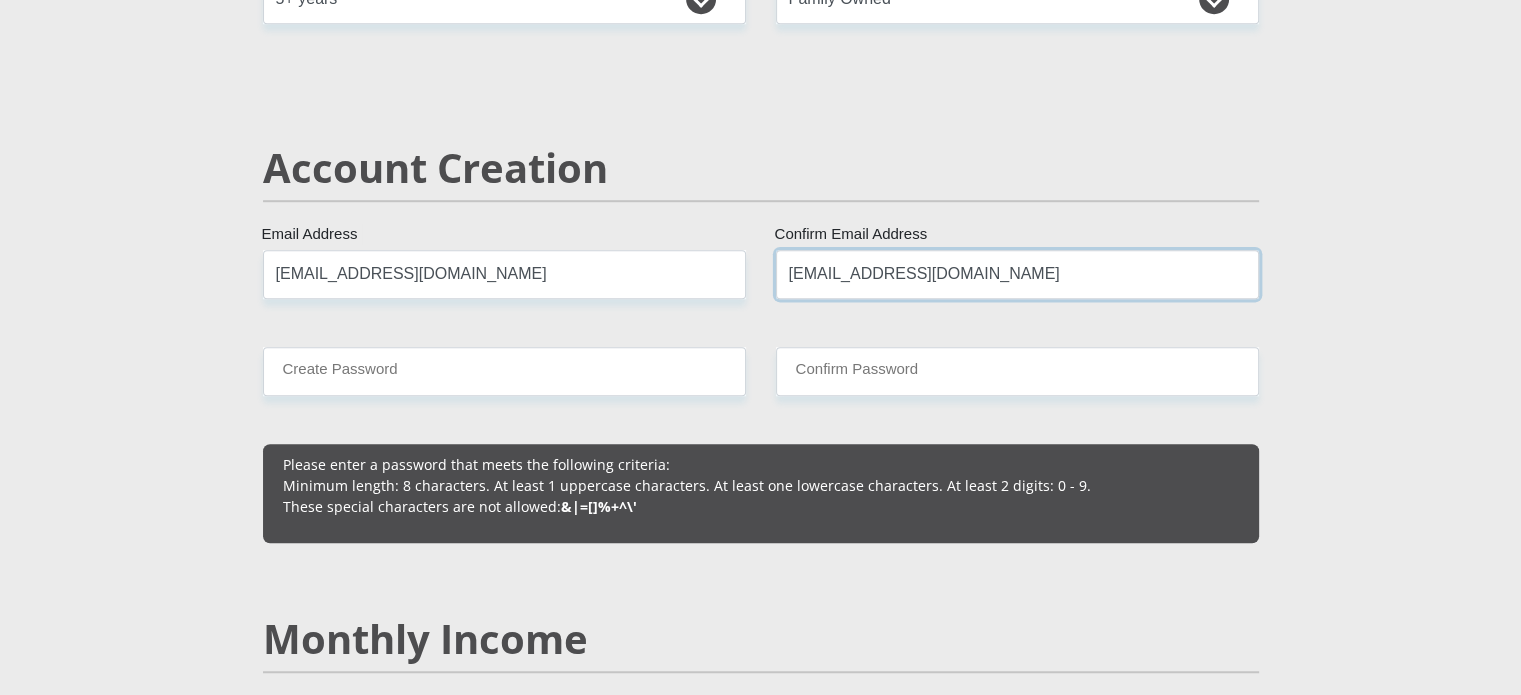 type on "[EMAIL_ADDRESS][DOMAIN_NAME]" 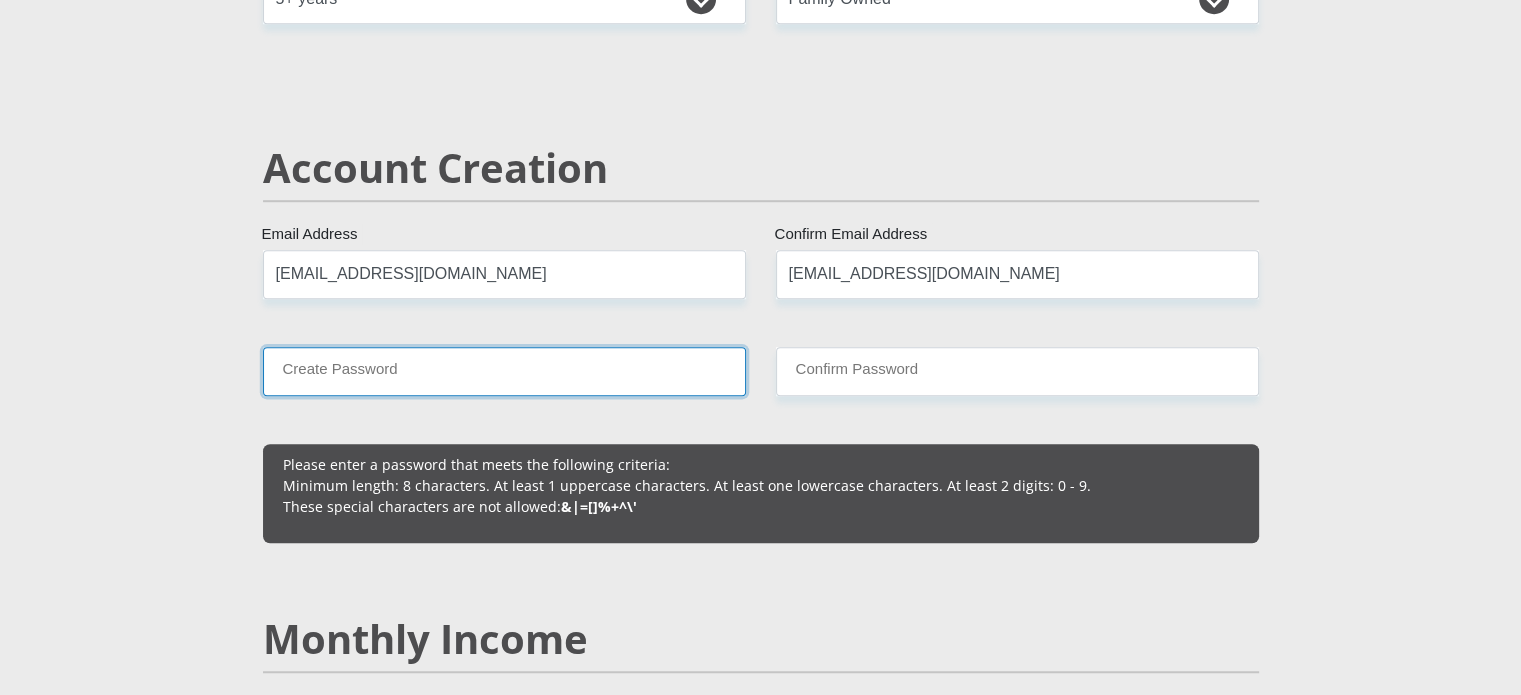 click on "Create Password" at bounding box center (504, 371) 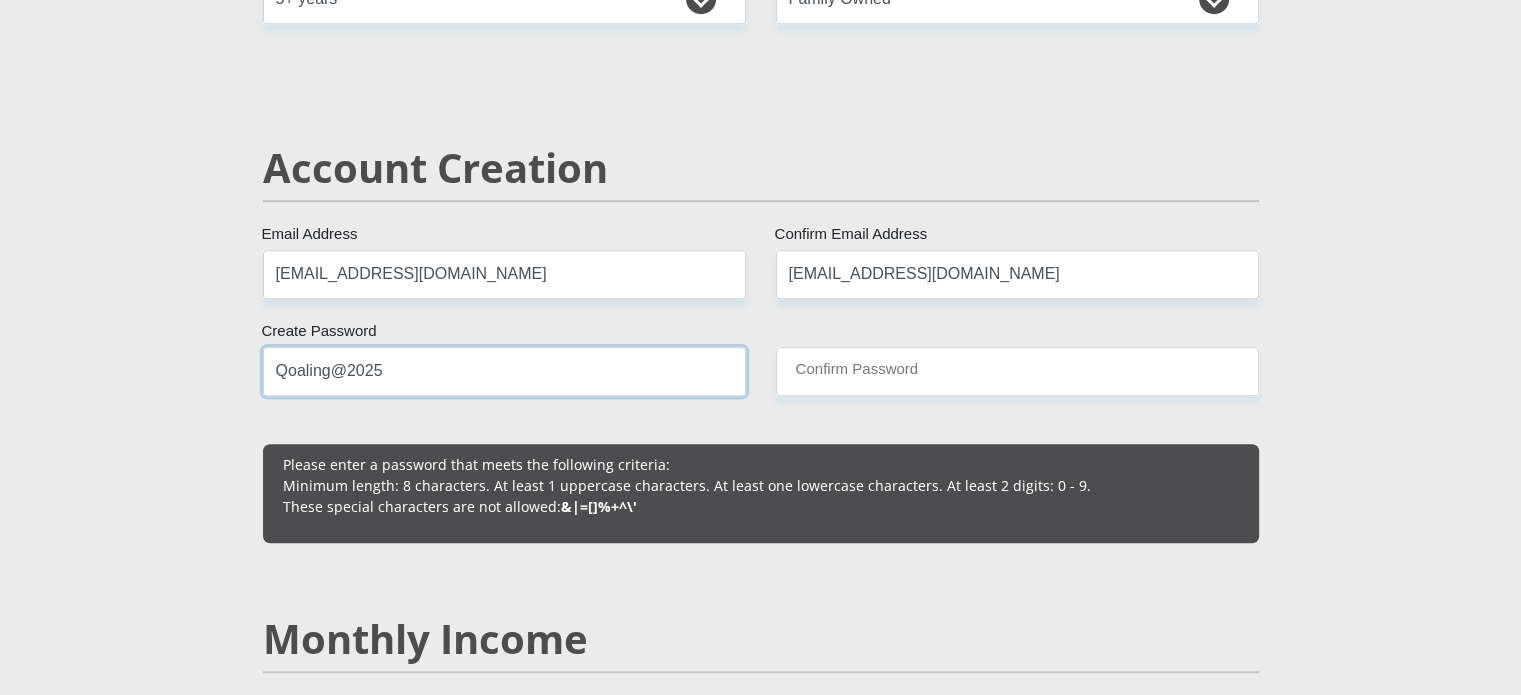 type on "Qoaling@2025" 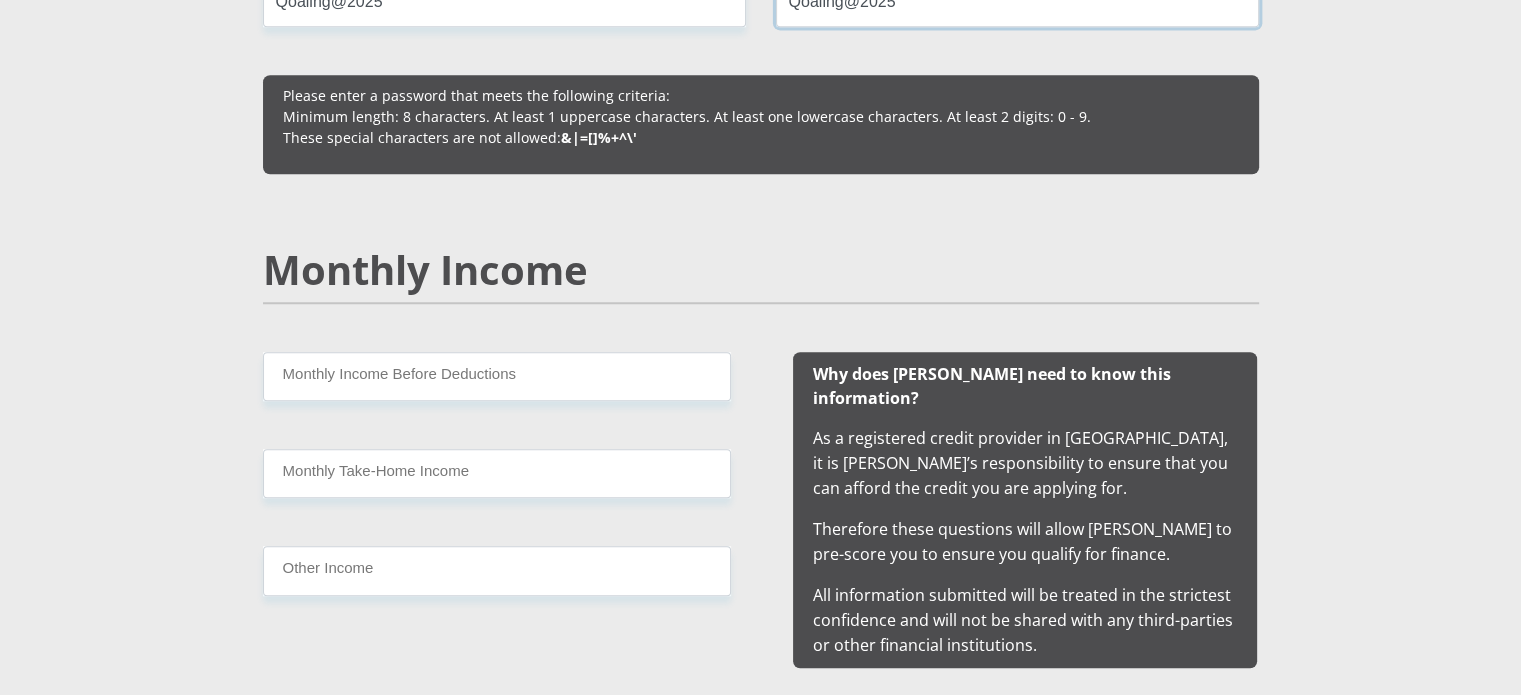 scroll, scrollTop: 1691, scrollLeft: 0, axis: vertical 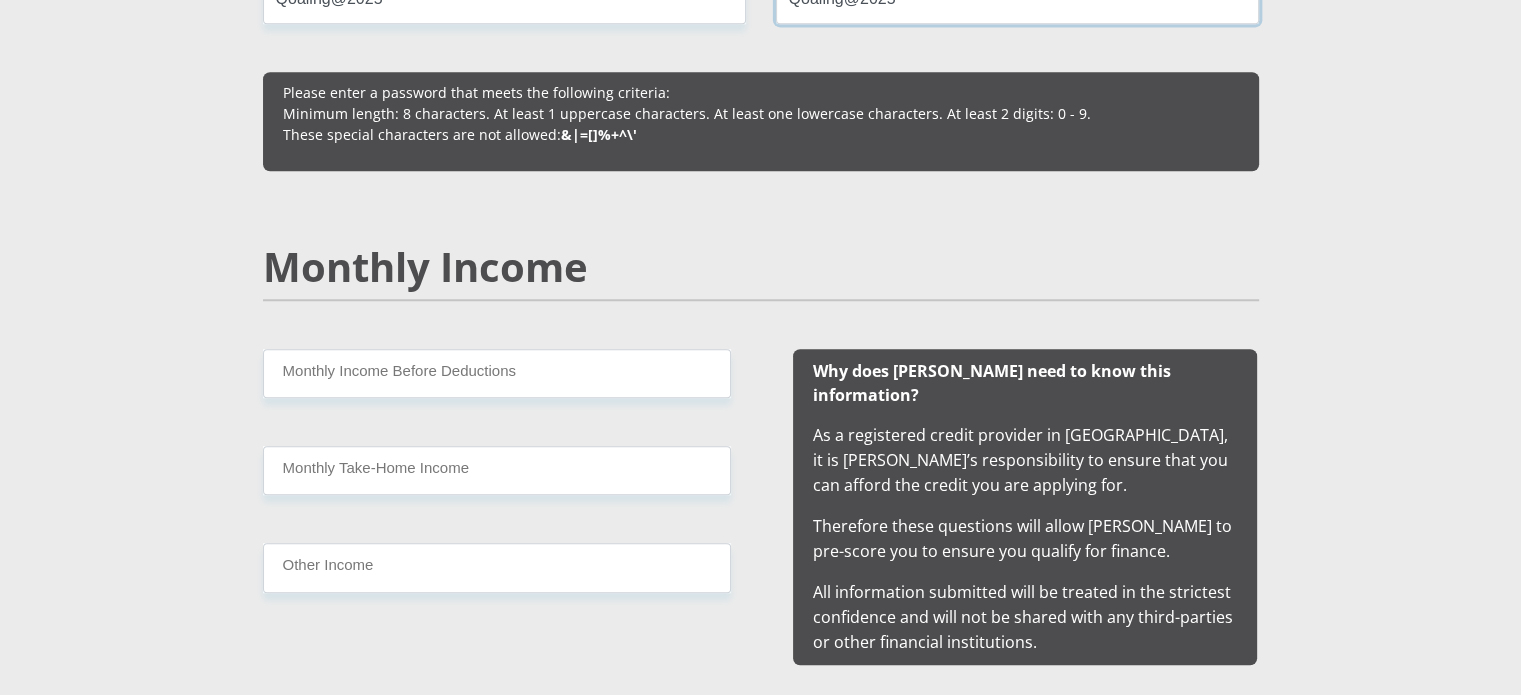type on "Qoaling@2025" 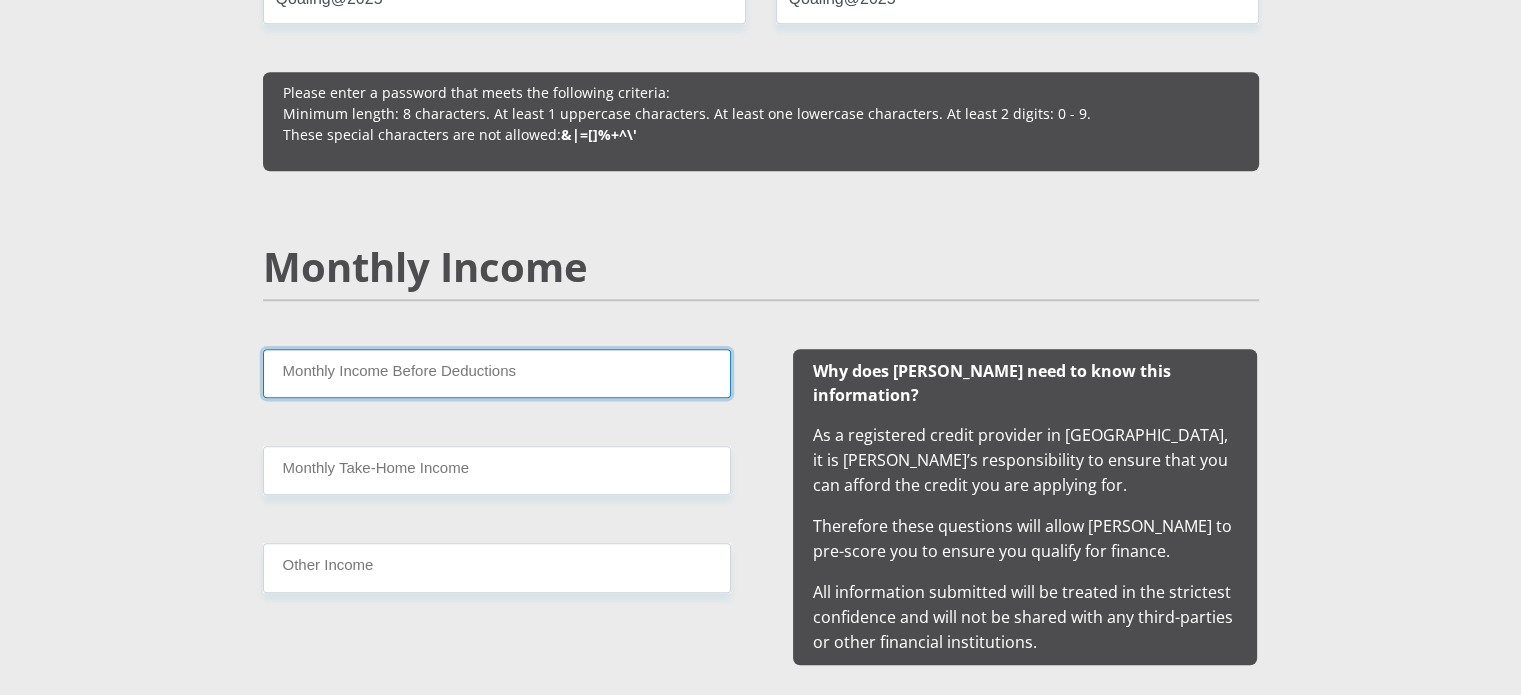 click on "Monthly Income Before Deductions" at bounding box center [497, 373] 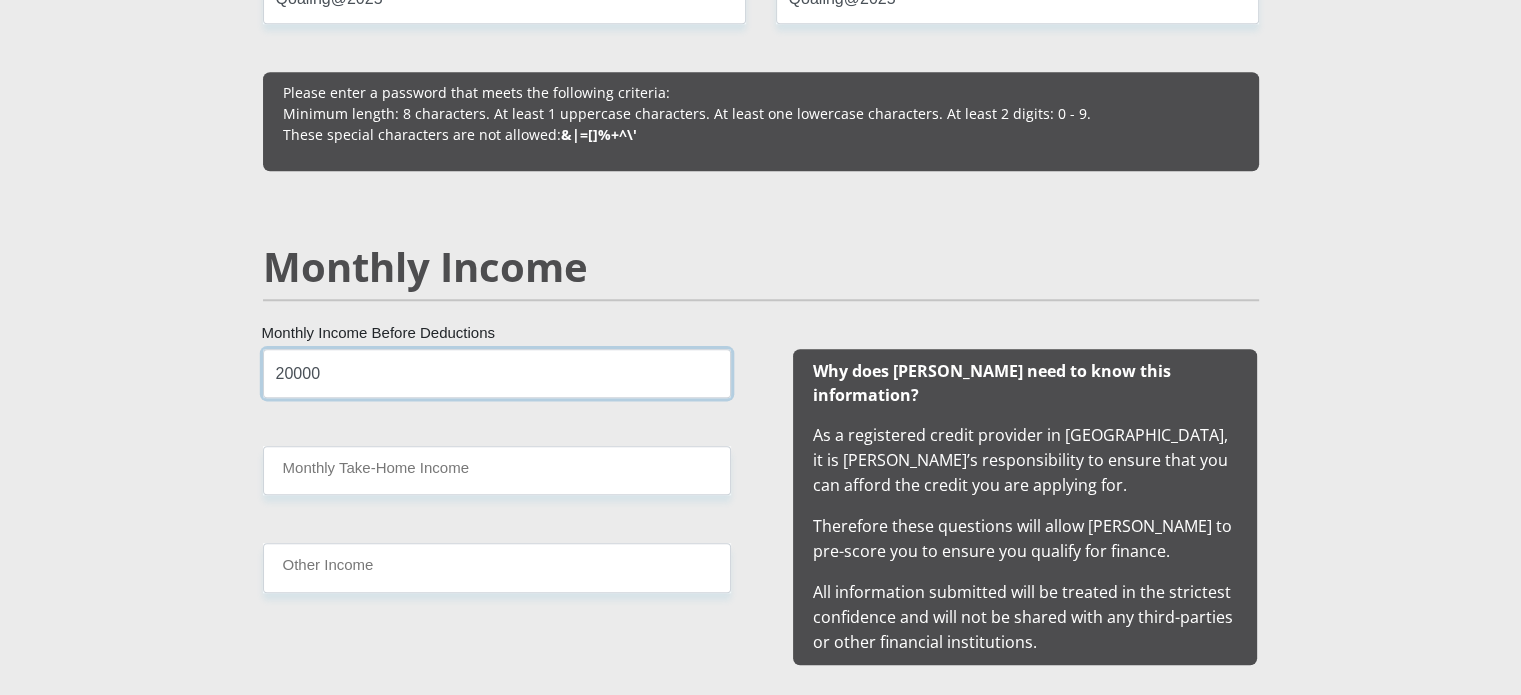type on "20000" 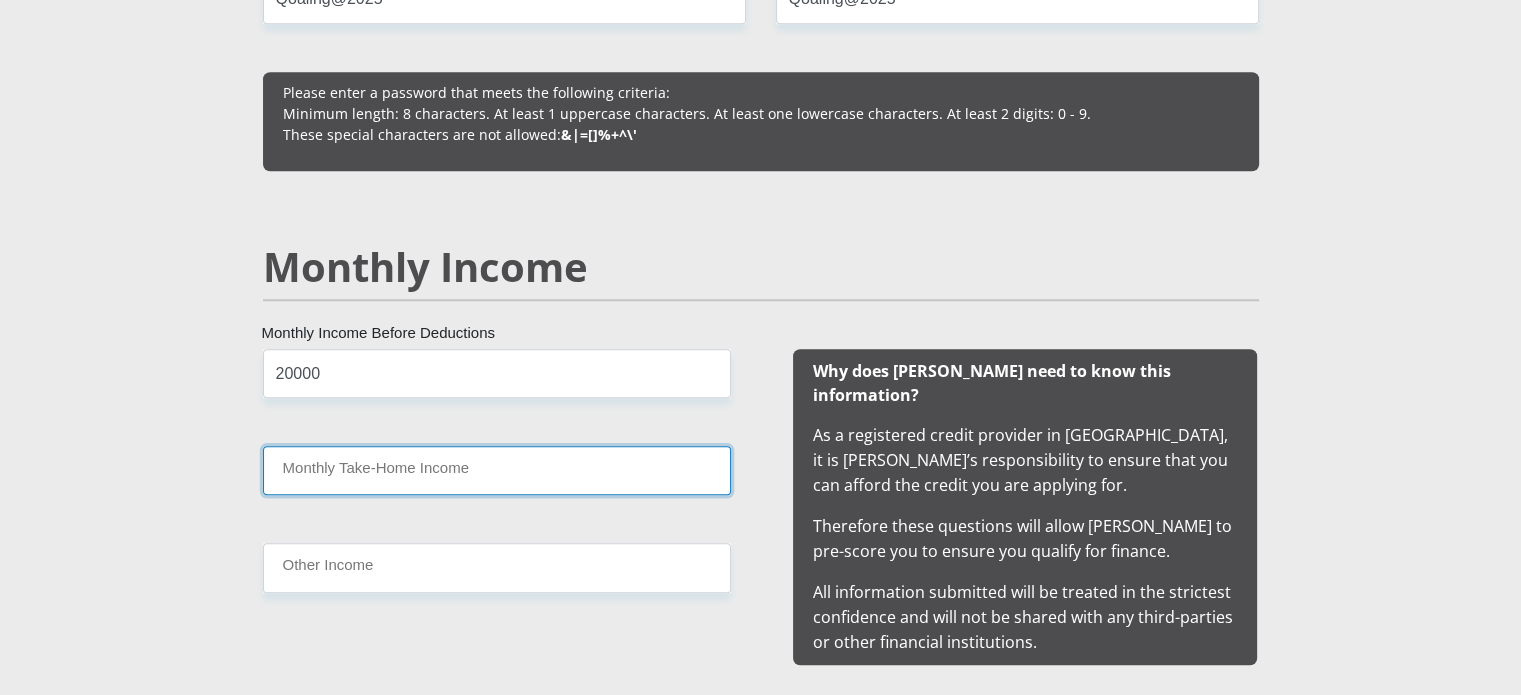 click on "Monthly Take-Home Income" at bounding box center [497, 470] 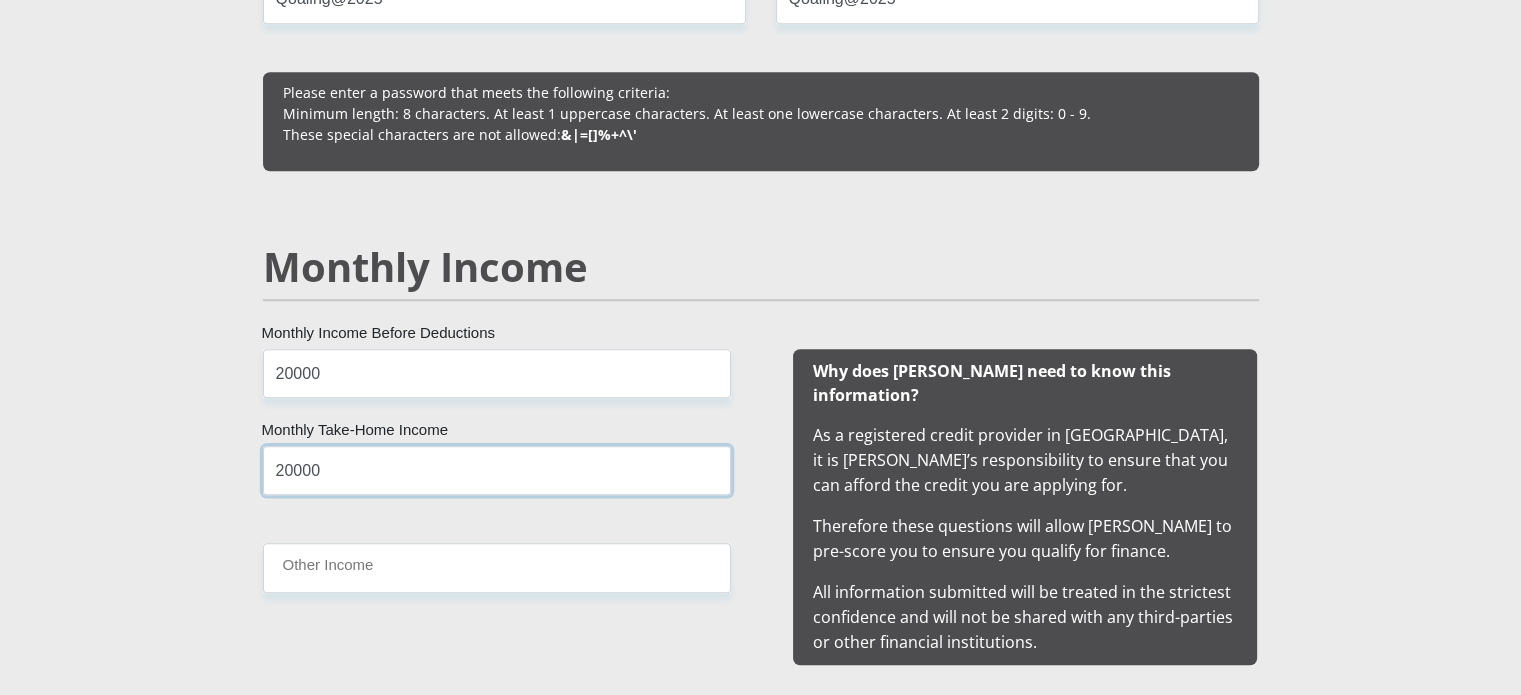 type on "20000" 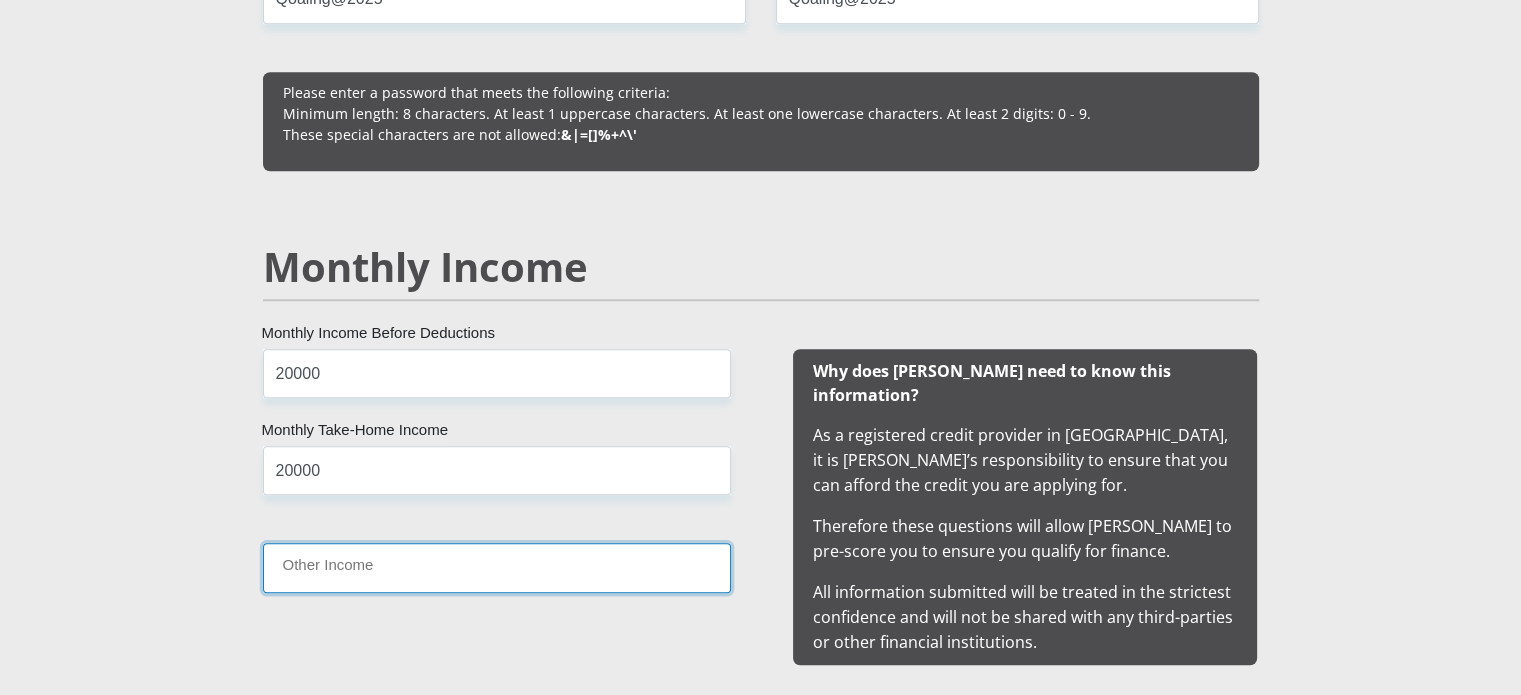 click on "Other Income" at bounding box center [497, 567] 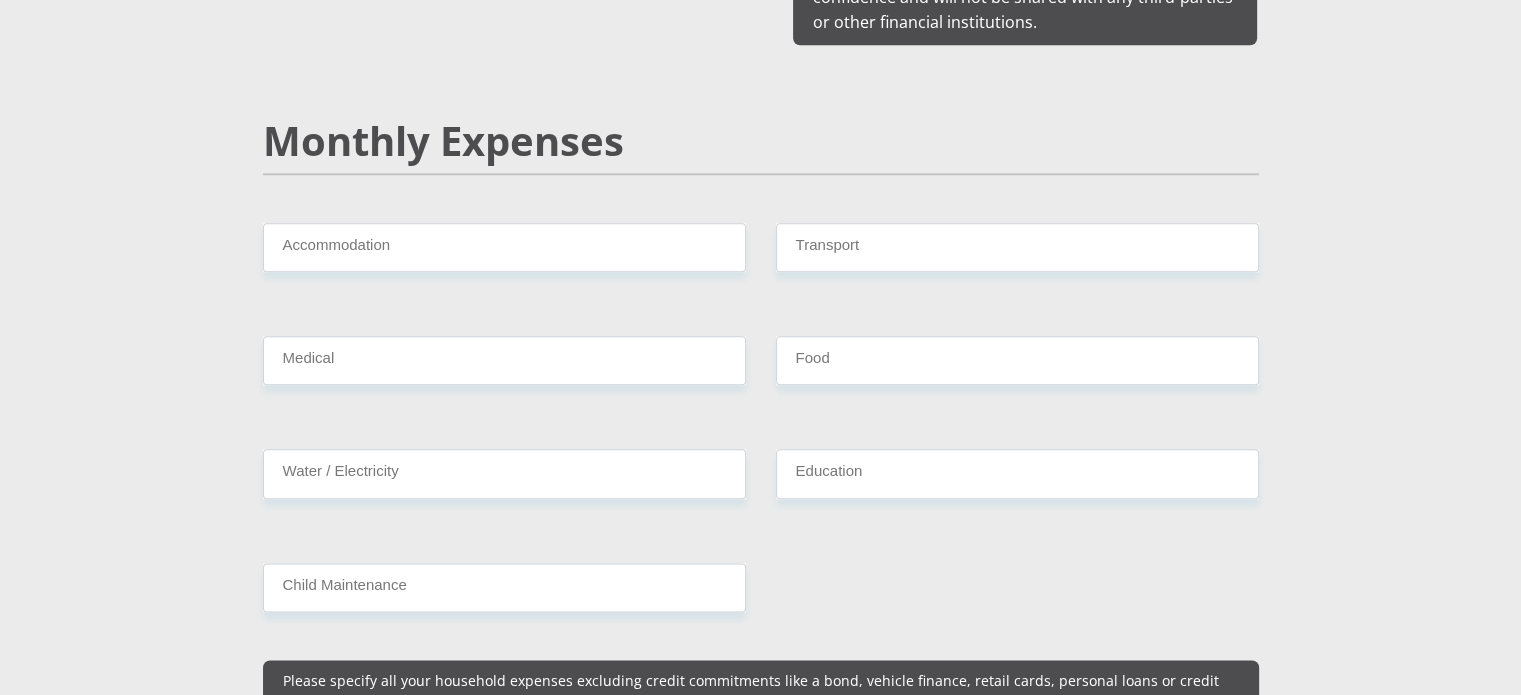 scroll, scrollTop: 2312, scrollLeft: 0, axis: vertical 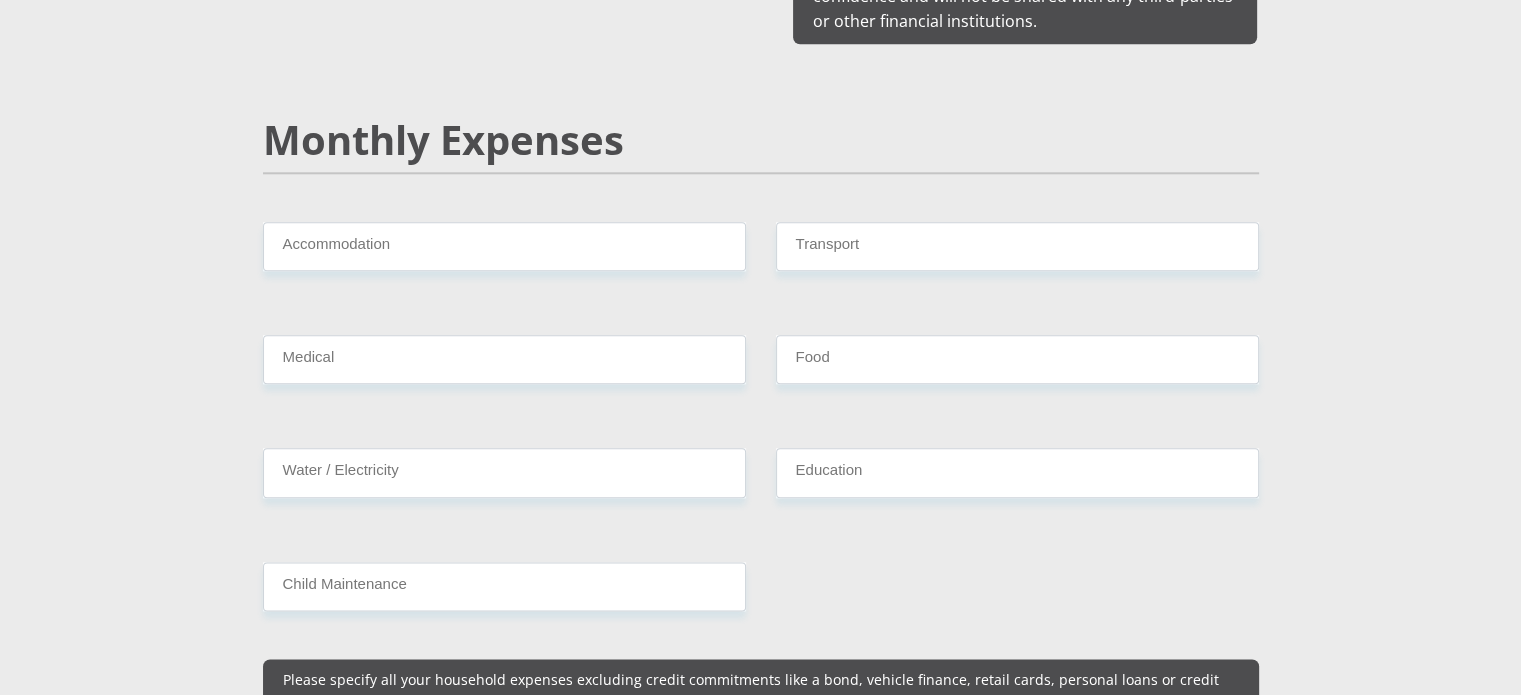 type on "6000" 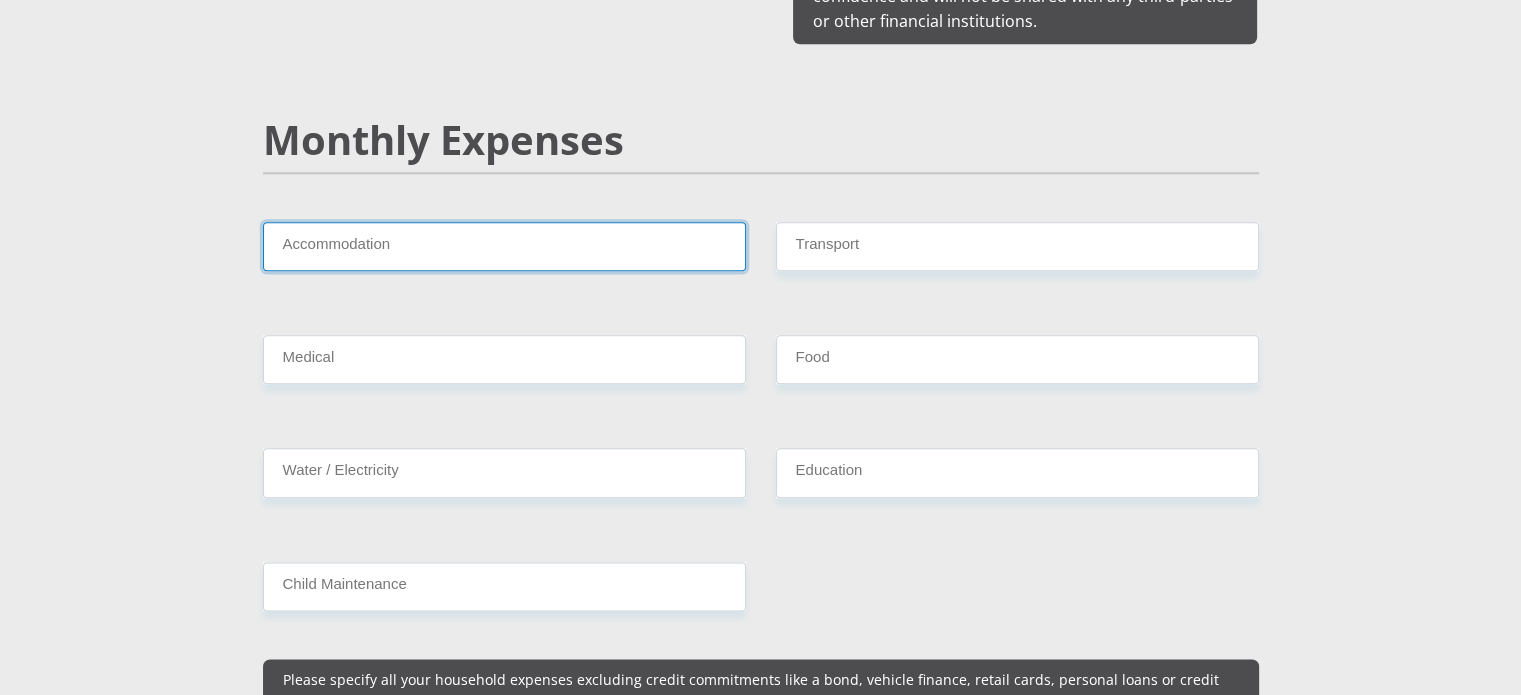 click on "Accommodation" at bounding box center [504, 246] 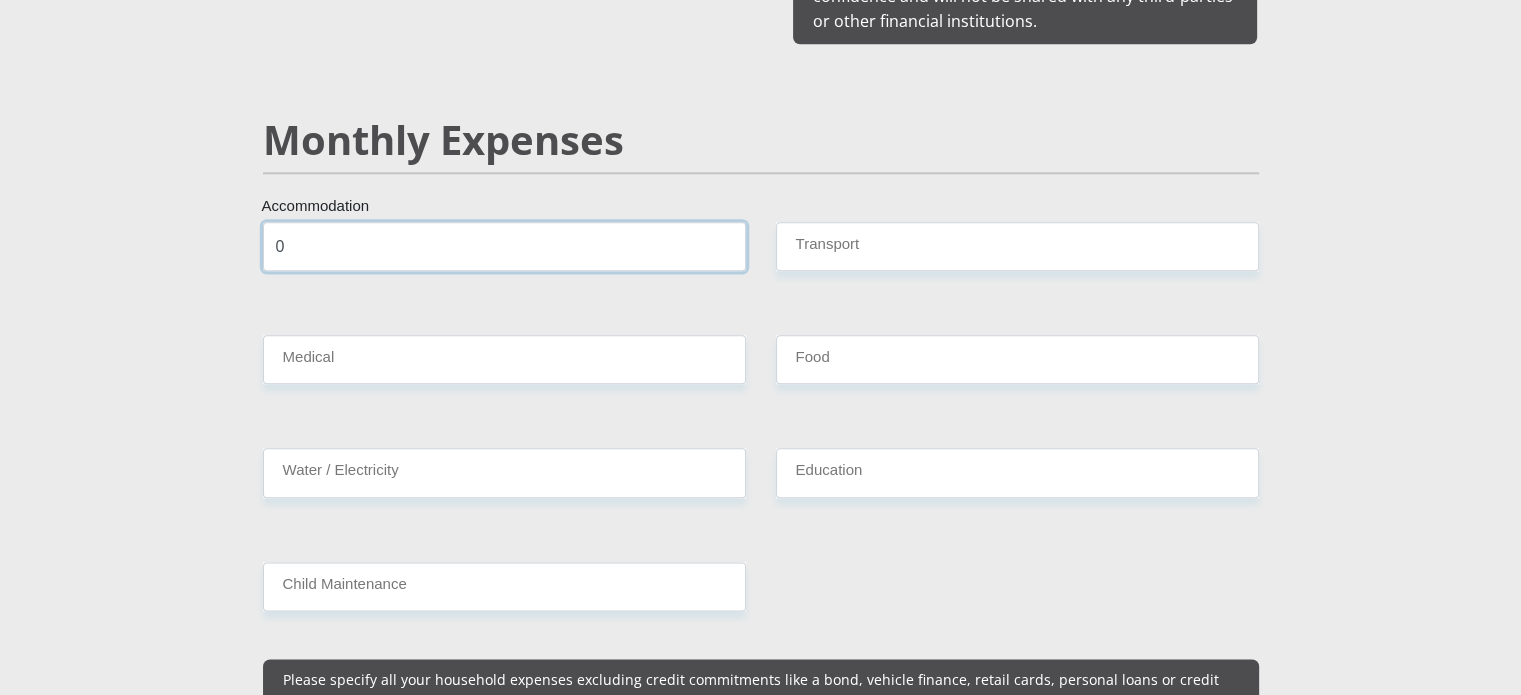 type on "0" 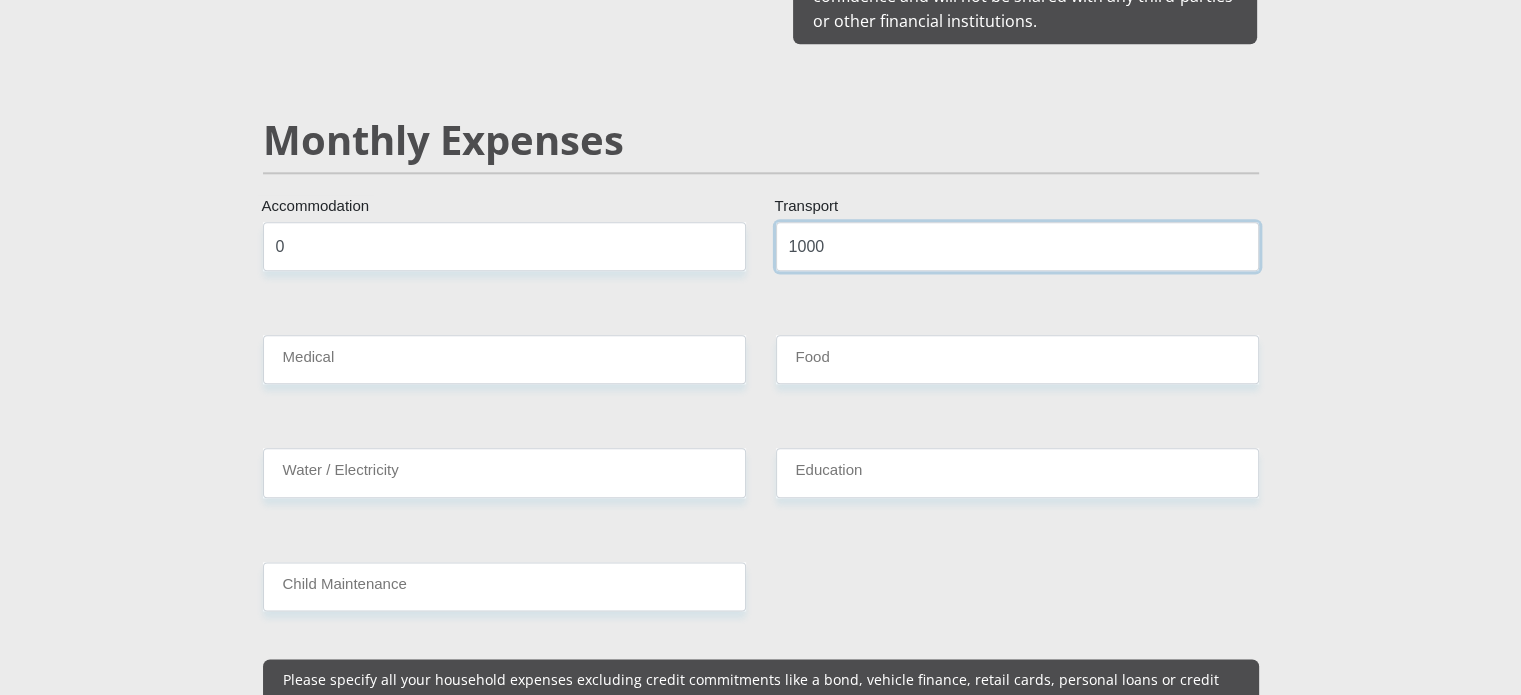 type on "1000" 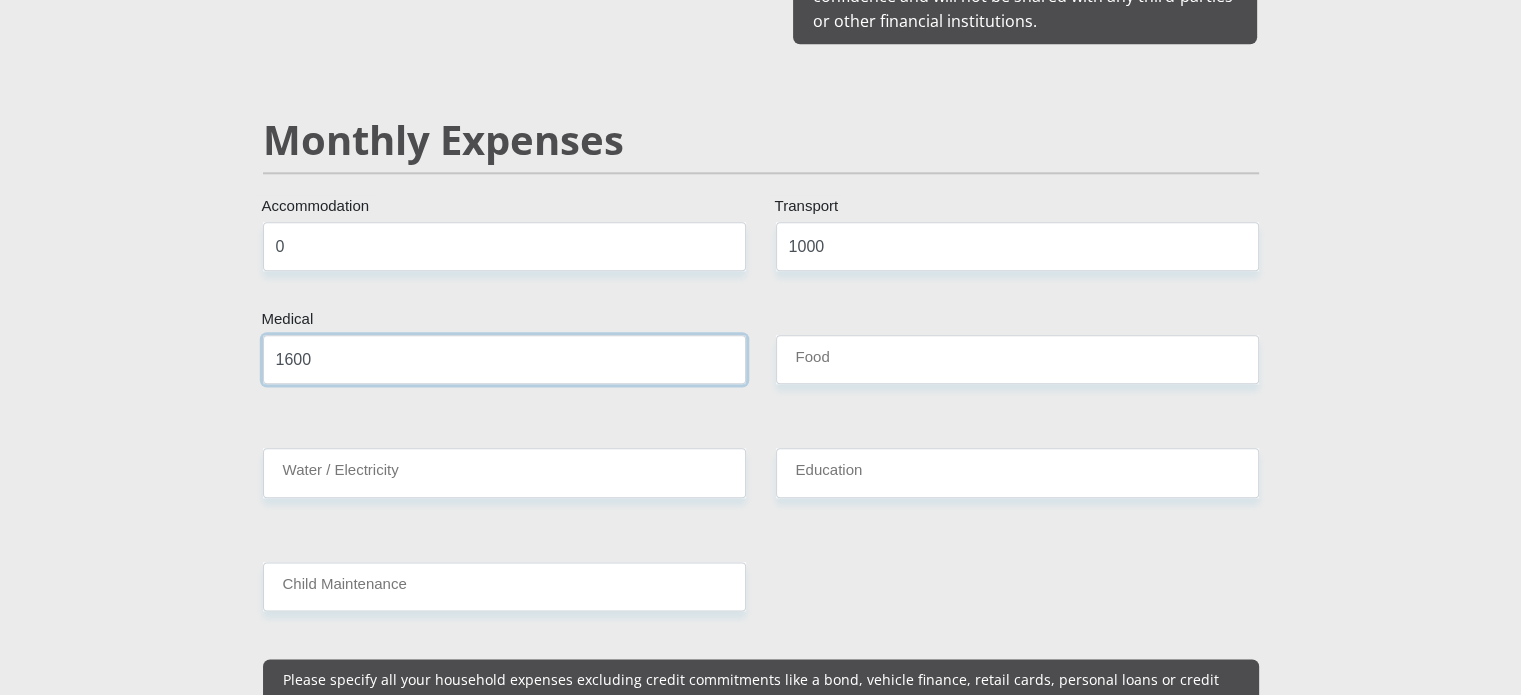 type on "1600" 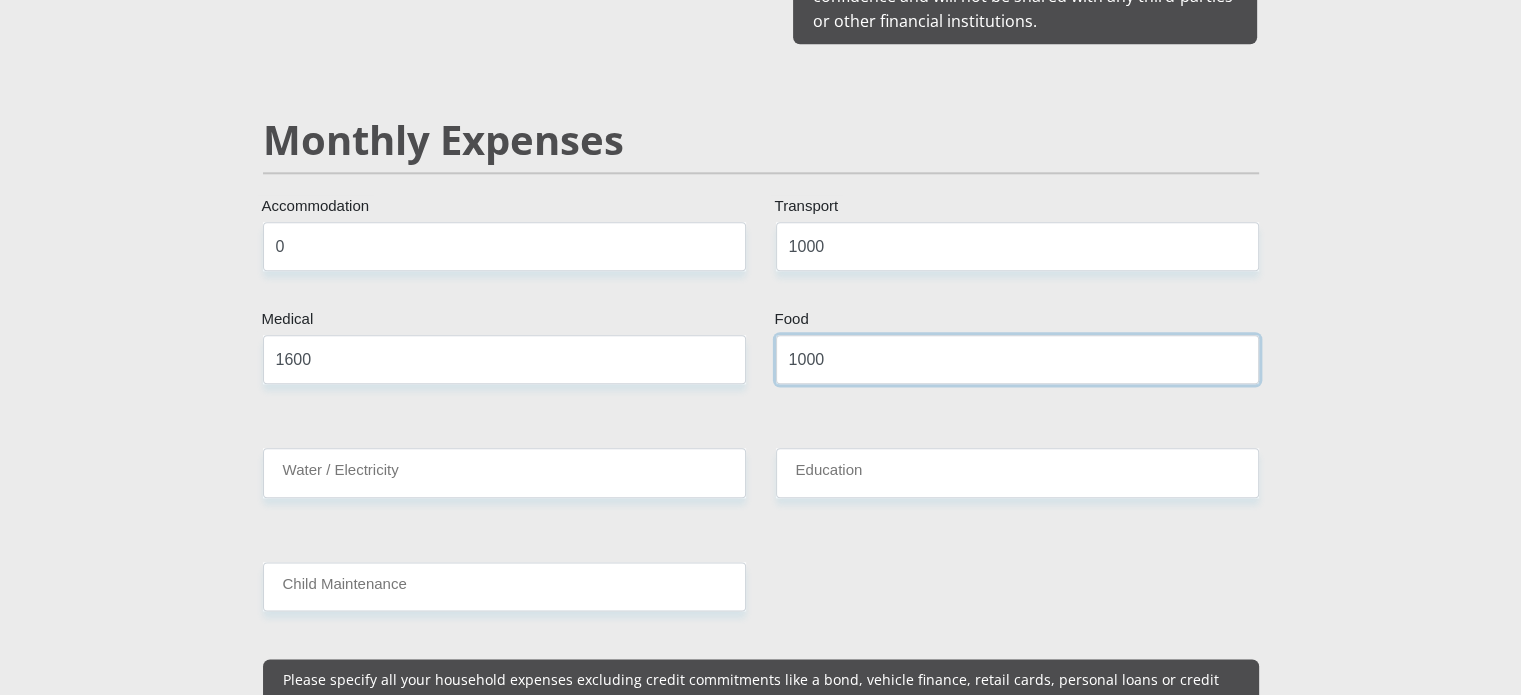 type on "1000" 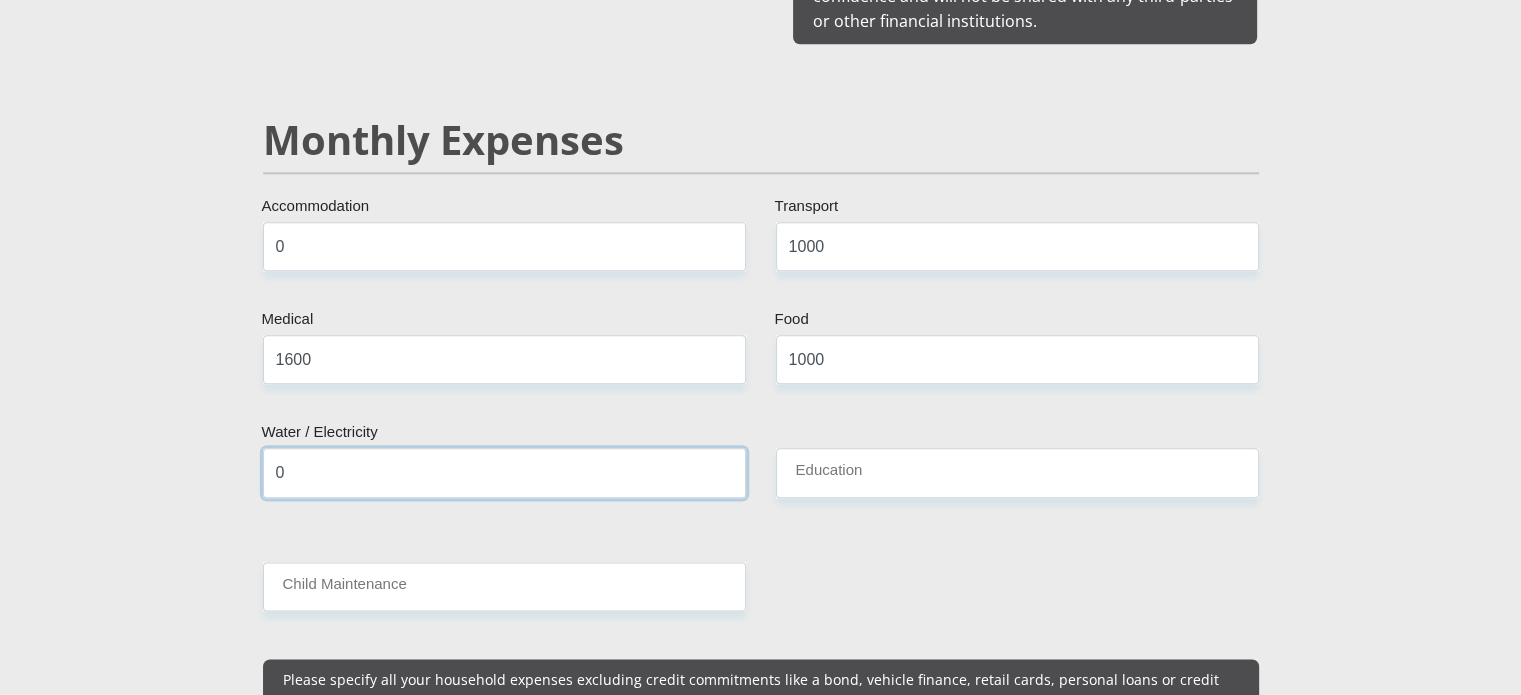 type on "0" 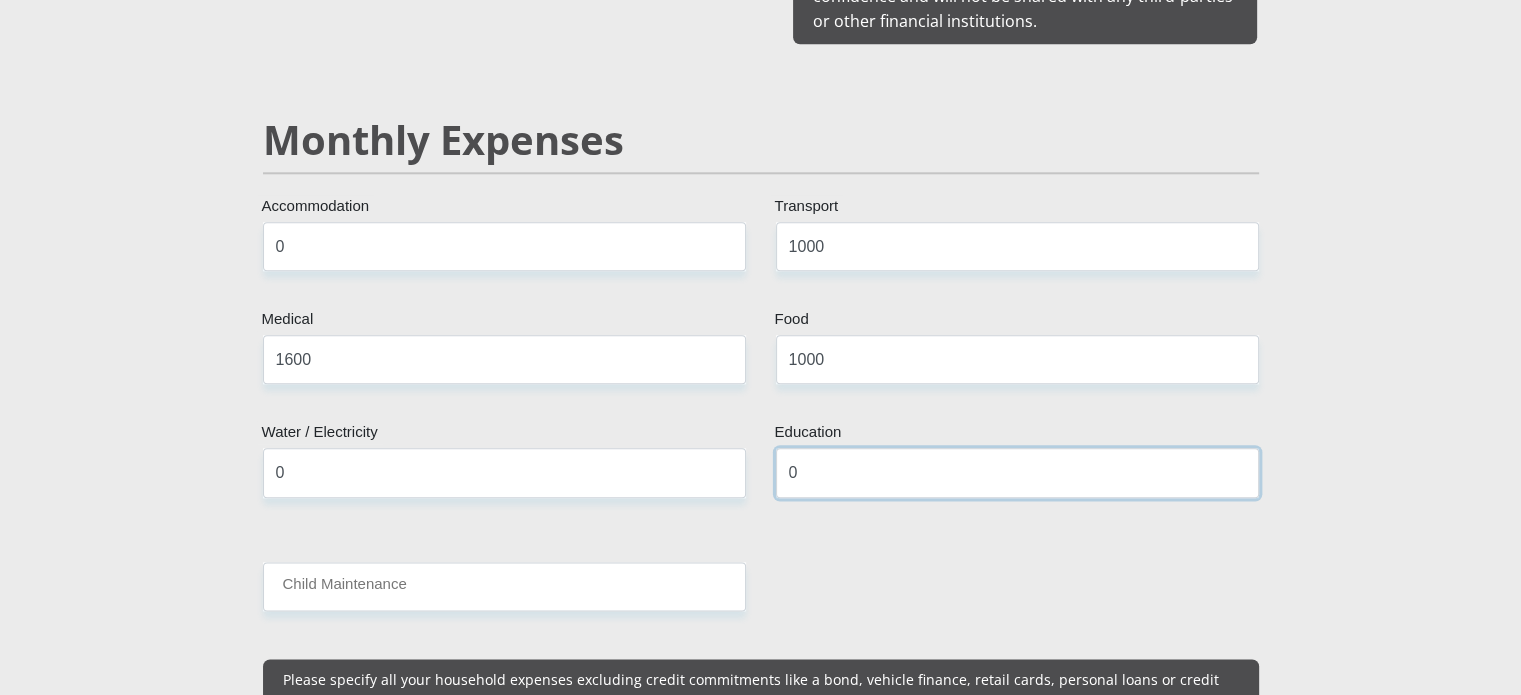 type on "0" 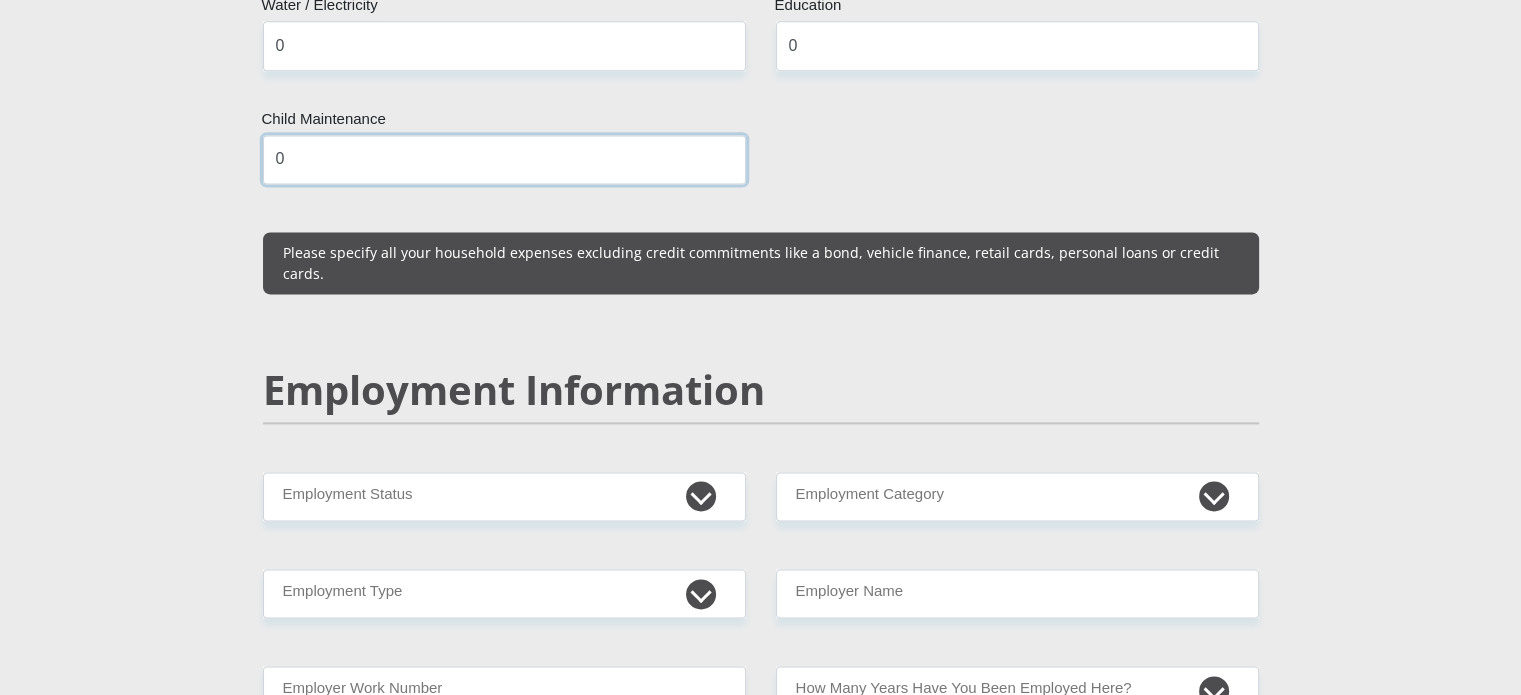 scroll, scrollTop: 2918, scrollLeft: 0, axis: vertical 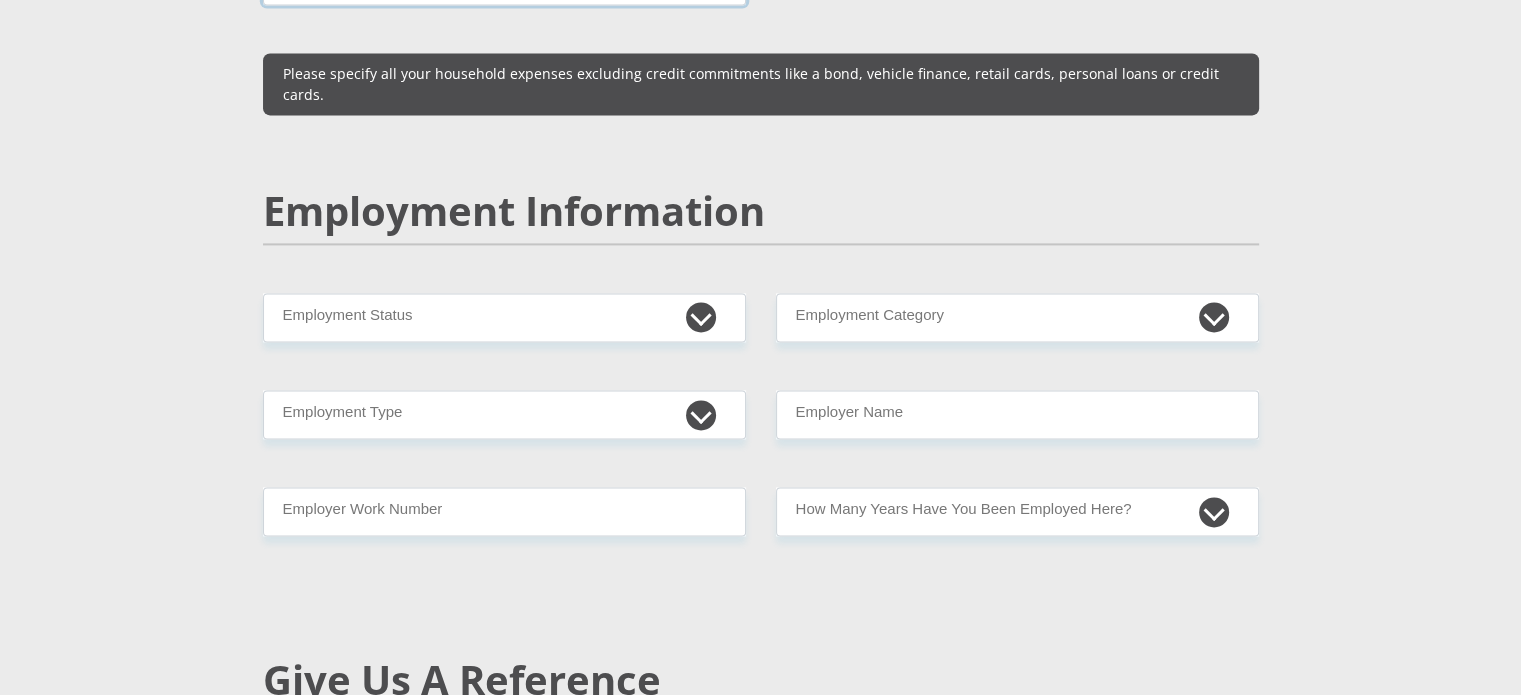 type on "0" 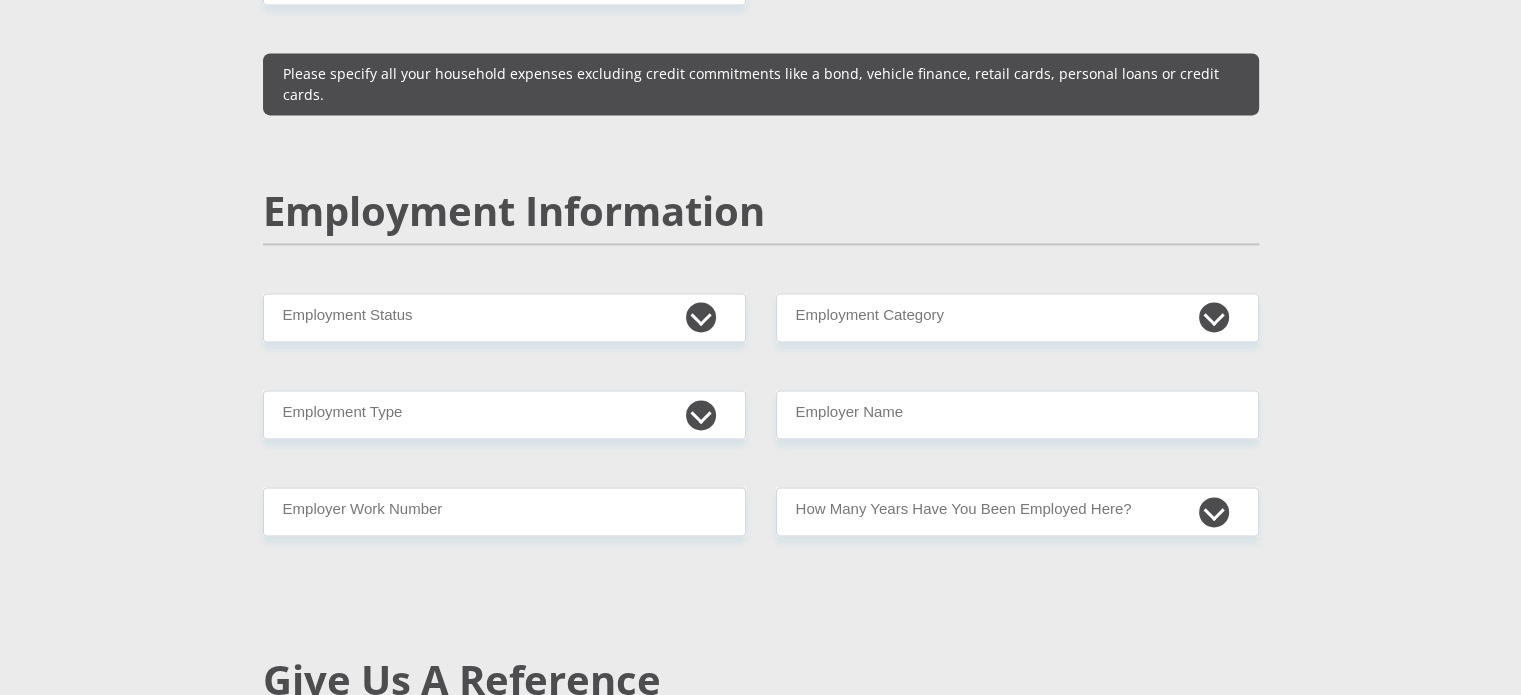 click on "Employment Information" at bounding box center (761, 240) 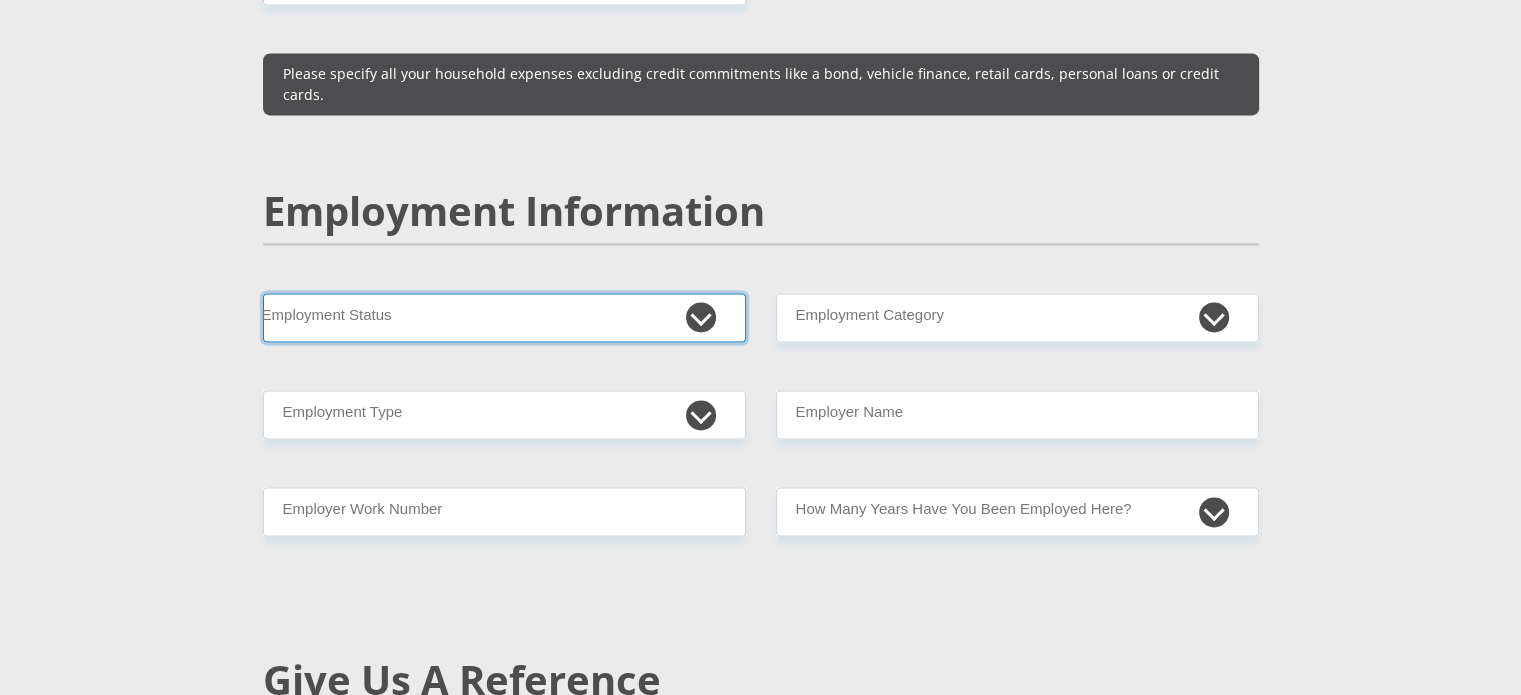 click on "Permanent/Full-time
Part-time/Casual
[DEMOGRAPHIC_DATA] Worker
Self-Employed
Housewife
Retired
Student
Medically Boarded
Disability
Unemployed" at bounding box center (504, 317) 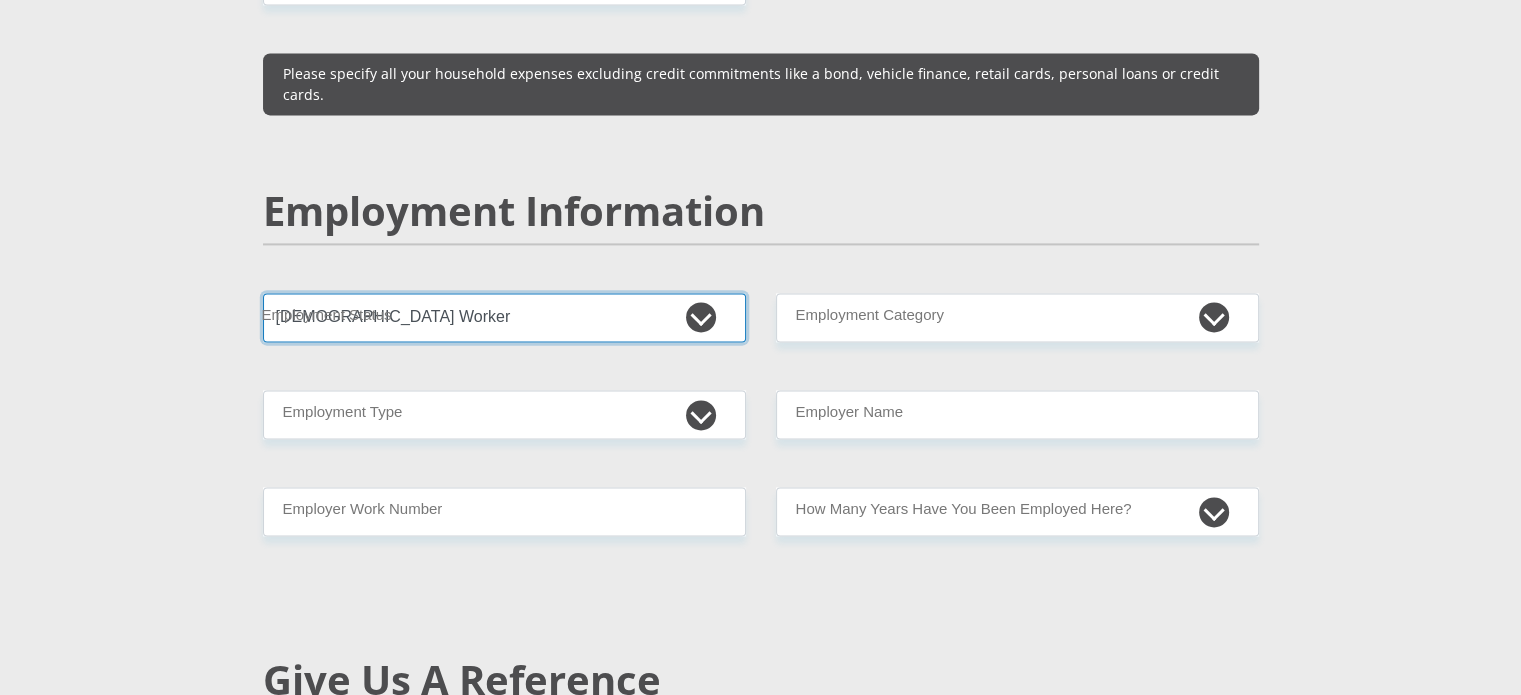 click on "Permanent/Full-time
Part-time/Casual
[DEMOGRAPHIC_DATA] Worker
Self-Employed
Housewife
Retired
Student
Medically Boarded
Disability
Unemployed" at bounding box center (504, 317) 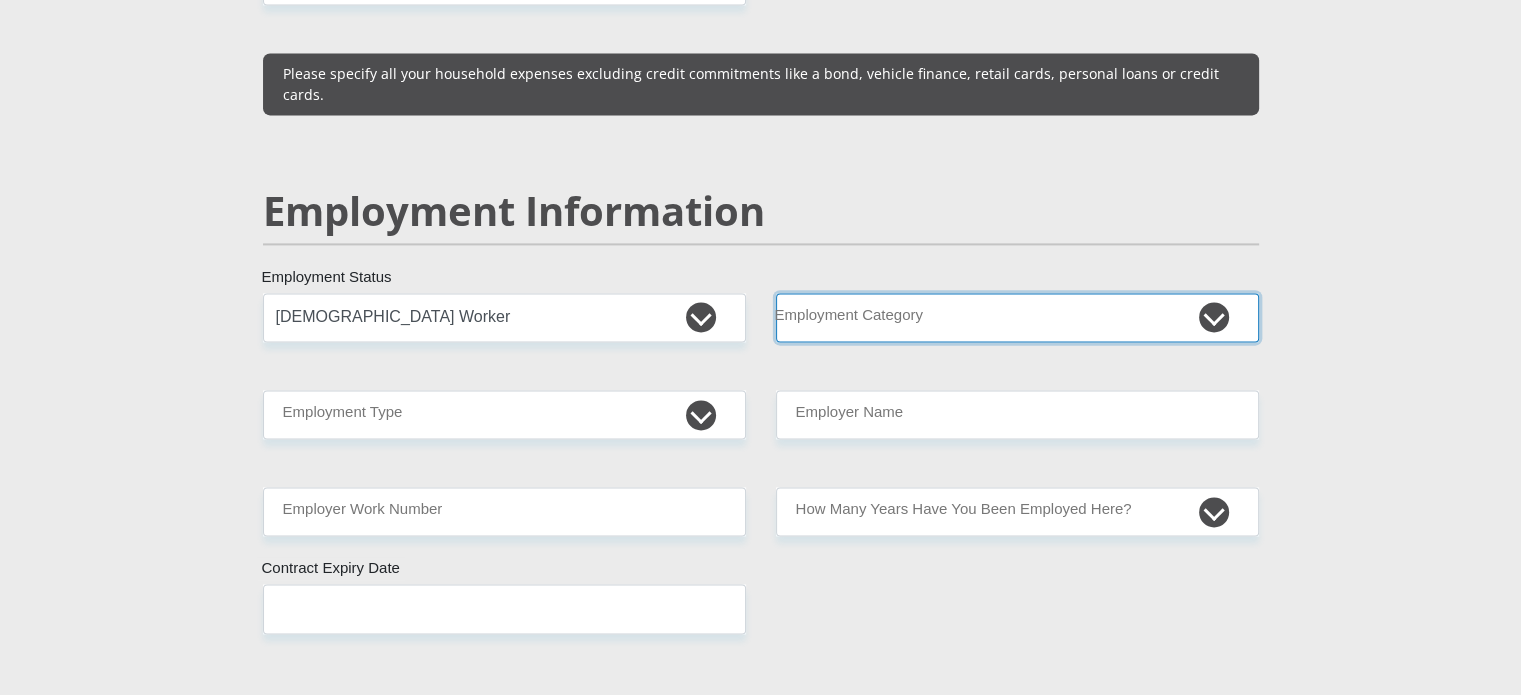 click on "AGRICULTURE
ALCOHOL & TOBACCO
CONSTRUCTION MATERIALS
METALLURGY
EQUIPMENT FOR RENEWABLE ENERGY
SPECIALIZED CONTRACTORS
CAR
GAMING (INCL. INTERNET
OTHER WHOLESALE
UNLICENSED PHARMACEUTICALS
CURRENCY EXCHANGE HOUSES
OTHER FINANCIAL INSTITUTIONS & INSURANCE
REAL ESTATE AGENTS
OIL & GAS
OTHER MATERIALS (E.G. IRON ORE)
PRECIOUS STONES & PRECIOUS METALS
POLITICAL ORGANIZATIONS
RELIGIOUS ORGANIZATIONS(NOT SECTS)
ACTI. HAVING BUSINESS DEAL WITH PUBLIC ADMINISTRATION
LAUNDROMATS" at bounding box center (1017, 317) 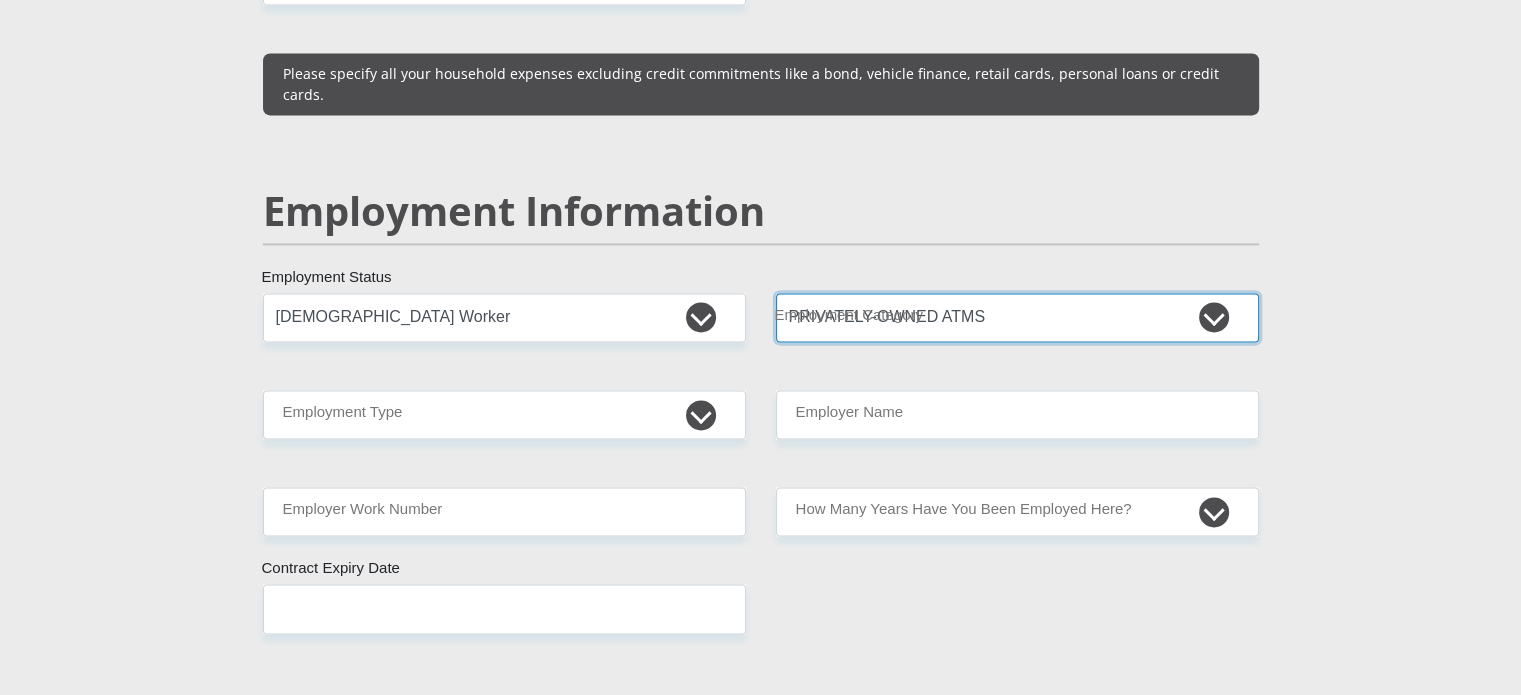 click on "AGRICULTURE
ALCOHOL & TOBACCO
CONSTRUCTION MATERIALS
METALLURGY
EQUIPMENT FOR RENEWABLE ENERGY
SPECIALIZED CONTRACTORS
CAR
GAMING (INCL. INTERNET
OTHER WHOLESALE
UNLICENSED PHARMACEUTICALS
CURRENCY EXCHANGE HOUSES
OTHER FINANCIAL INSTITUTIONS & INSURANCE
REAL ESTATE AGENTS
OIL & GAS
OTHER MATERIALS (E.G. IRON ORE)
PRECIOUS STONES & PRECIOUS METALS
POLITICAL ORGANIZATIONS
RELIGIOUS ORGANIZATIONS(NOT SECTS)
ACTI. HAVING BUSINESS DEAL WITH PUBLIC ADMINISTRATION
LAUNDROMATS" at bounding box center [1017, 317] 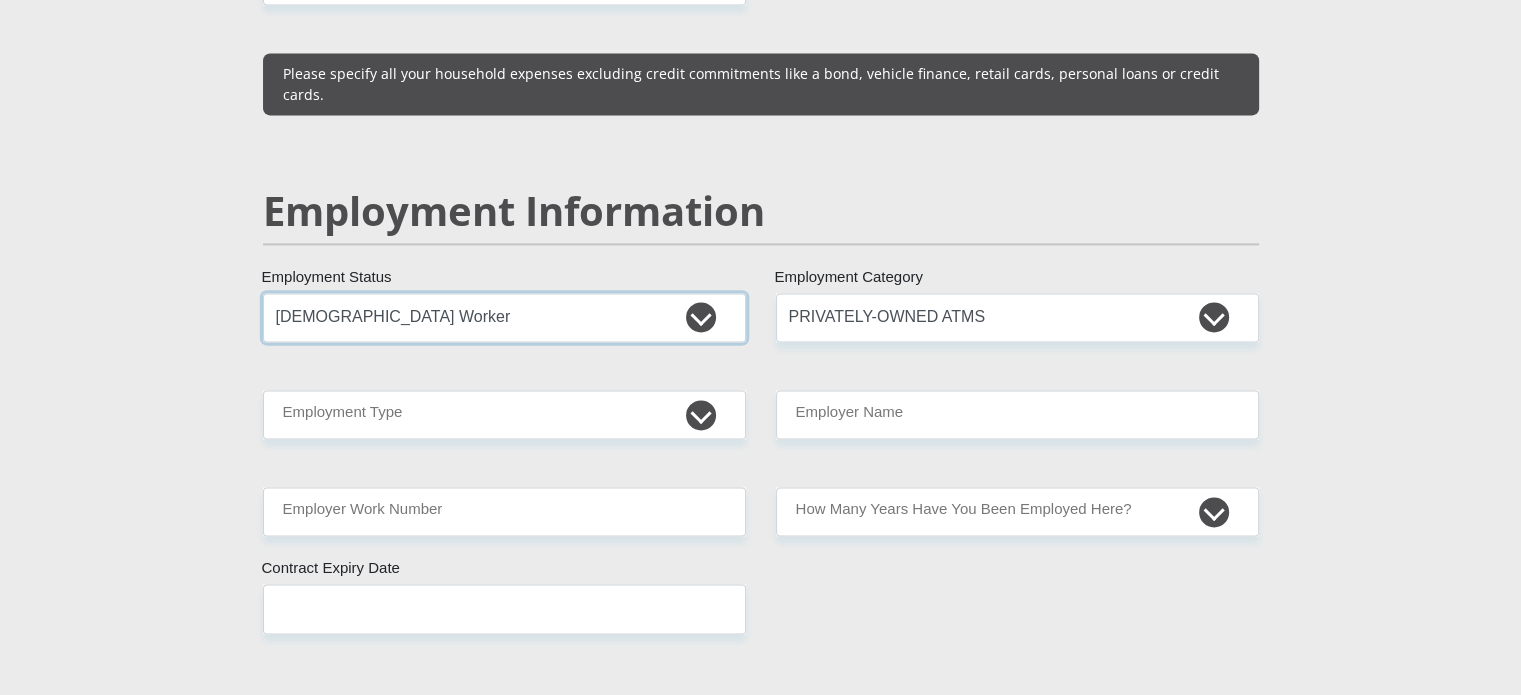 click on "Permanent/Full-time
Part-time/Casual
[DEMOGRAPHIC_DATA] Worker
Self-Employed
Housewife
Retired
Student
Medically Boarded
Disability
Unemployed" at bounding box center (504, 317) 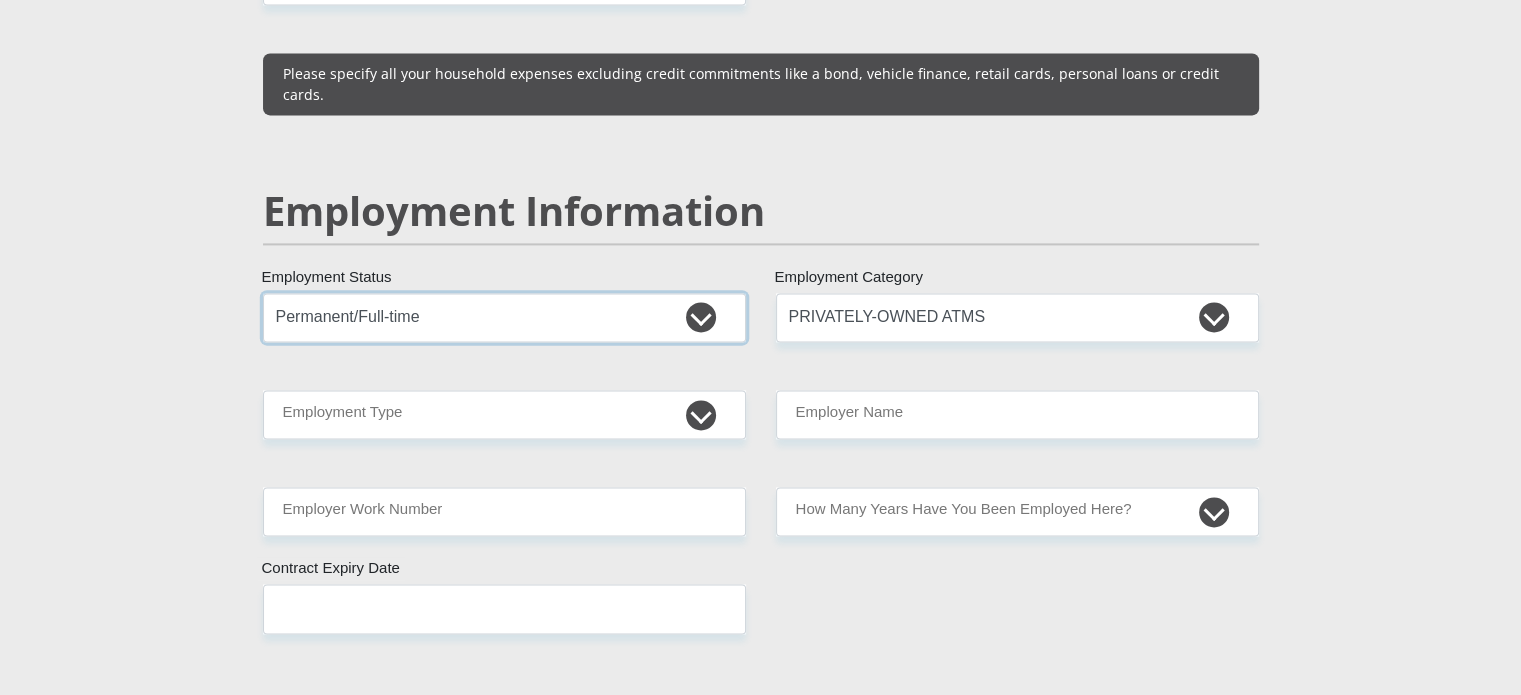 click on "Permanent/Full-time
Part-time/Casual
[DEMOGRAPHIC_DATA] Worker
Self-Employed
Housewife
Retired
Student
Medically Boarded
Disability
Unemployed" at bounding box center [504, 317] 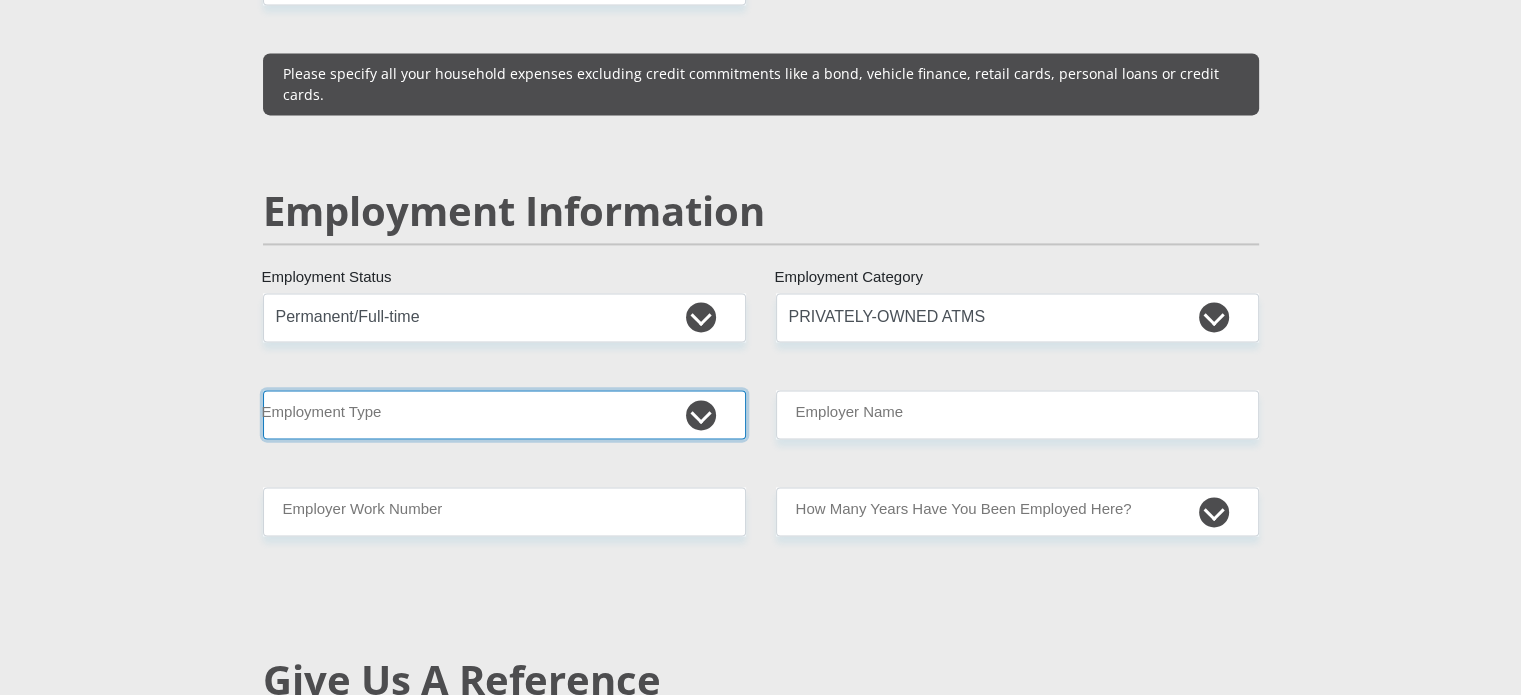 click on "College/Lecturer
Craft Seller
Creative
Driver
Executive
Farmer
Forces - Non Commissioned
Forces - Officer
Hawker
Housewife
Labourer
Licenced Professional
Manager
Miner
Non Licenced Professional
Office Staff/Clerk
Outside Worker
Pensioner
Permanent Teacher
Production/Manufacturing
Sales
Self-Employed
Semi-Professional Worker
Service Industry  Social Worker  Student" at bounding box center (504, 414) 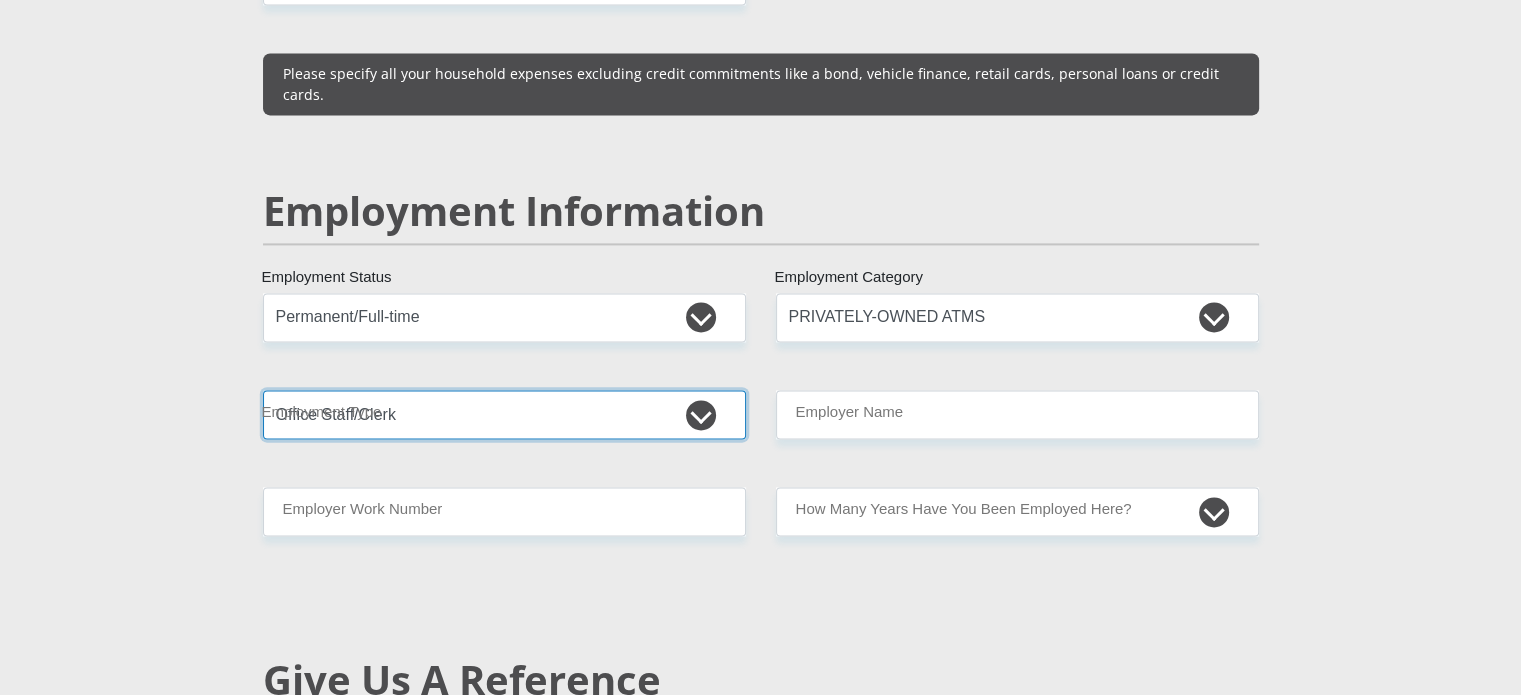 click on "College/Lecturer
Craft Seller
Creative
Driver
Executive
Farmer
Forces - Non Commissioned
Forces - Officer
Hawker
Housewife
Labourer
Licenced Professional
Manager
Miner
Non Licenced Professional
Office Staff/Clerk
Outside Worker
Pensioner
Permanent Teacher
Production/Manufacturing
Sales
Self-Employed
Semi-Professional Worker
Service Industry  Social Worker  Student" at bounding box center (504, 414) 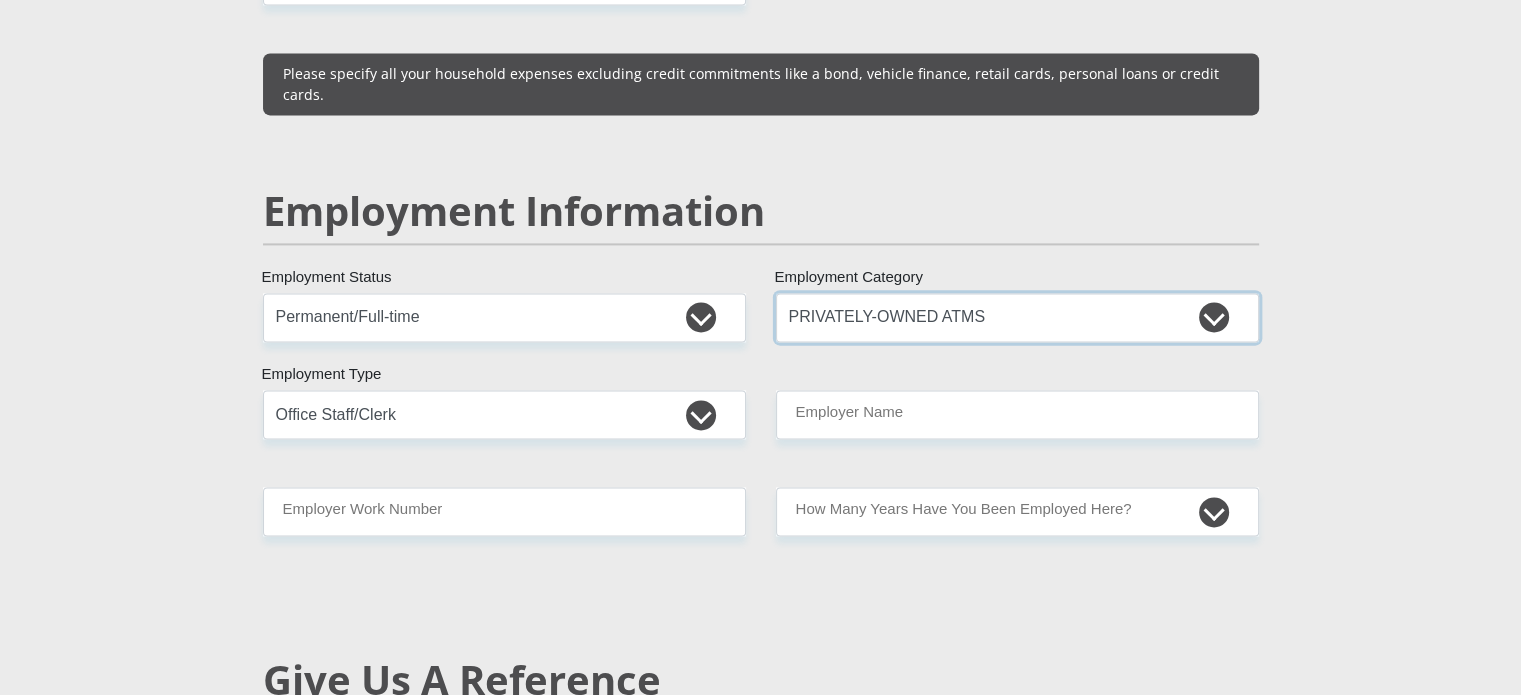 click on "AGRICULTURE
ALCOHOL & TOBACCO
CONSTRUCTION MATERIALS
METALLURGY
EQUIPMENT FOR RENEWABLE ENERGY
SPECIALIZED CONTRACTORS
CAR
GAMING (INCL. INTERNET
OTHER WHOLESALE
UNLICENSED PHARMACEUTICALS
CURRENCY EXCHANGE HOUSES
OTHER FINANCIAL INSTITUTIONS & INSURANCE
REAL ESTATE AGENTS
OIL & GAS
OTHER MATERIALS (E.G. IRON ORE)
PRECIOUS STONES & PRECIOUS METALS
POLITICAL ORGANIZATIONS
RELIGIOUS ORGANIZATIONS(NOT SECTS)
ACTI. HAVING BUSINESS DEAL WITH PUBLIC ADMINISTRATION
LAUNDROMATS" at bounding box center [1017, 317] 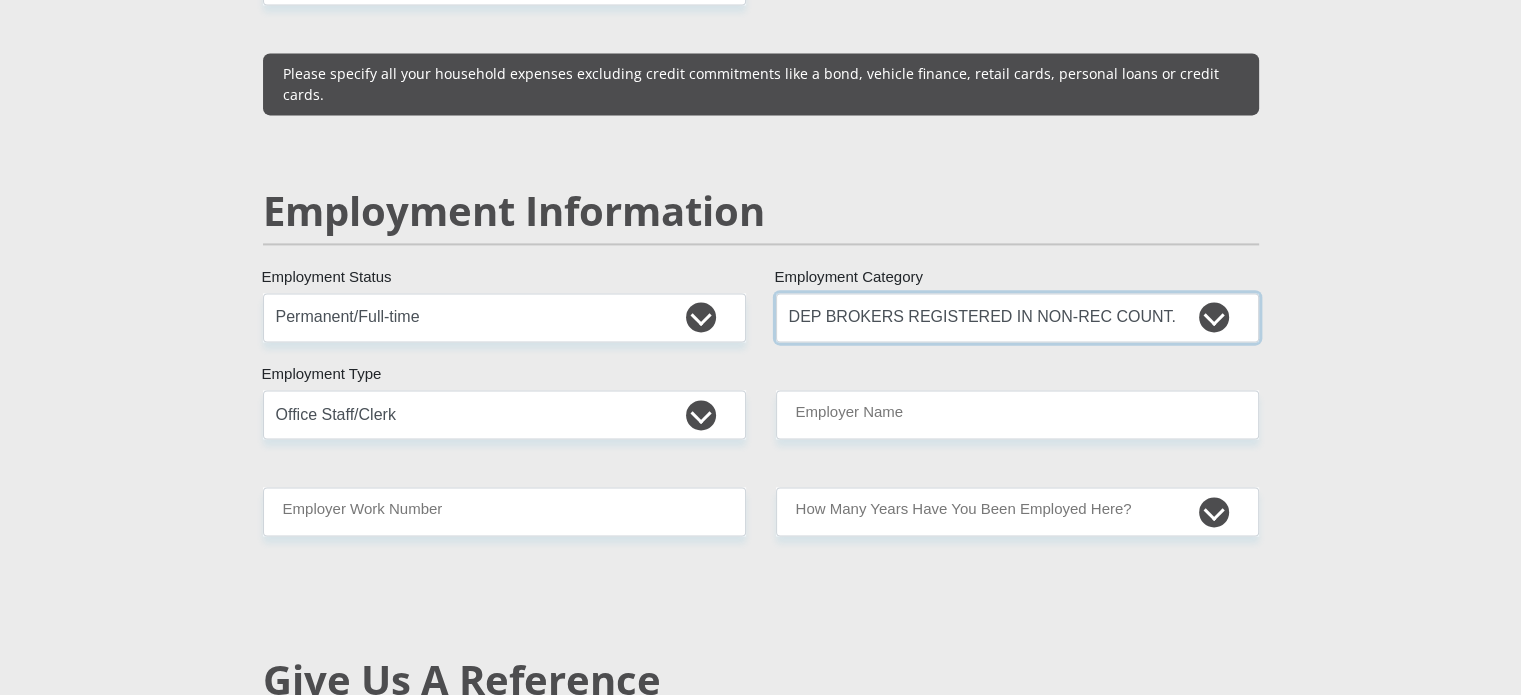 click on "AGRICULTURE
ALCOHOL & TOBACCO
CONSTRUCTION MATERIALS
METALLURGY
EQUIPMENT FOR RENEWABLE ENERGY
SPECIALIZED CONTRACTORS
CAR
GAMING (INCL. INTERNET
OTHER WHOLESALE
UNLICENSED PHARMACEUTICALS
CURRENCY EXCHANGE HOUSES
OTHER FINANCIAL INSTITUTIONS & INSURANCE
REAL ESTATE AGENTS
OIL & GAS
OTHER MATERIALS (E.G. IRON ORE)
PRECIOUS STONES & PRECIOUS METALS
POLITICAL ORGANIZATIONS
RELIGIOUS ORGANIZATIONS(NOT SECTS)
ACTI. HAVING BUSINESS DEAL WITH PUBLIC ADMINISTRATION
LAUNDROMATS" at bounding box center (1017, 317) 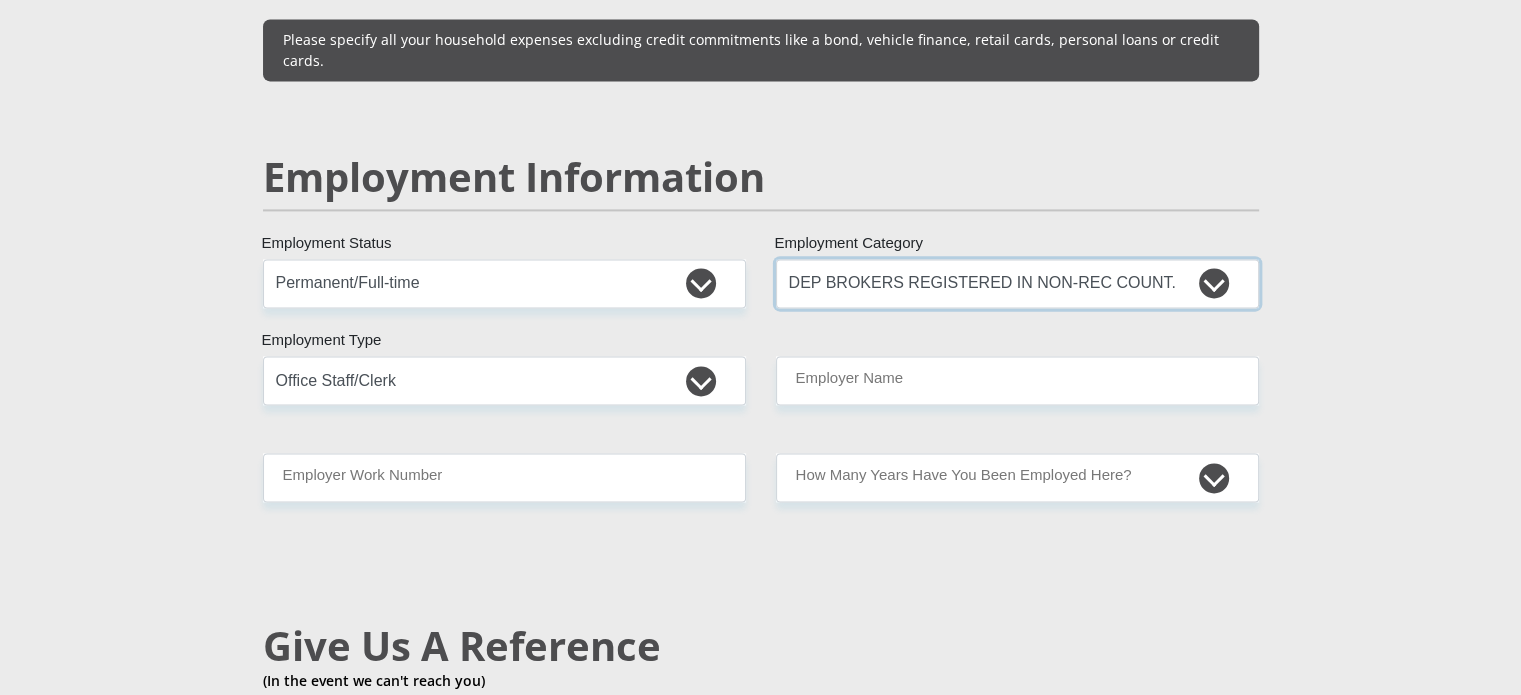 scroll, scrollTop: 2952, scrollLeft: 0, axis: vertical 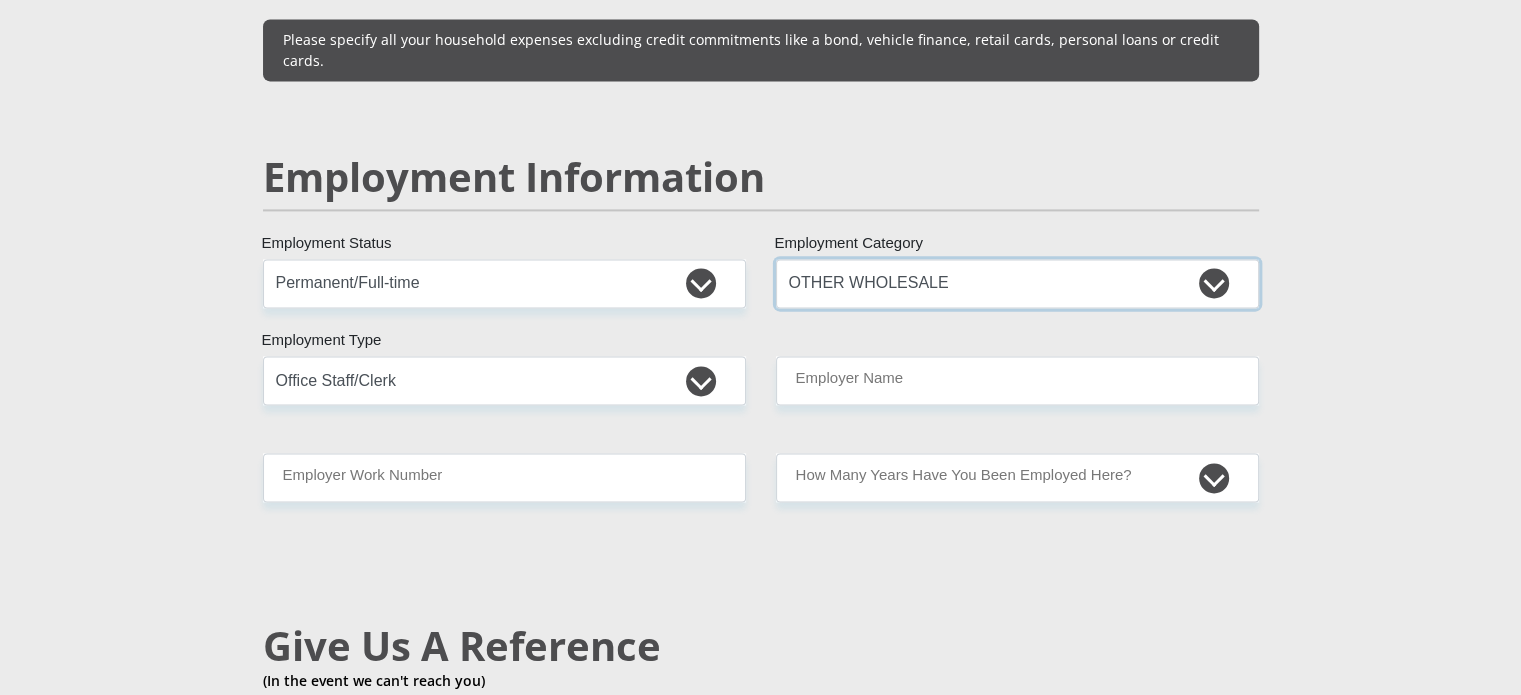 click on "AGRICULTURE
ALCOHOL & TOBACCO
CONSTRUCTION MATERIALS
METALLURGY
EQUIPMENT FOR RENEWABLE ENERGY
SPECIALIZED CONTRACTORS
CAR
GAMING (INCL. INTERNET
OTHER WHOLESALE
UNLICENSED PHARMACEUTICALS
CURRENCY EXCHANGE HOUSES
OTHER FINANCIAL INSTITUTIONS & INSURANCE
REAL ESTATE AGENTS
OIL & GAS
OTHER MATERIALS (E.G. IRON ORE)
PRECIOUS STONES & PRECIOUS METALS
POLITICAL ORGANIZATIONS
RELIGIOUS ORGANIZATIONS(NOT SECTS)
ACTI. HAVING BUSINESS DEAL WITH PUBLIC ADMINISTRATION
LAUNDROMATS" at bounding box center [1017, 283] 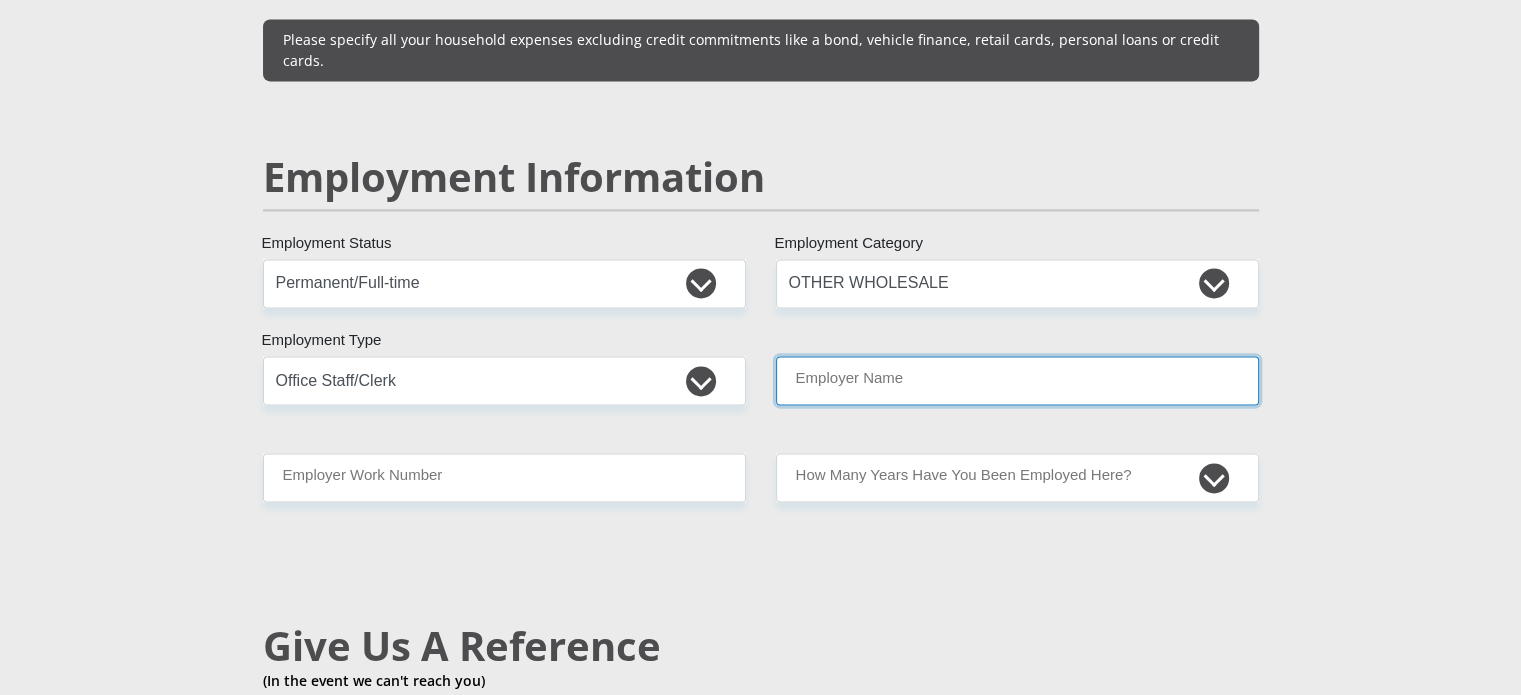 click on "Employer Name" at bounding box center (1017, 380) 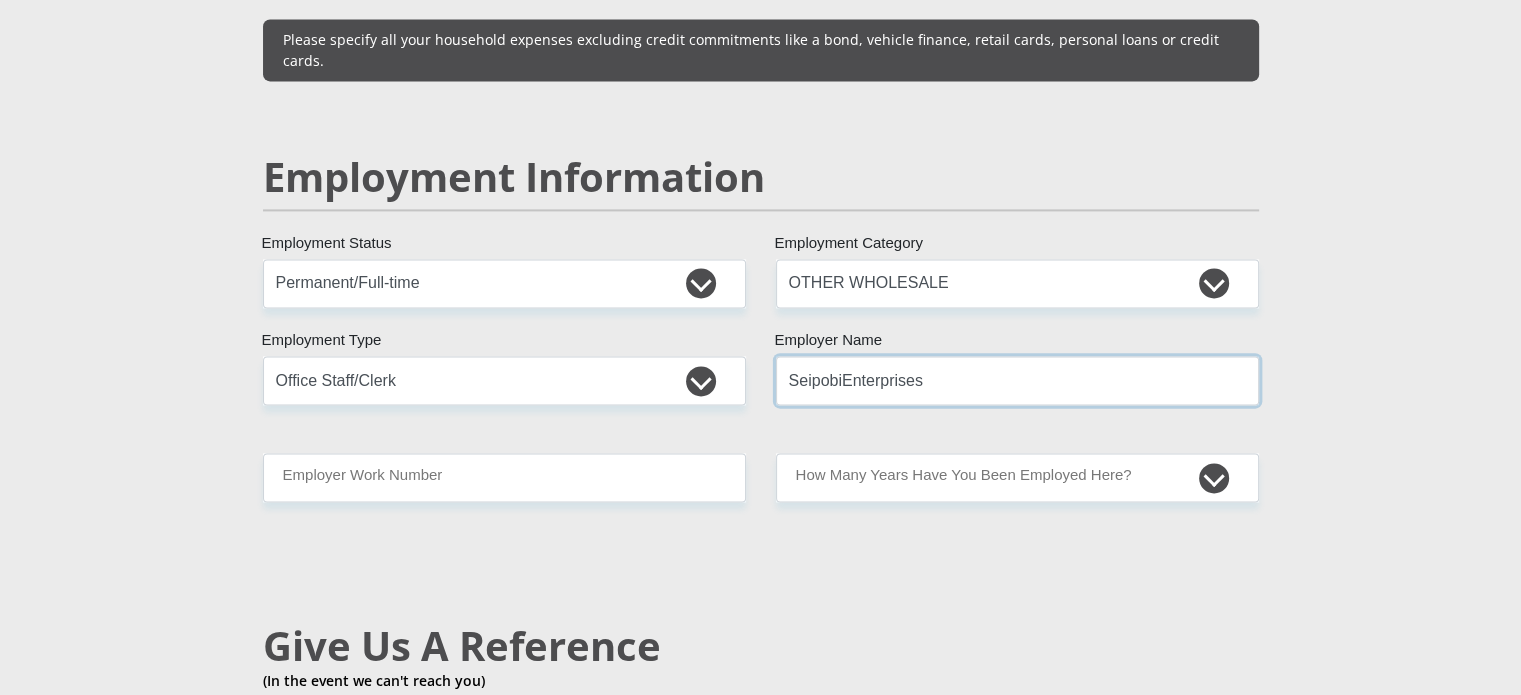 type on "SeipobiEnterprises" 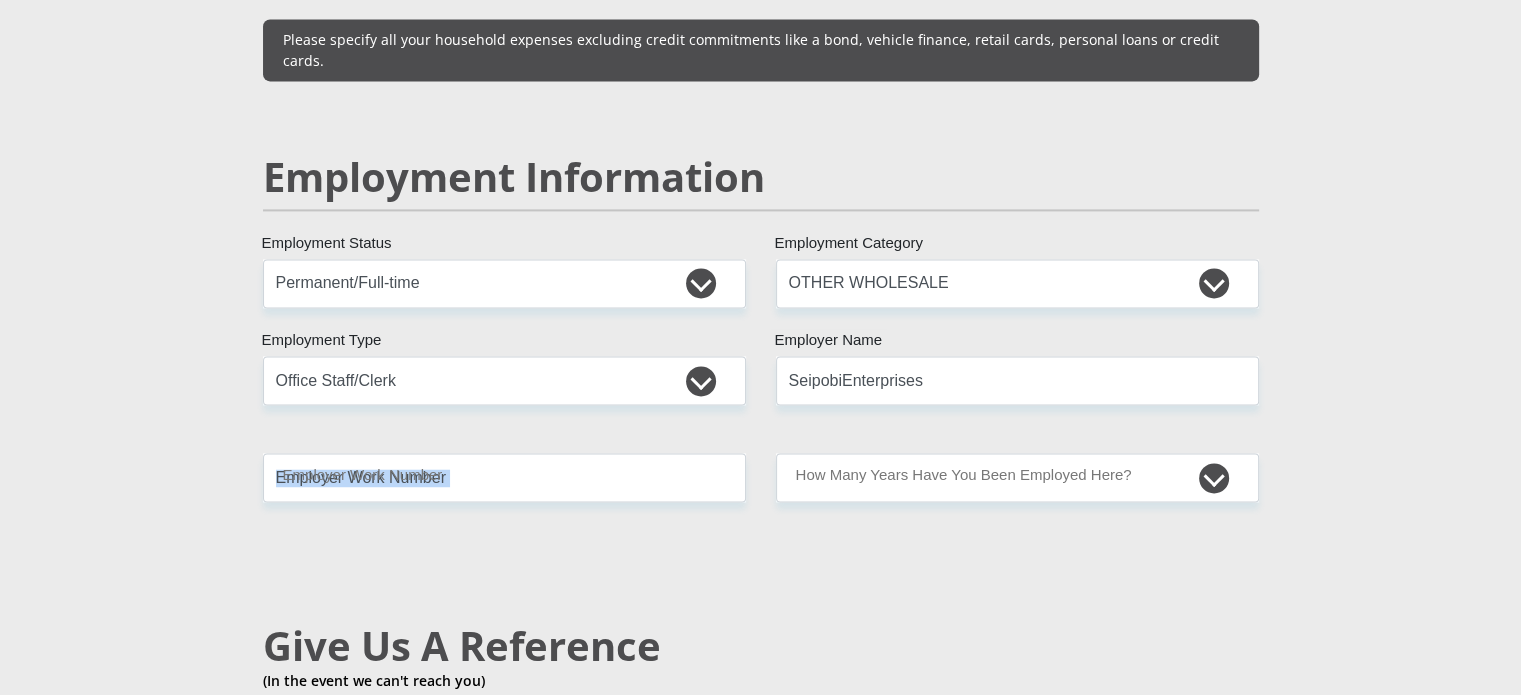 drag, startPoint x: 592, startPoint y: 456, endPoint x: 626, endPoint y: 433, distance: 41.04875 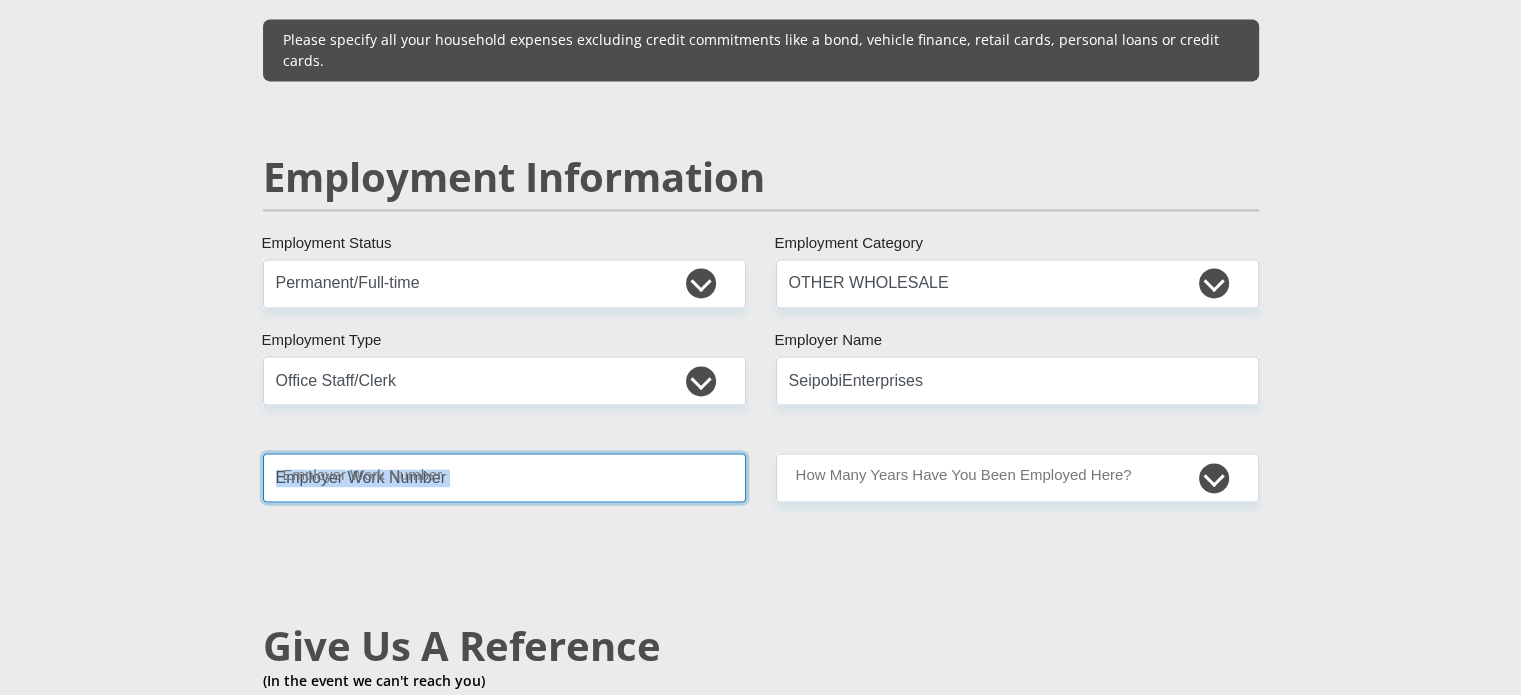 click on "Employer Work Number" at bounding box center (504, 477) 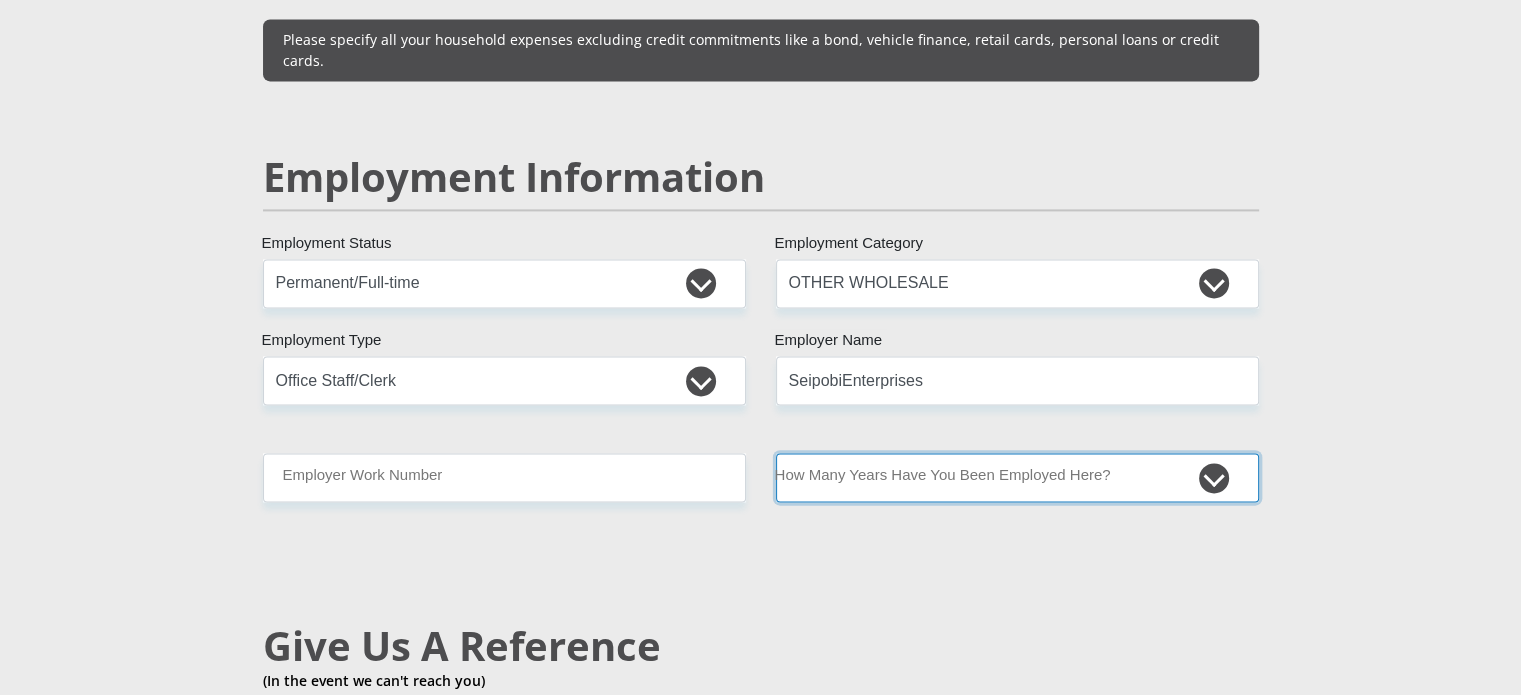 click on "less than 1 year
1-3 years
3-5 years
5+ years" at bounding box center [1017, 477] 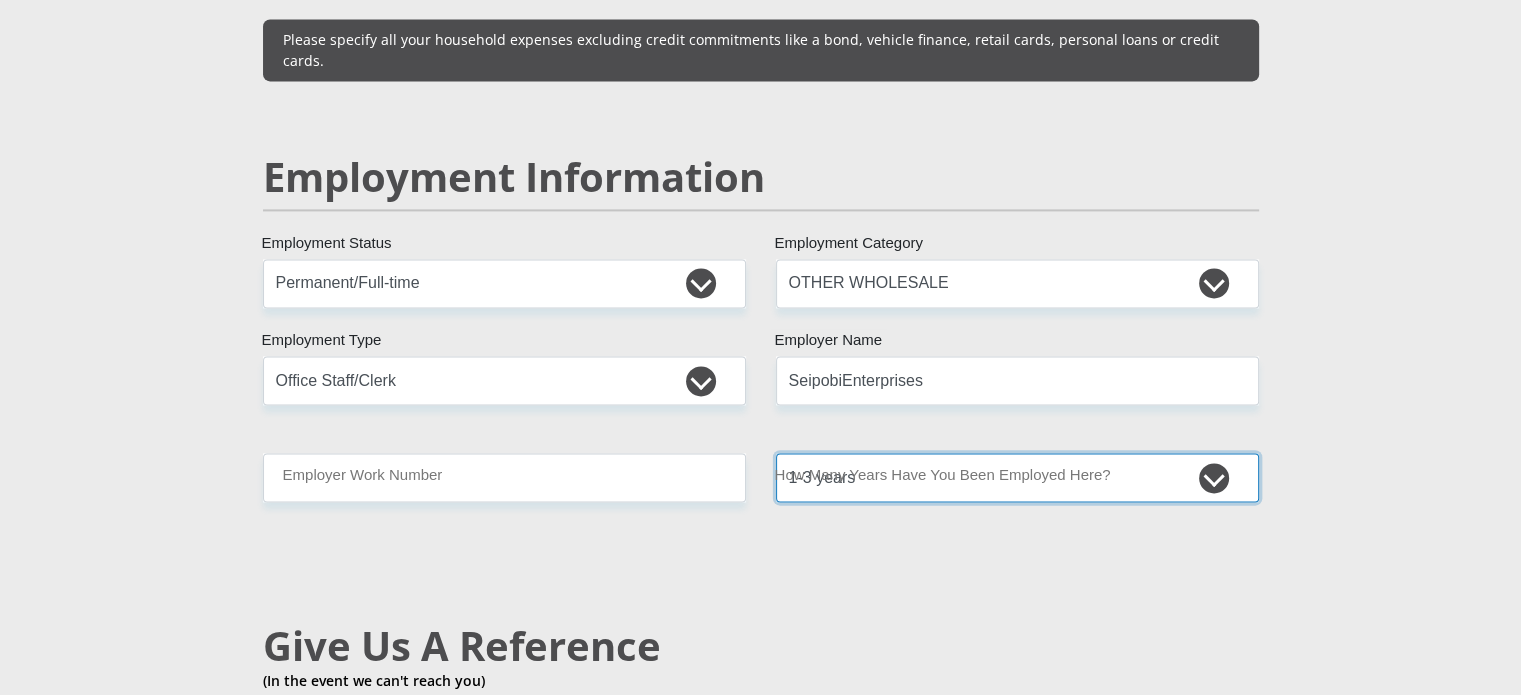 click on "less than 1 year
1-3 years
3-5 years
5+ years" at bounding box center [1017, 477] 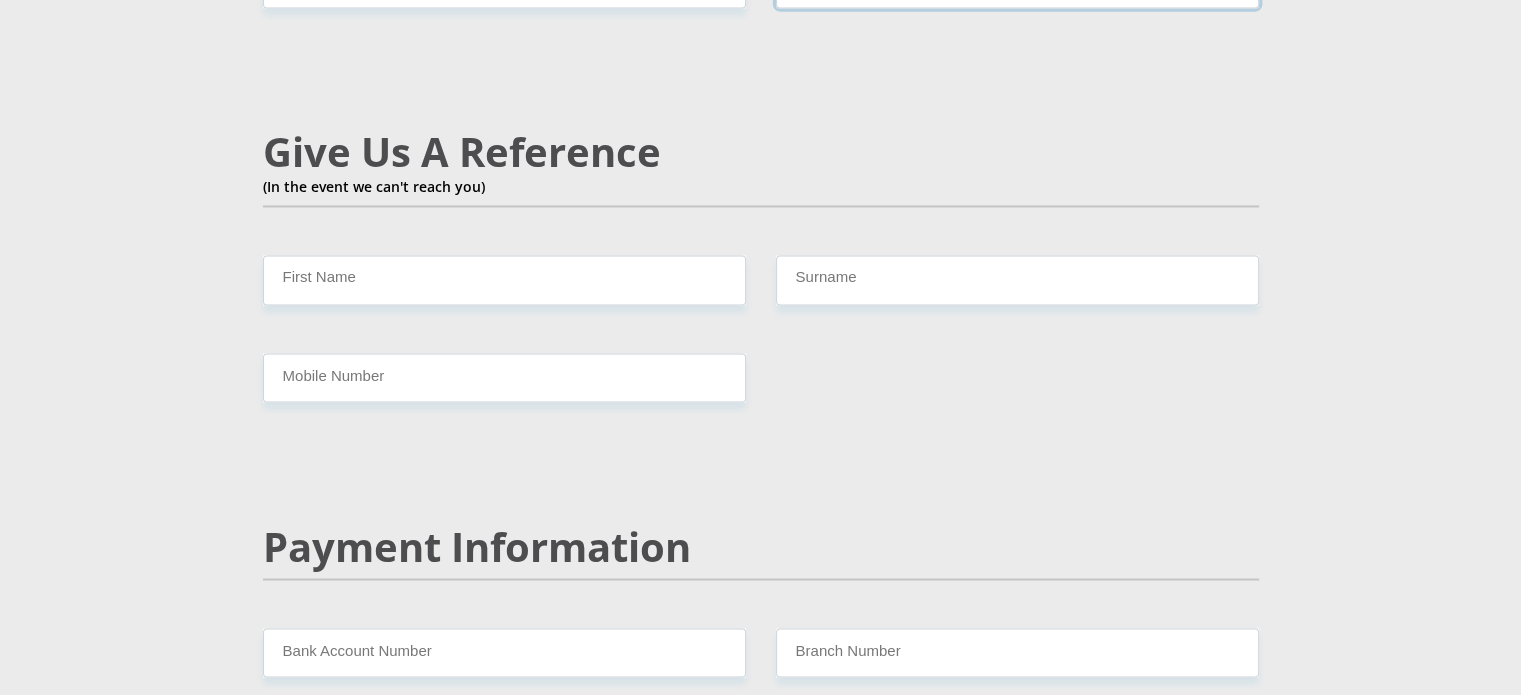 scroll, scrollTop: 3447, scrollLeft: 0, axis: vertical 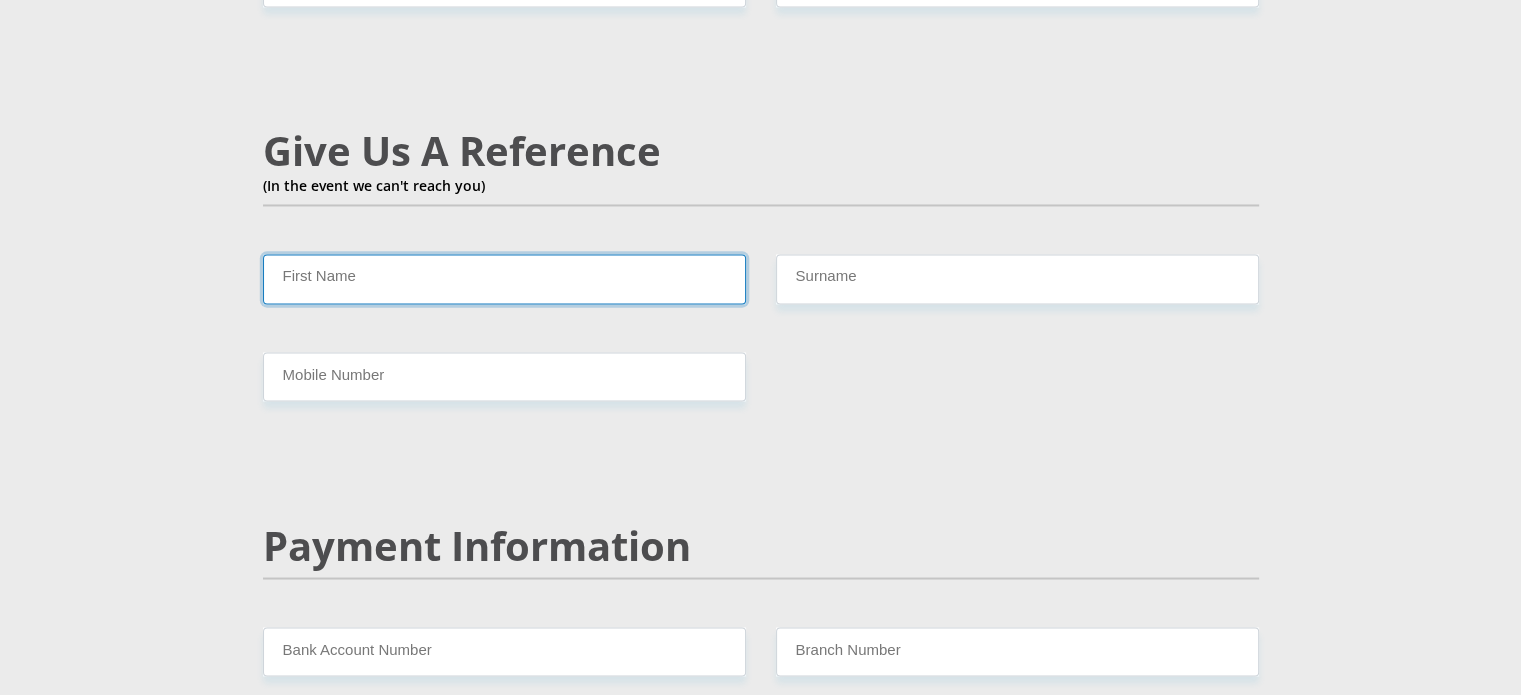 click on "First Name" at bounding box center (504, 278) 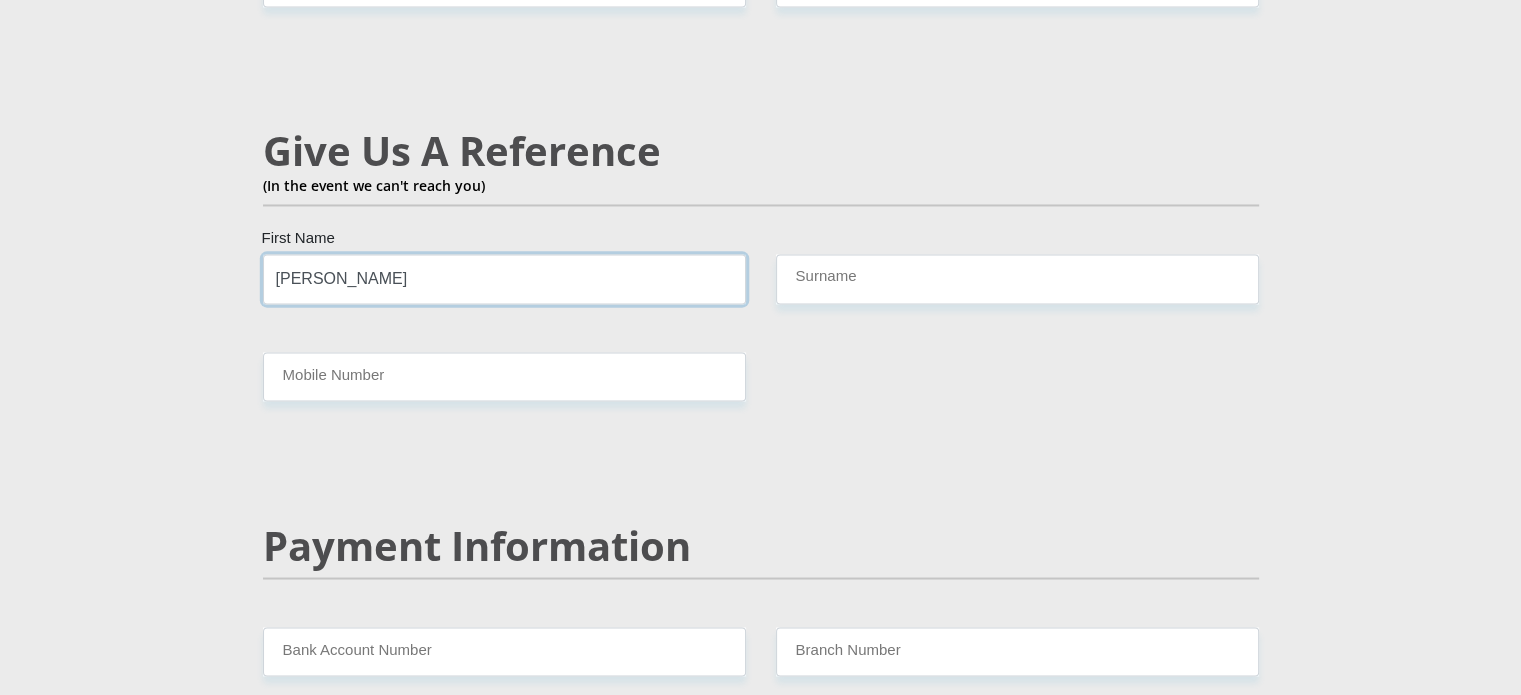 type on "[PERSON_NAME]" 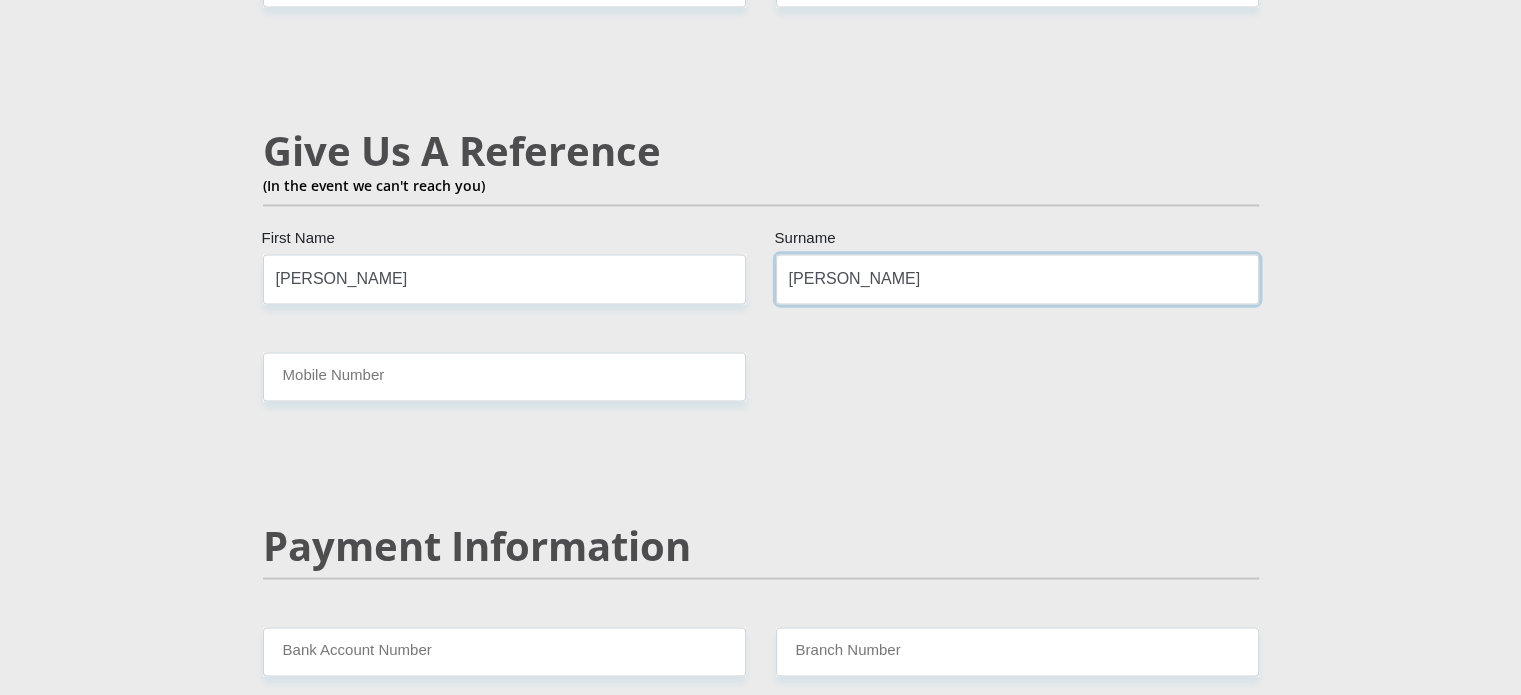 type on "[PERSON_NAME]" 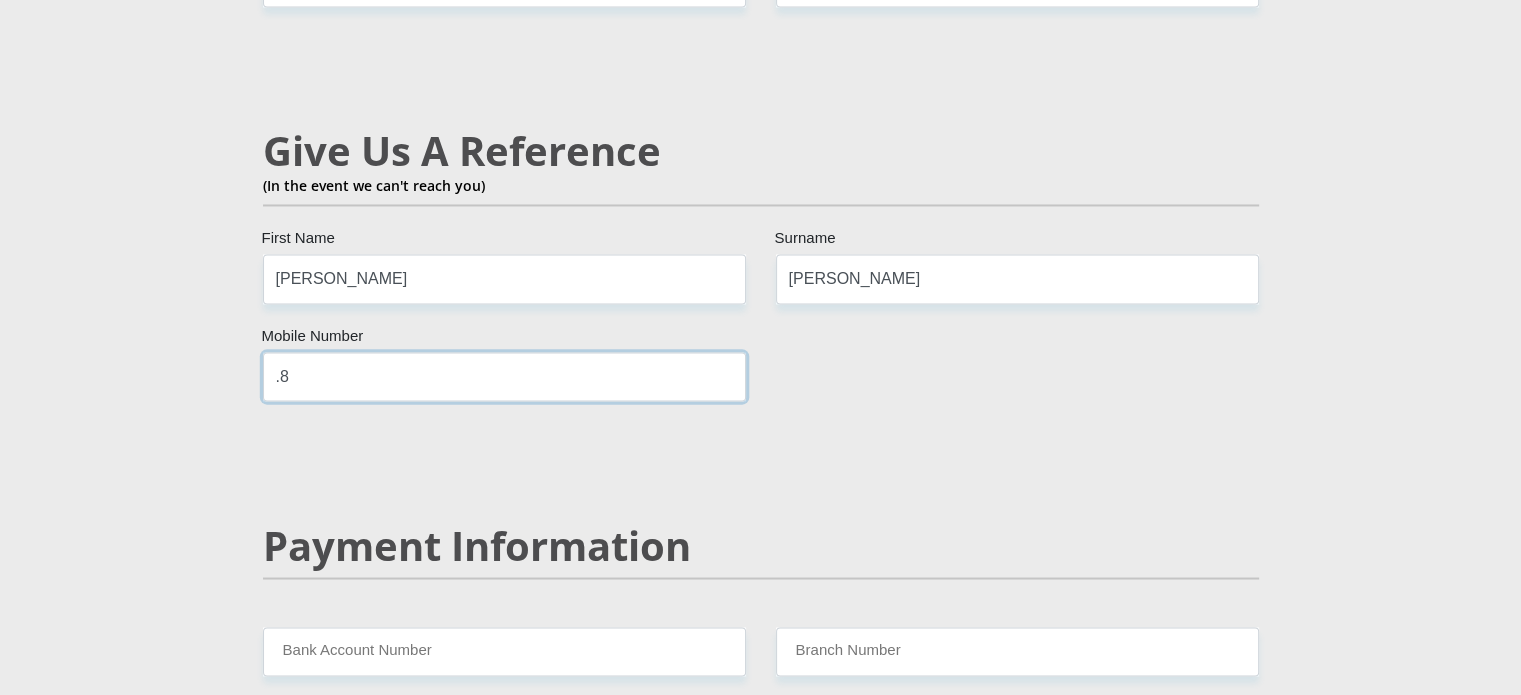 type on "." 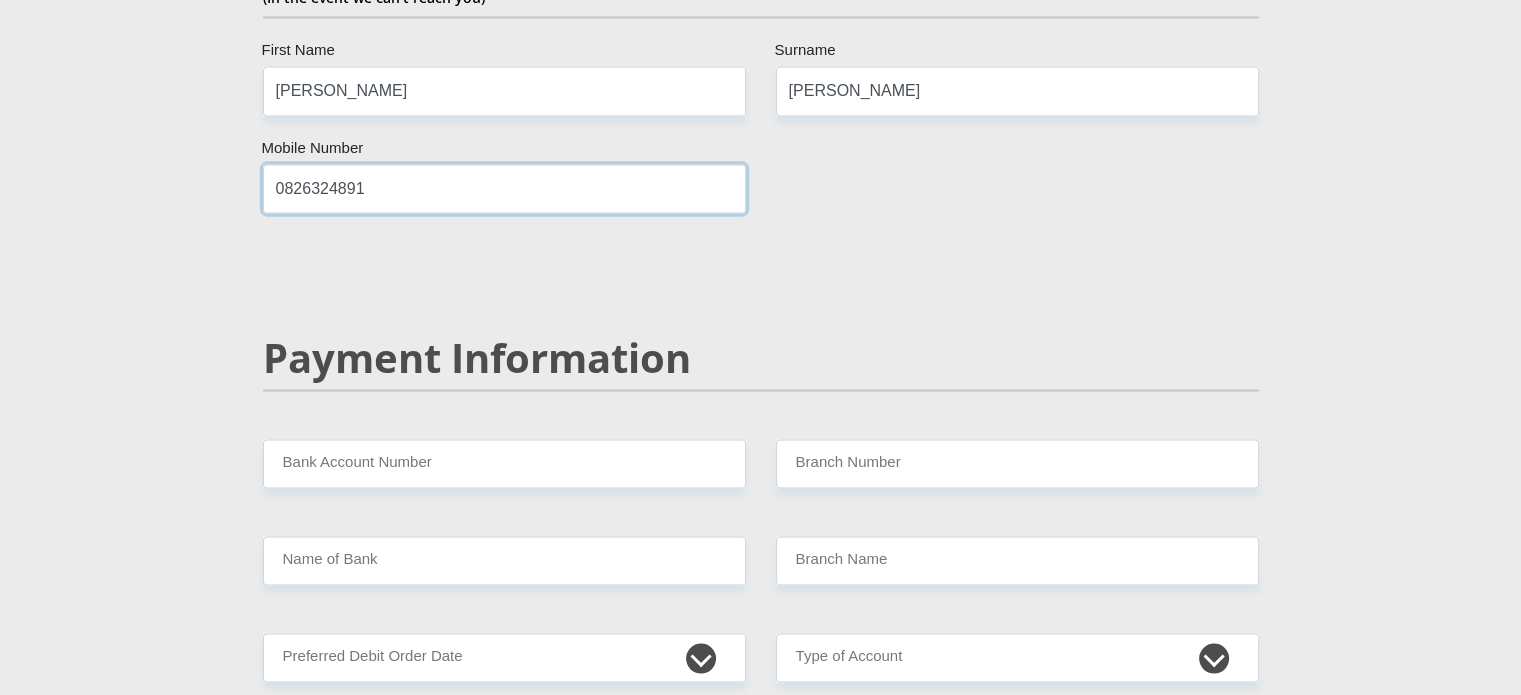 scroll, scrollTop: 3879, scrollLeft: 0, axis: vertical 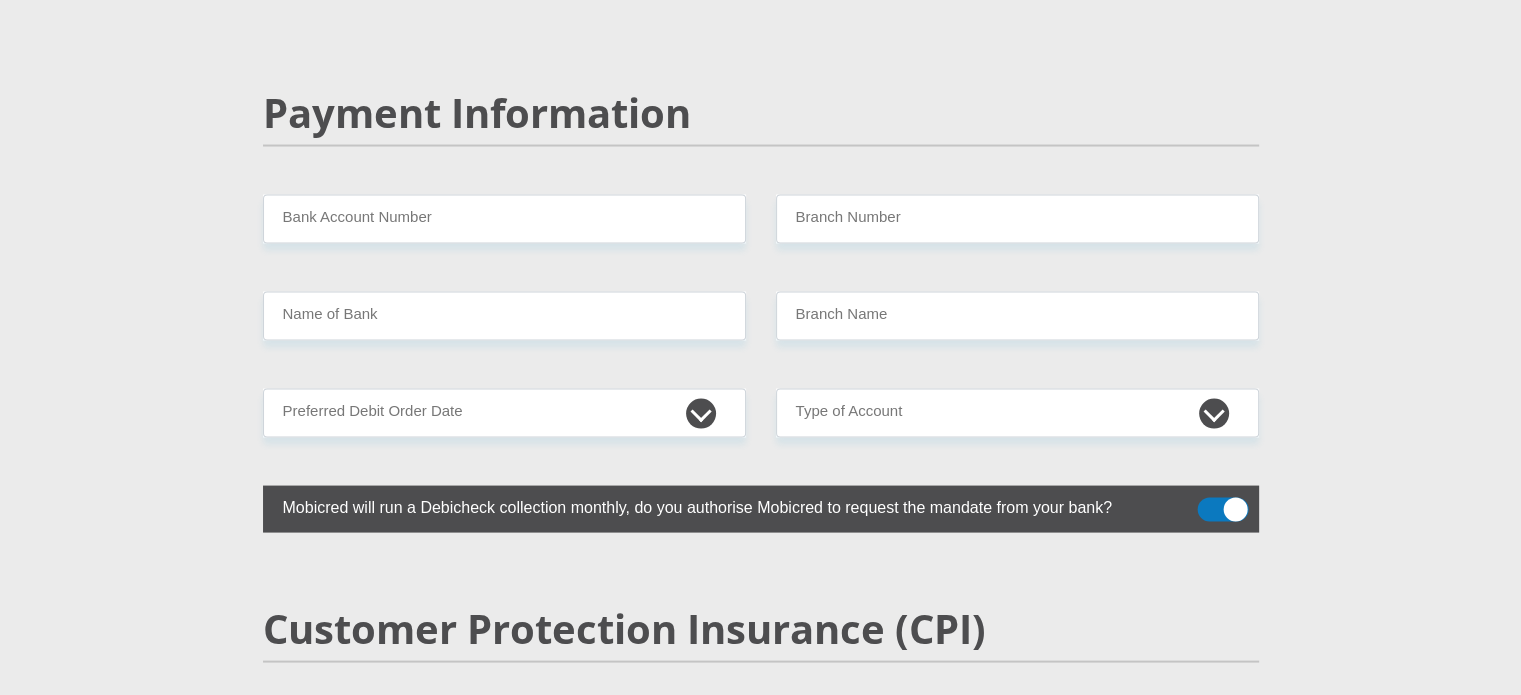 type on "0826324891" 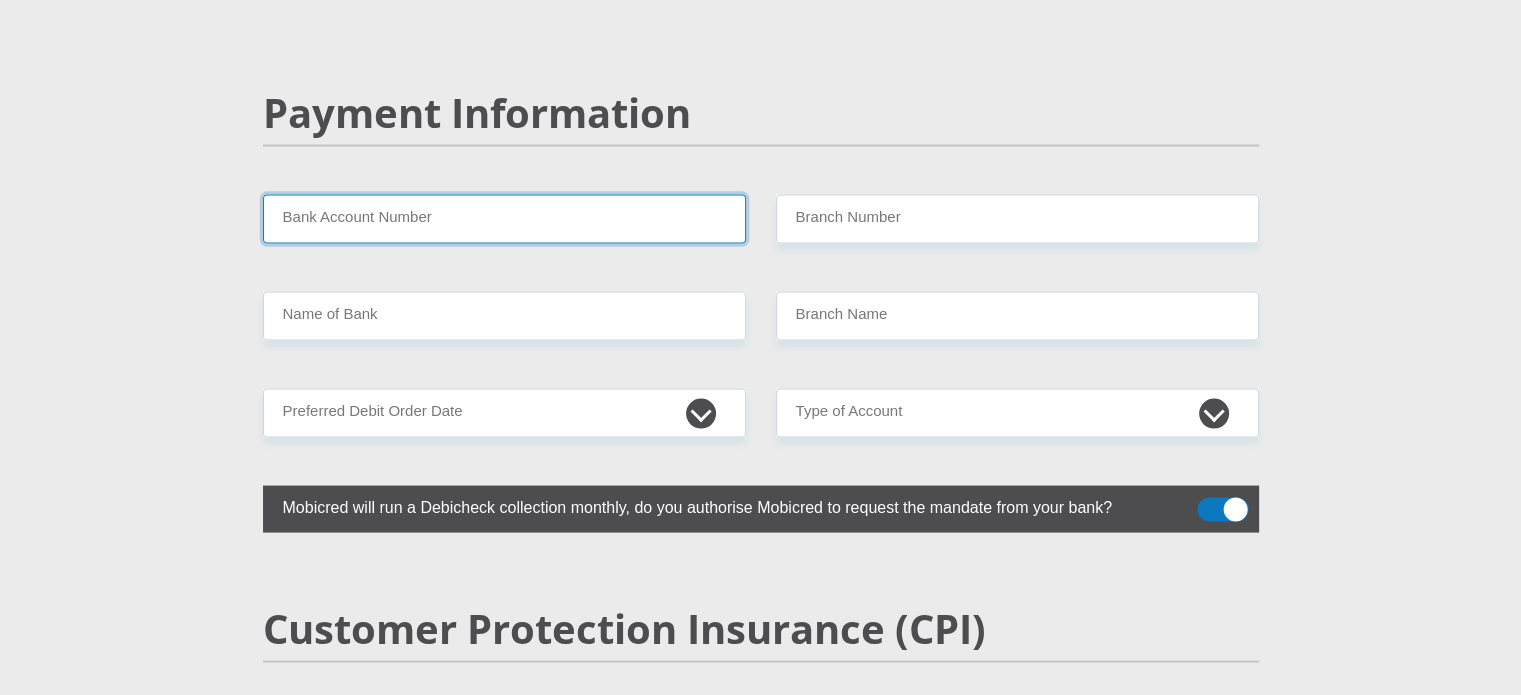 click on "Bank Account Number" at bounding box center (504, 219) 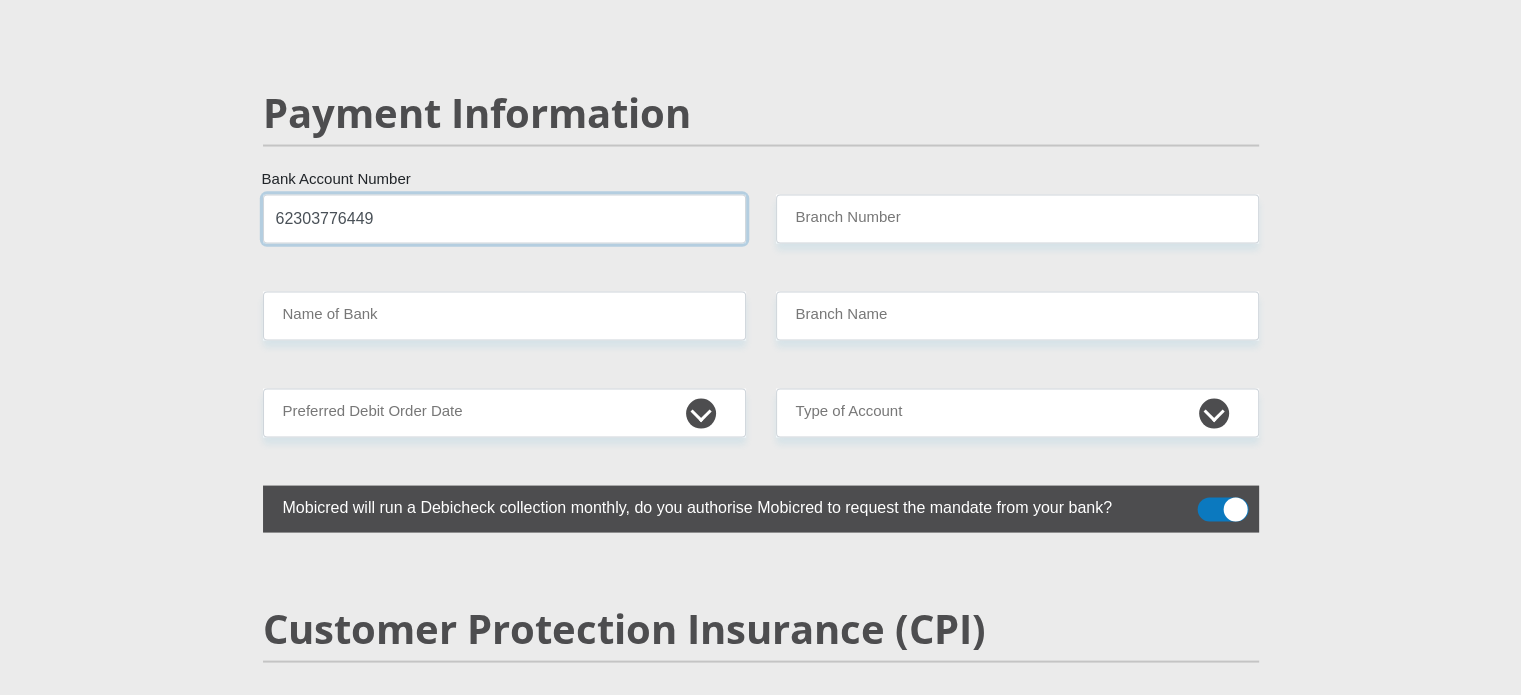 type on "62303776449" 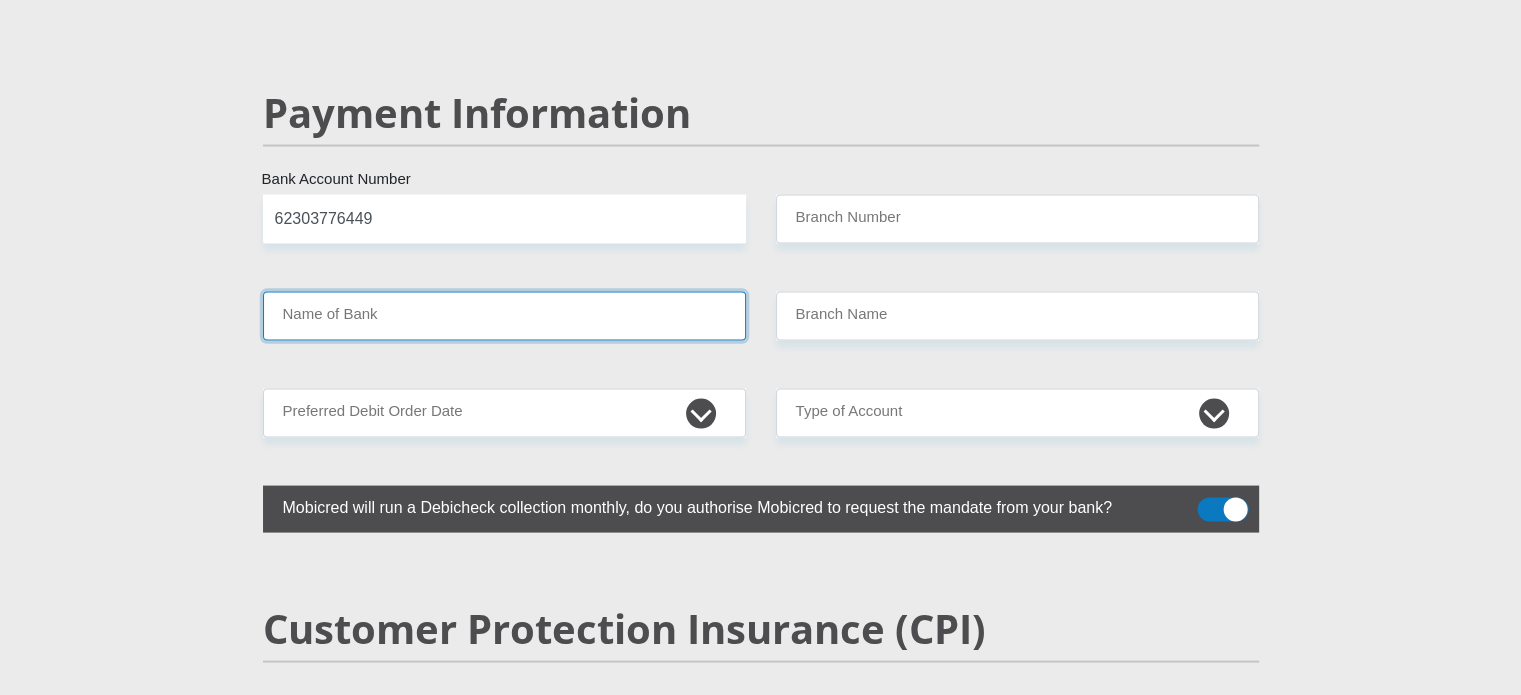 click on "Name of Bank" at bounding box center [504, 316] 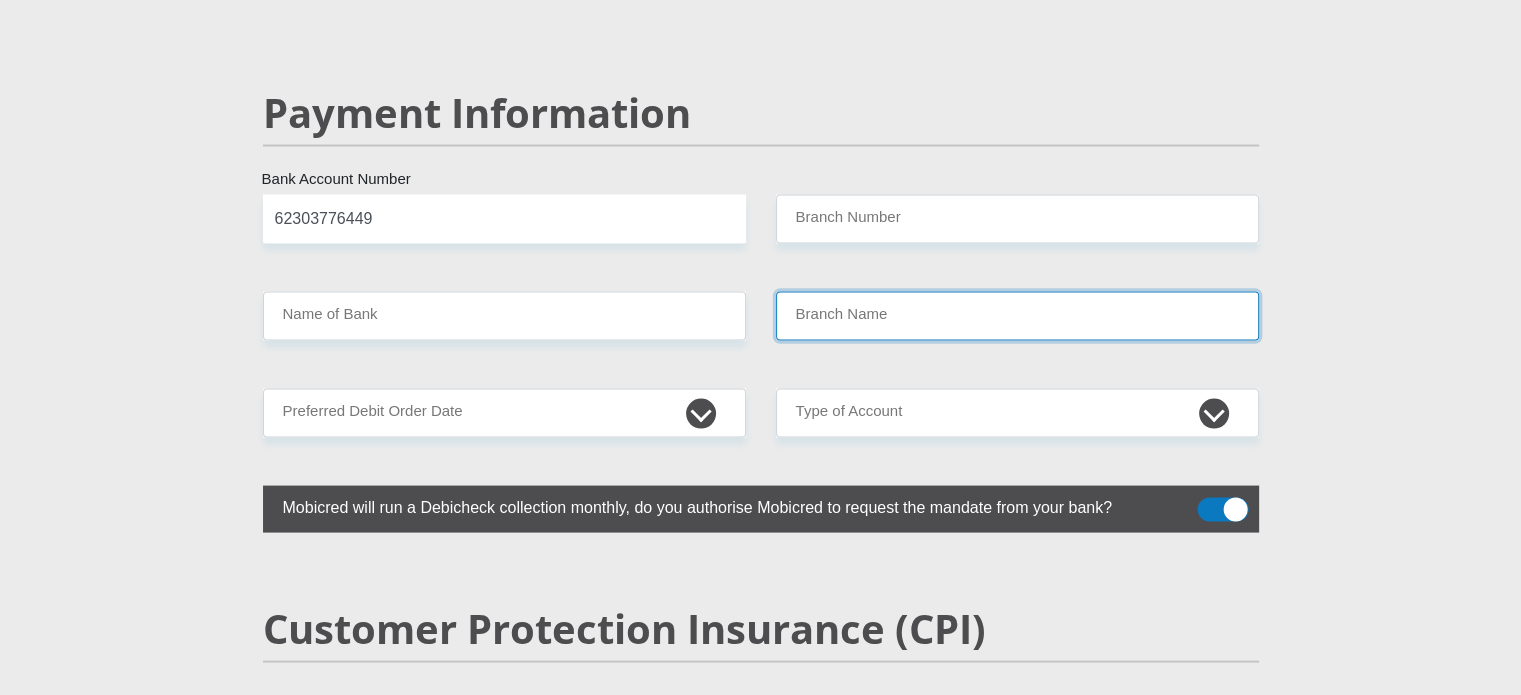 click on "Branch Name" at bounding box center [1017, 316] 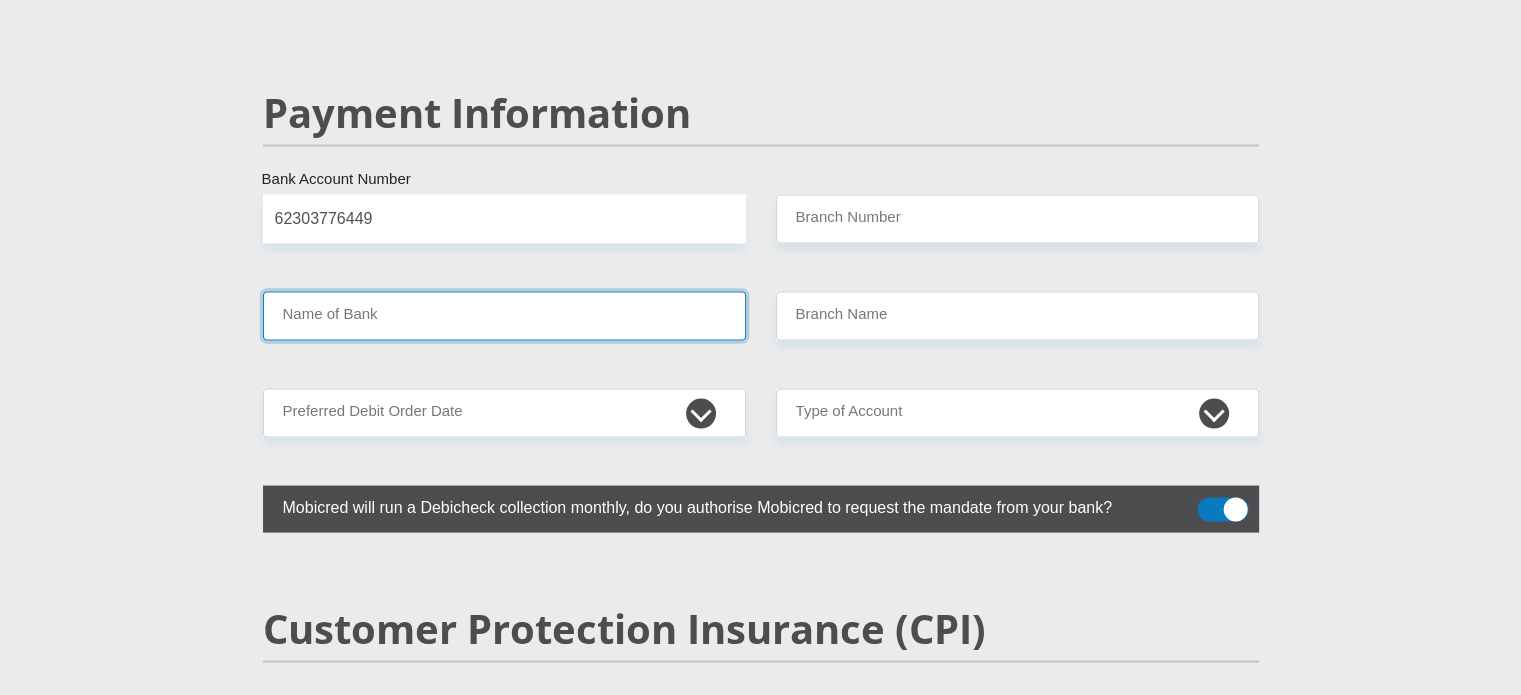 click on "Name of Bank" at bounding box center [504, 316] 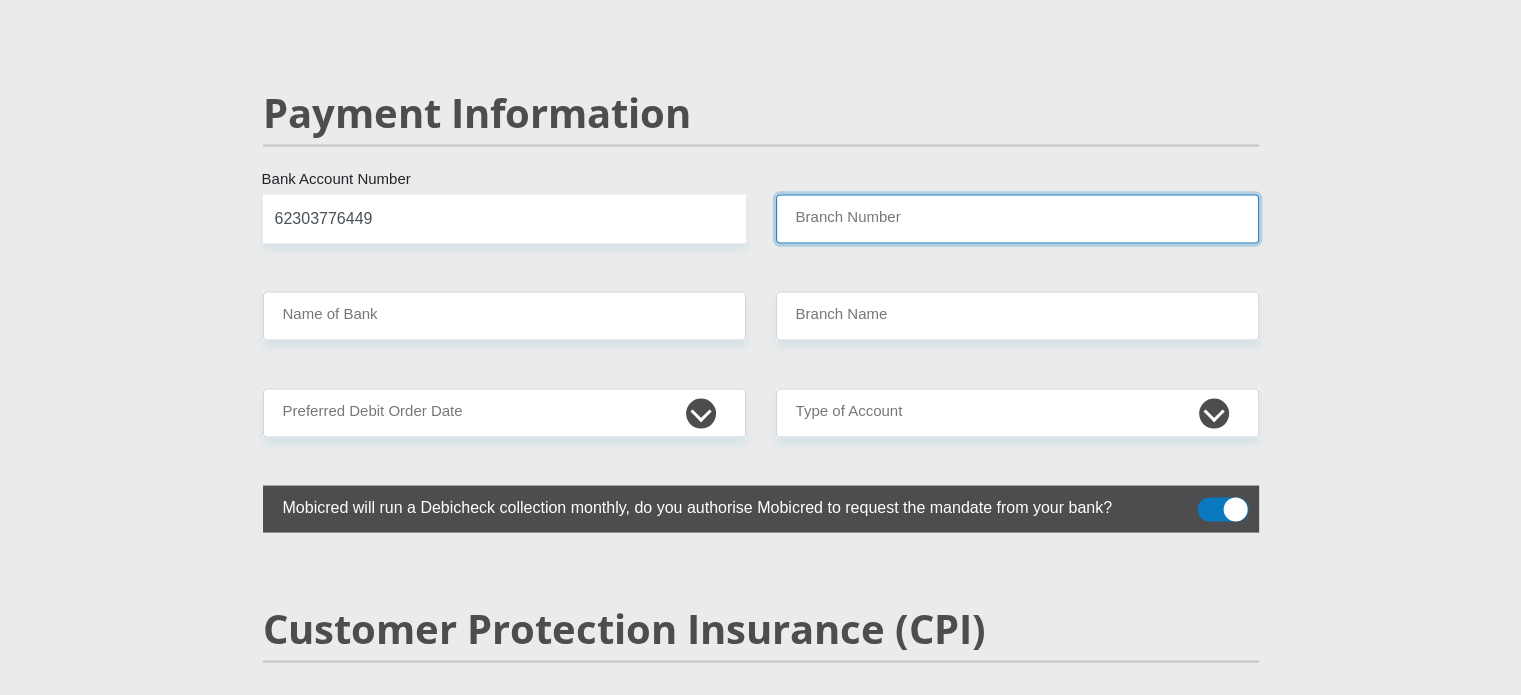 click on "Branch Number" at bounding box center [1017, 219] 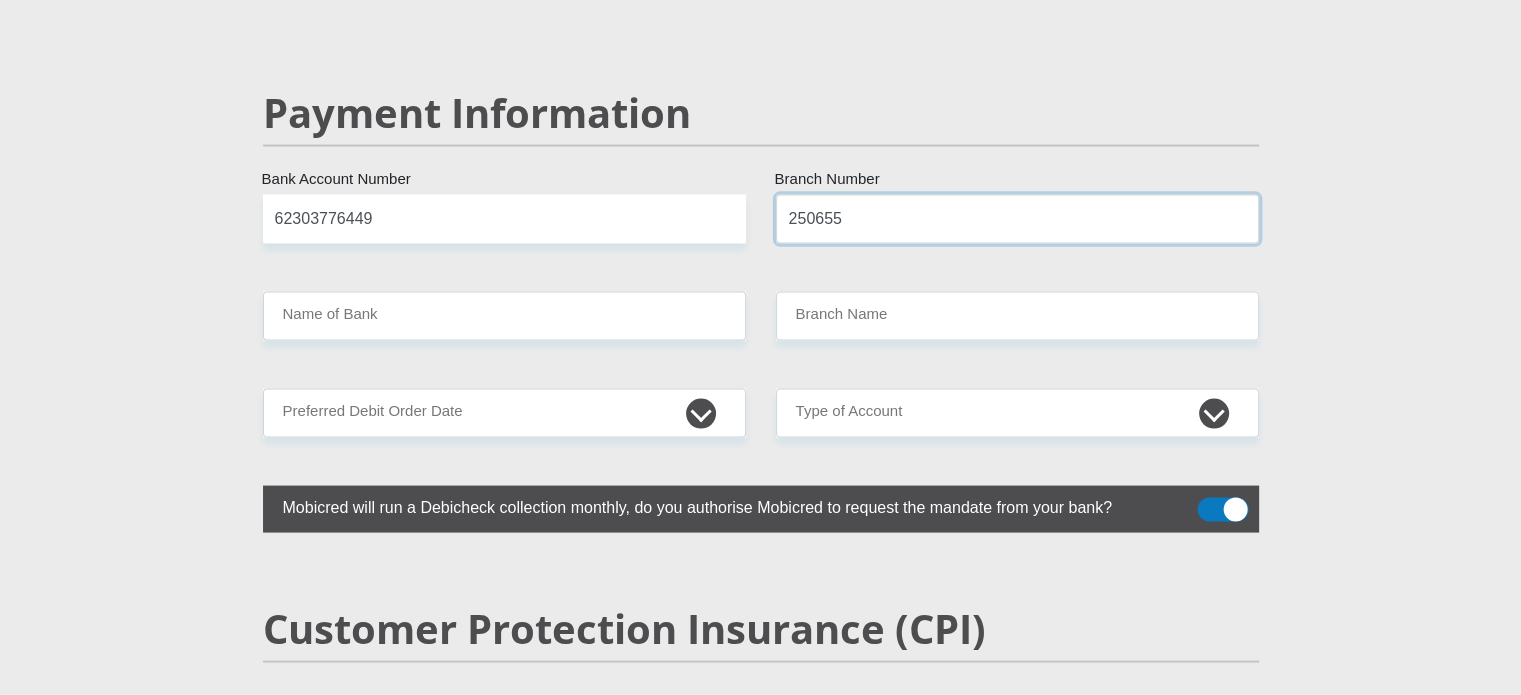 type on "250655" 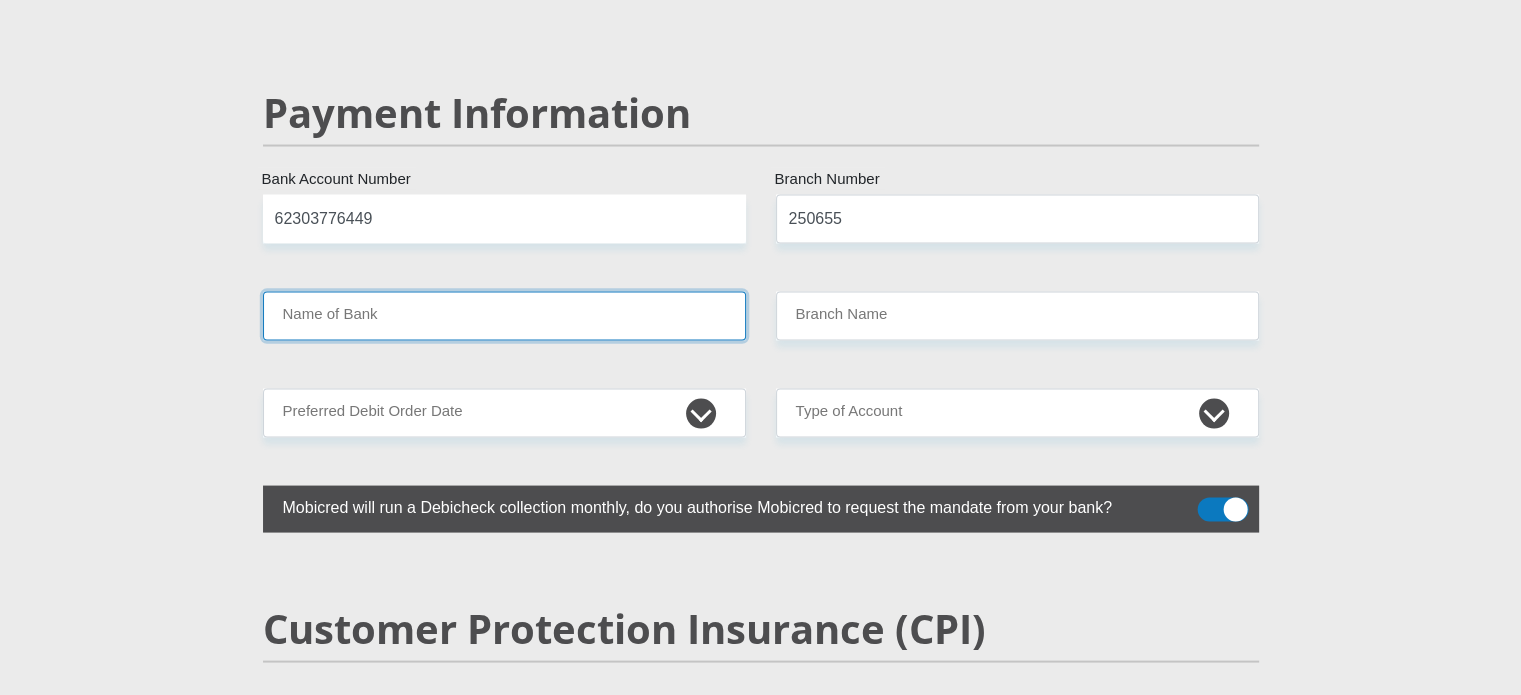 click on "Name of Bank" at bounding box center [504, 316] 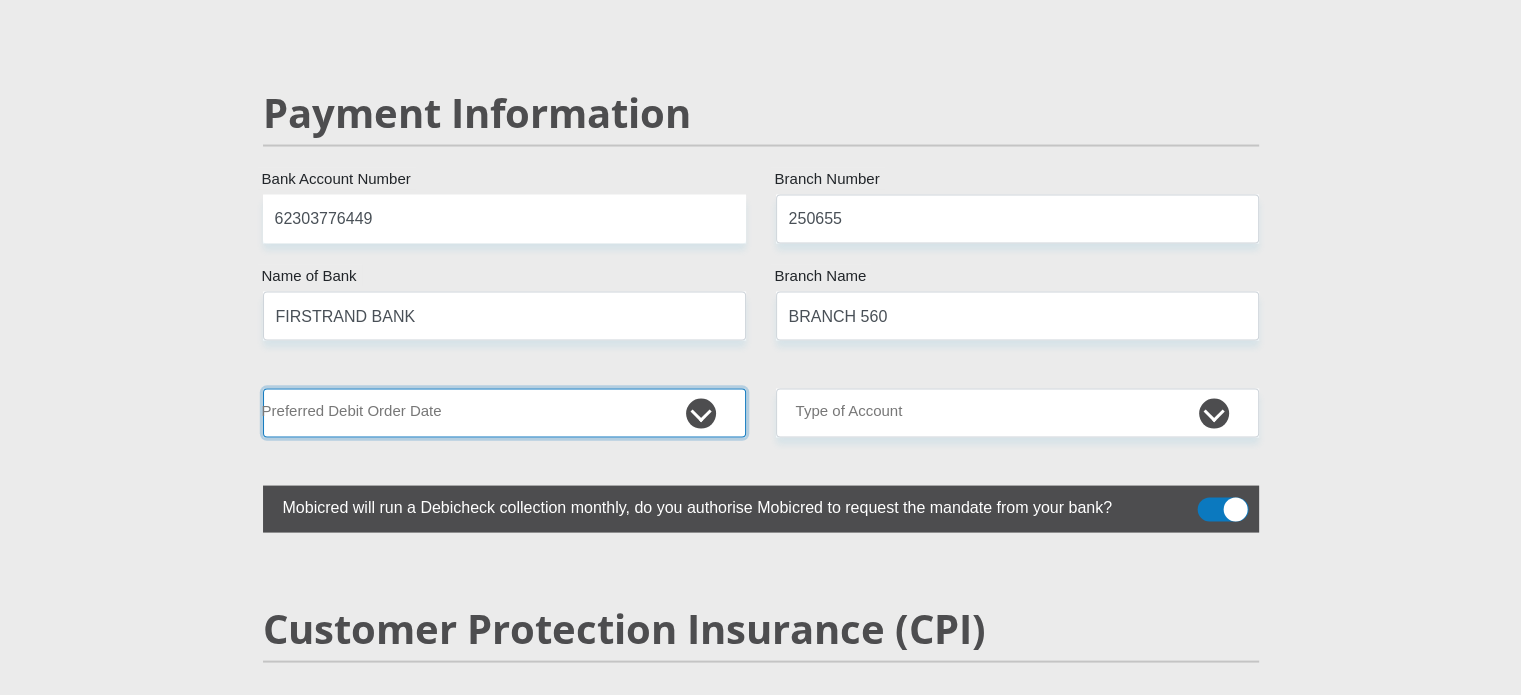 click on "1st
2nd
3rd
4th
5th
7th
18th
19th
20th
21st
22nd
23rd
24th
25th
26th
27th
28th
29th
30th" at bounding box center (504, 413) 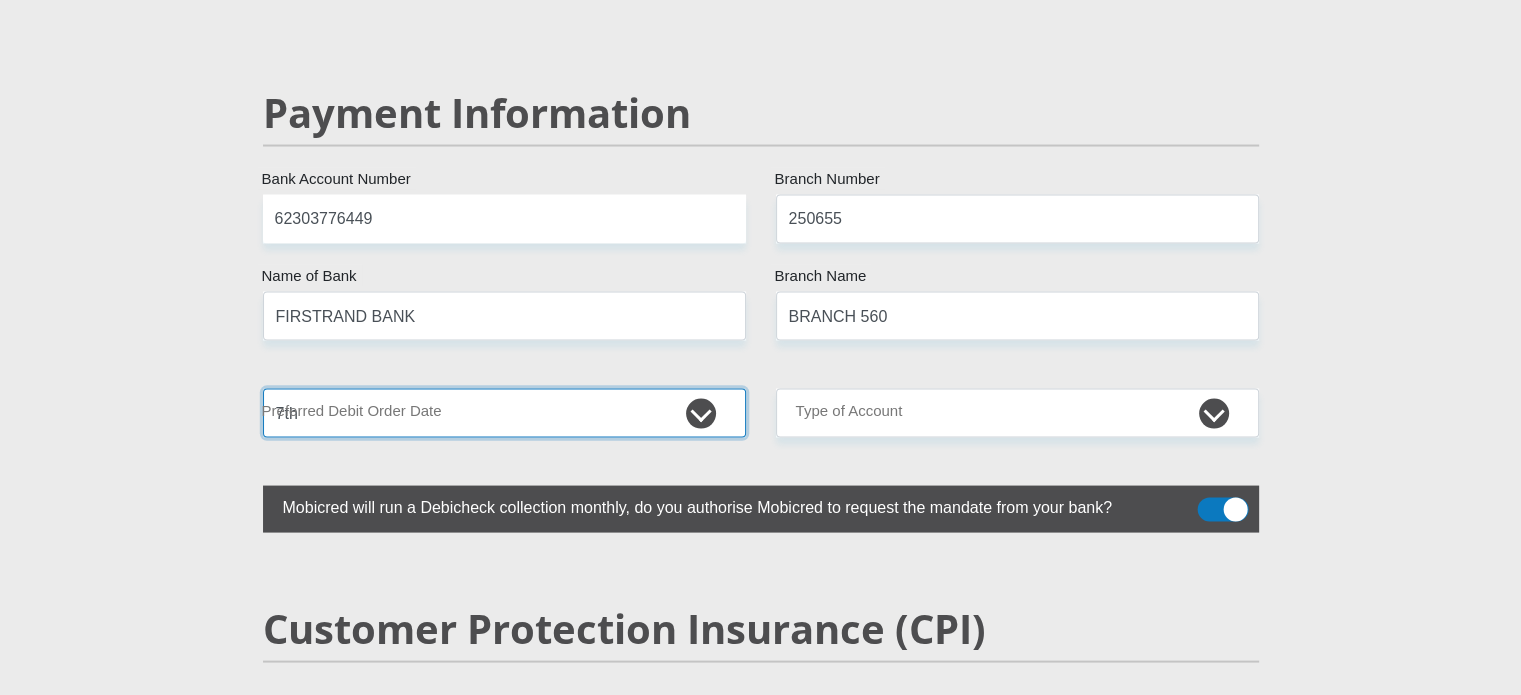 click on "1st
2nd
3rd
4th
5th
7th
18th
19th
20th
21st
22nd
23rd
24th
25th
26th
27th
28th
29th
30th" at bounding box center [504, 413] 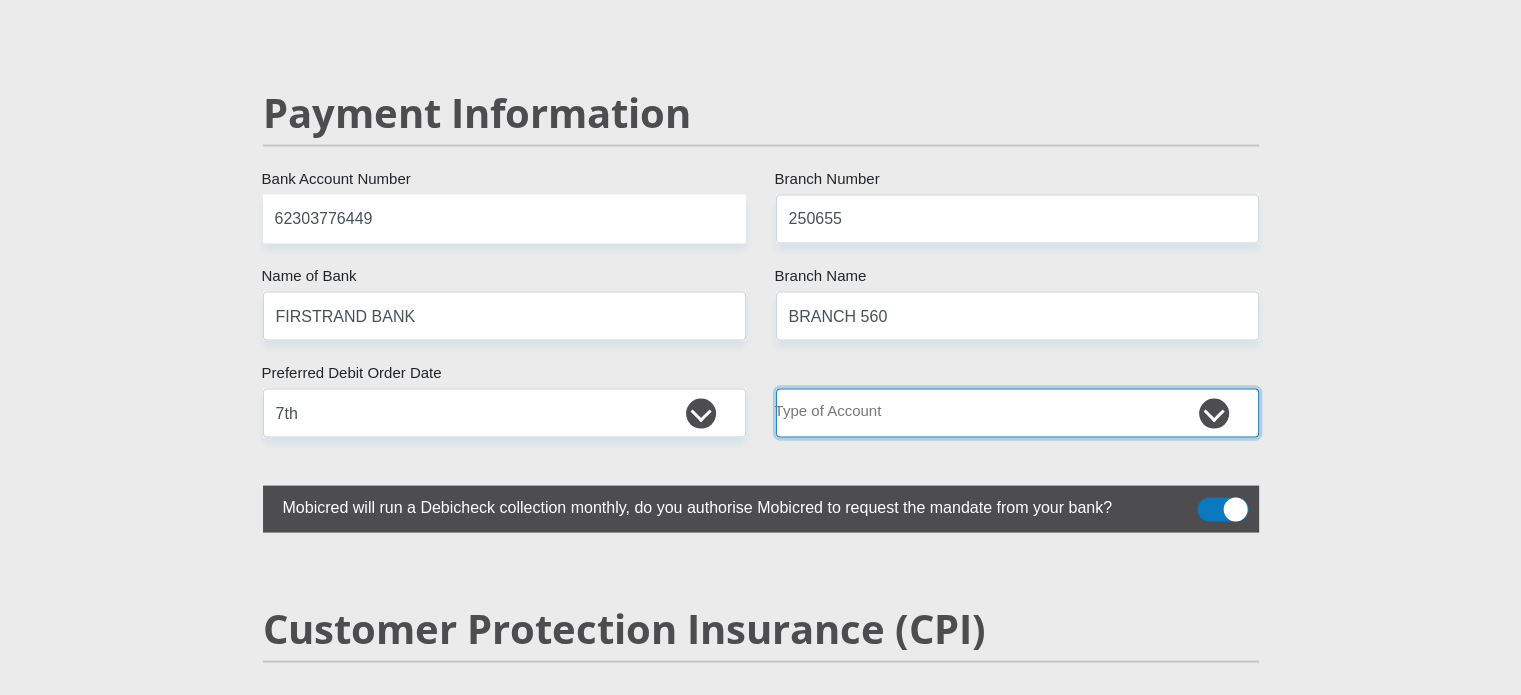 click on "Cheque
Savings" at bounding box center (1017, 413) 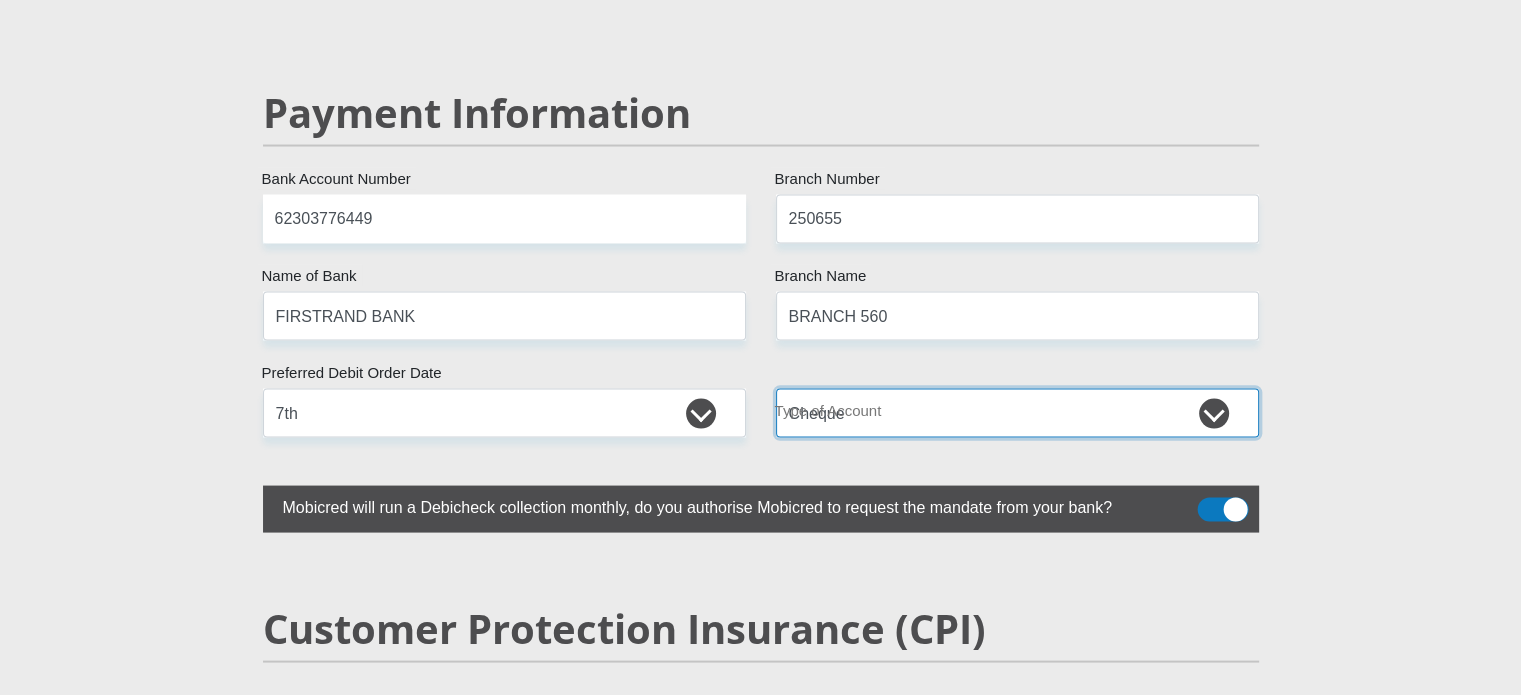 click on "Cheque
Savings" at bounding box center [1017, 413] 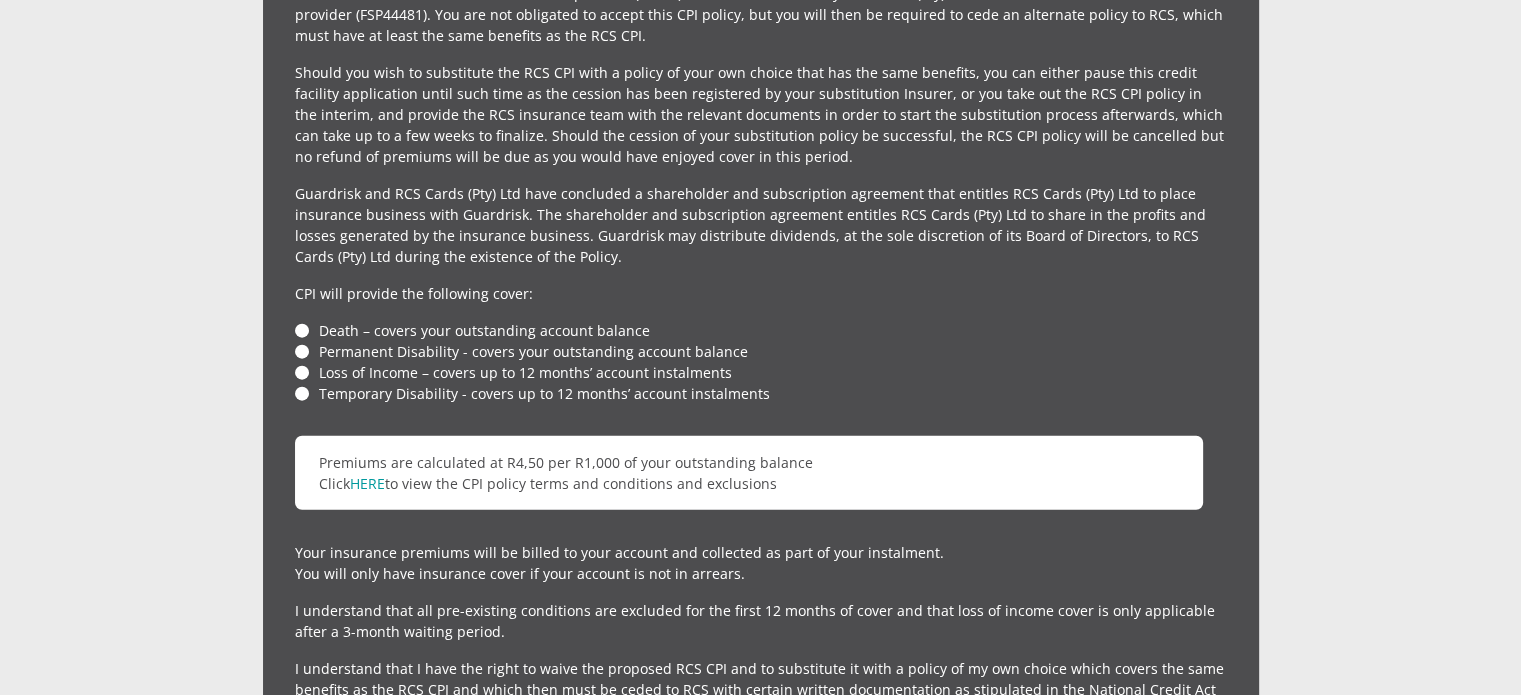scroll, scrollTop: 4712, scrollLeft: 0, axis: vertical 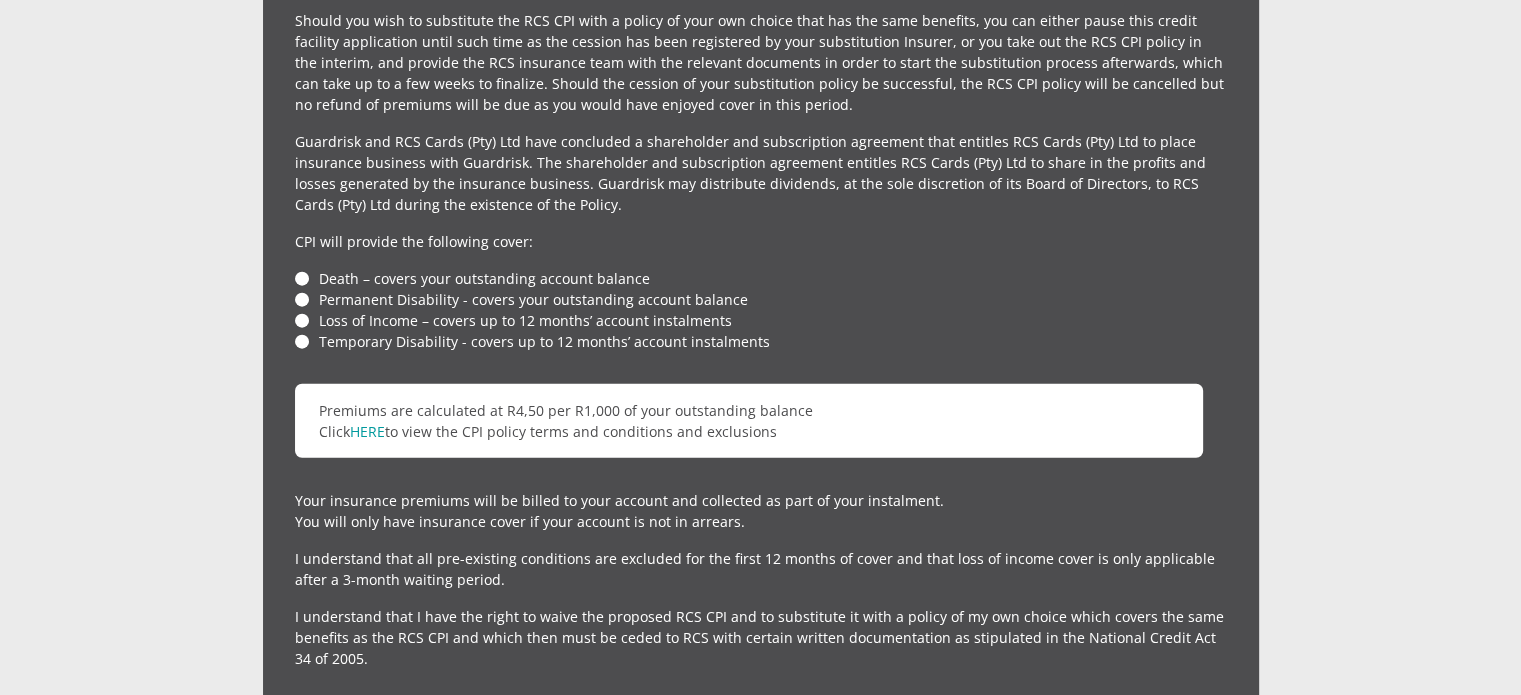 click on "Death – covers your outstanding account balance" at bounding box center (761, 278) 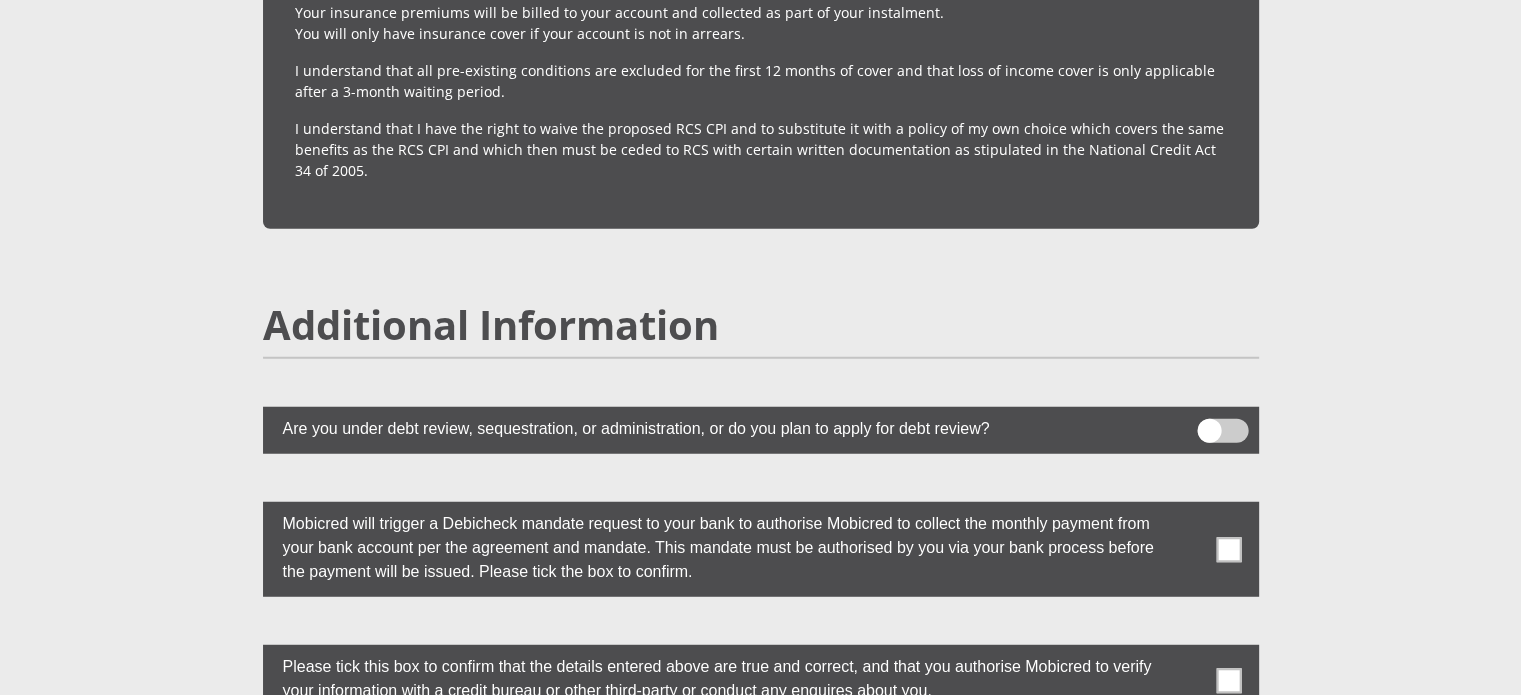 scroll, scrollTop: 5286, scrollLeft: 0, axis: vertical 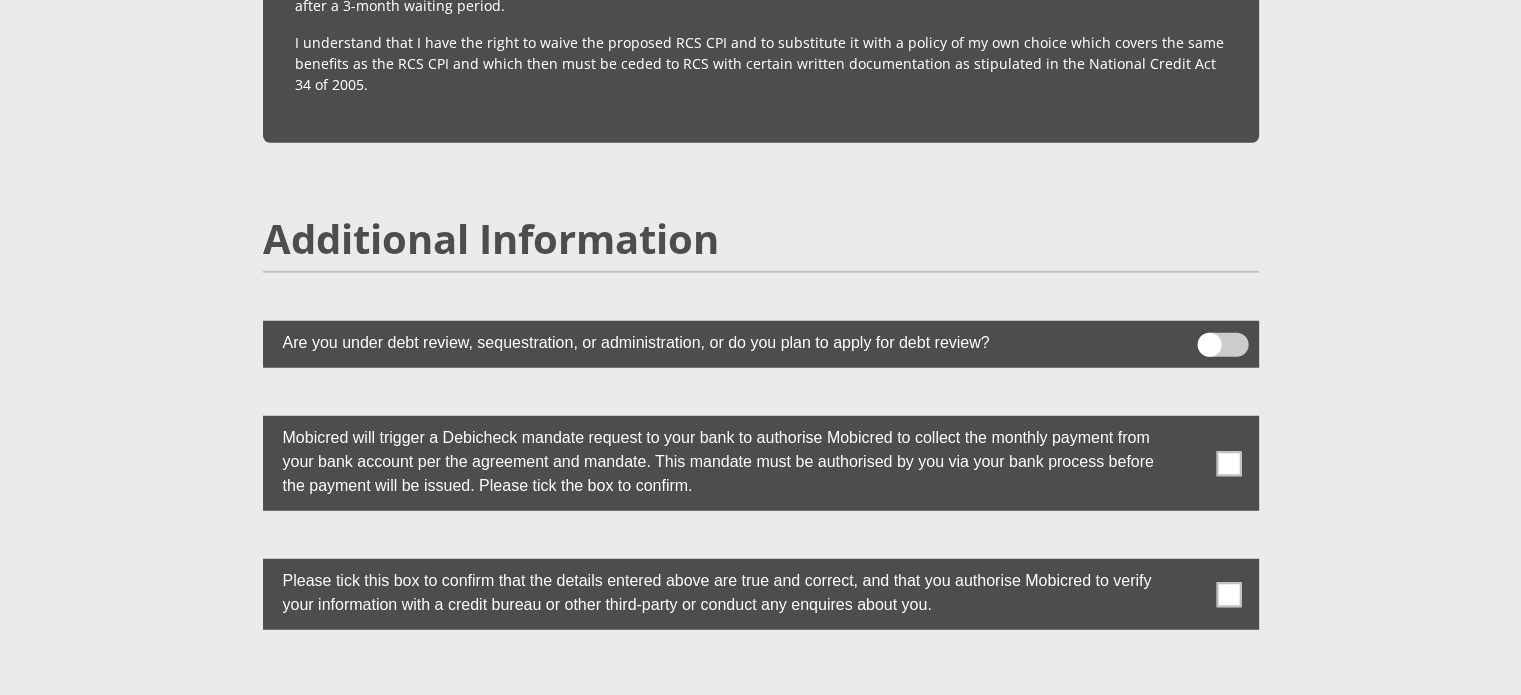 click at bounding box center (1228, 463) 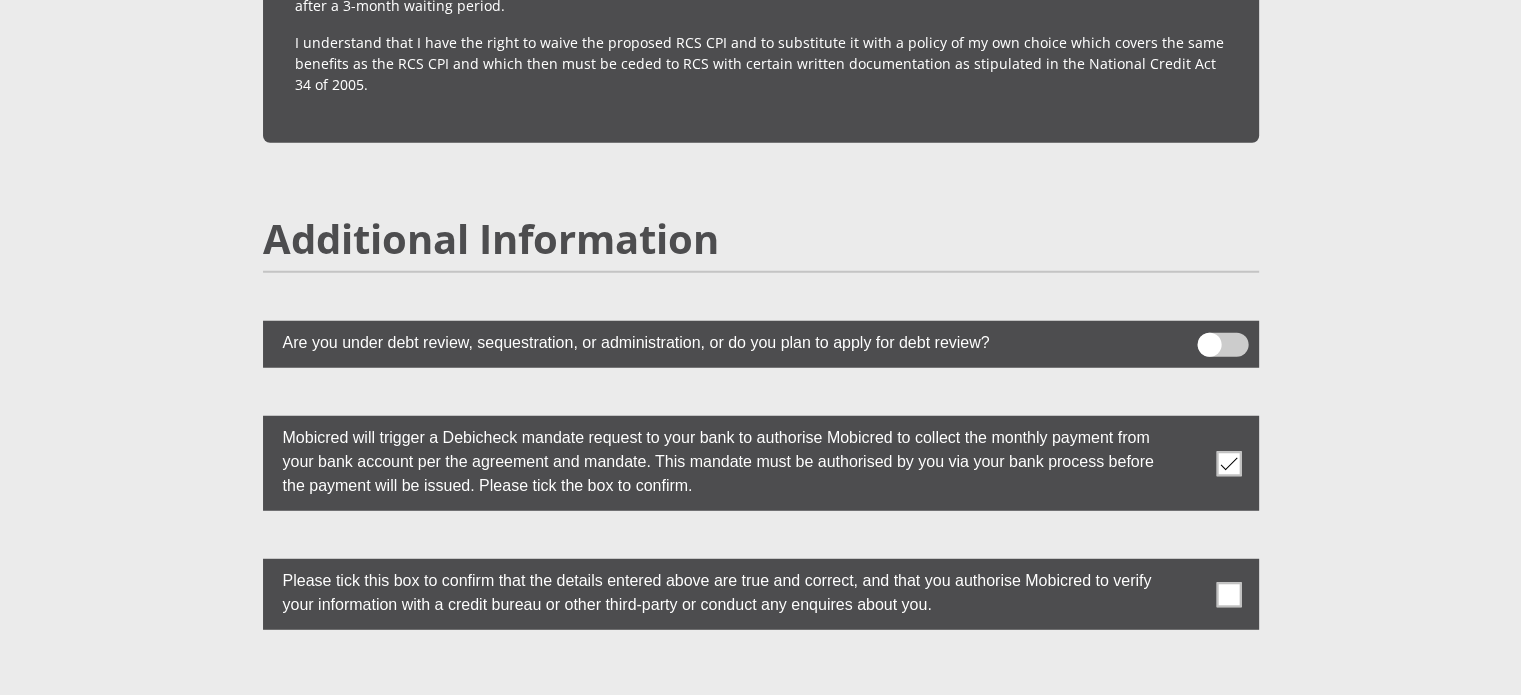 click at bounding box center [1228, 594] 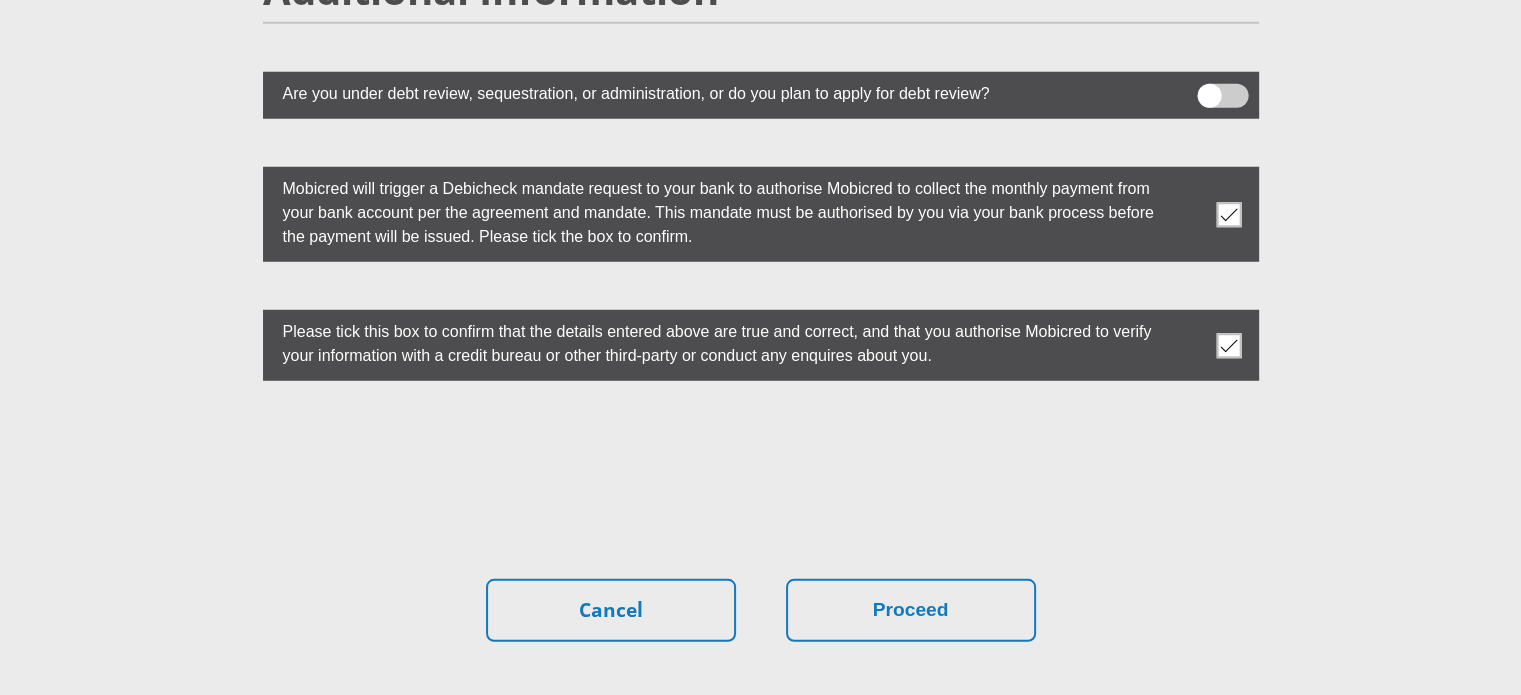 scroll, scrollTop: 5666, scrollLeft: 0, axis: vertical 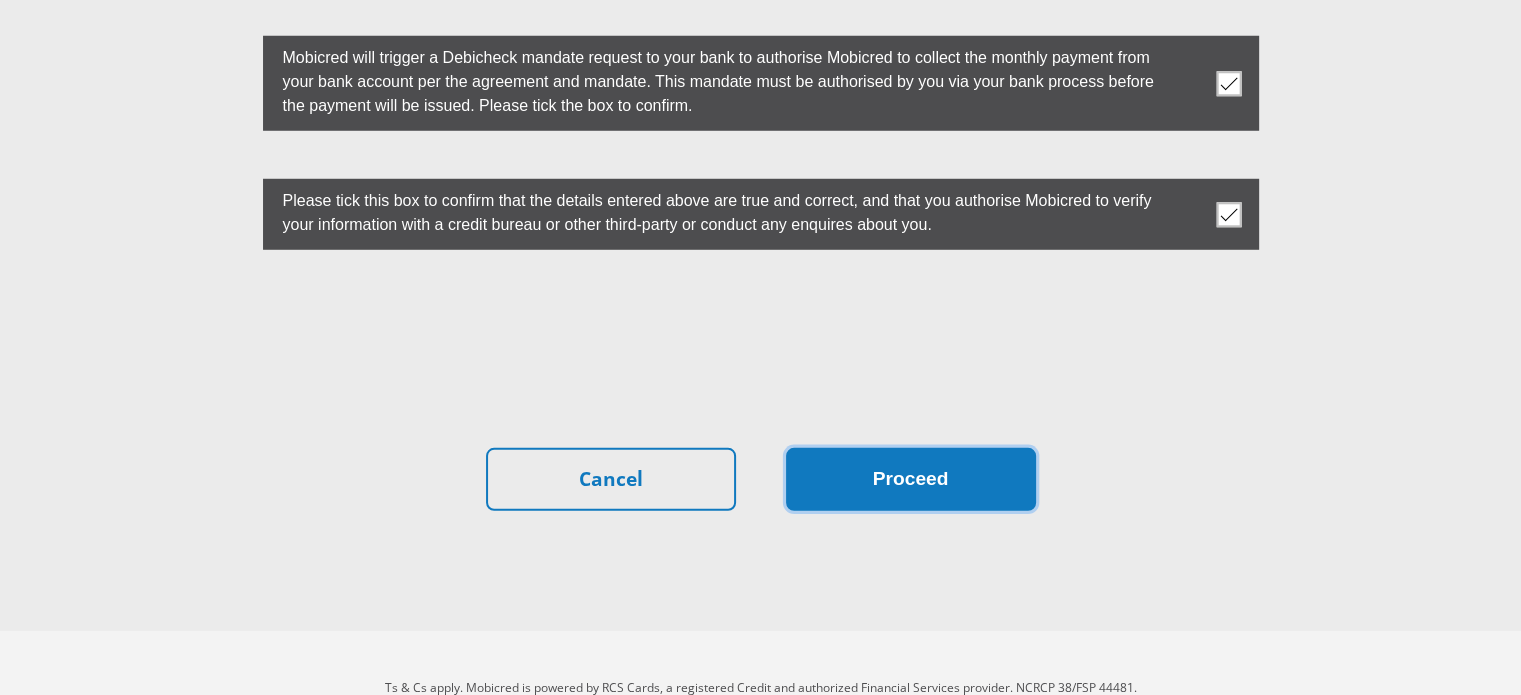 click on "Proceed" at bounding box center [911, 479] 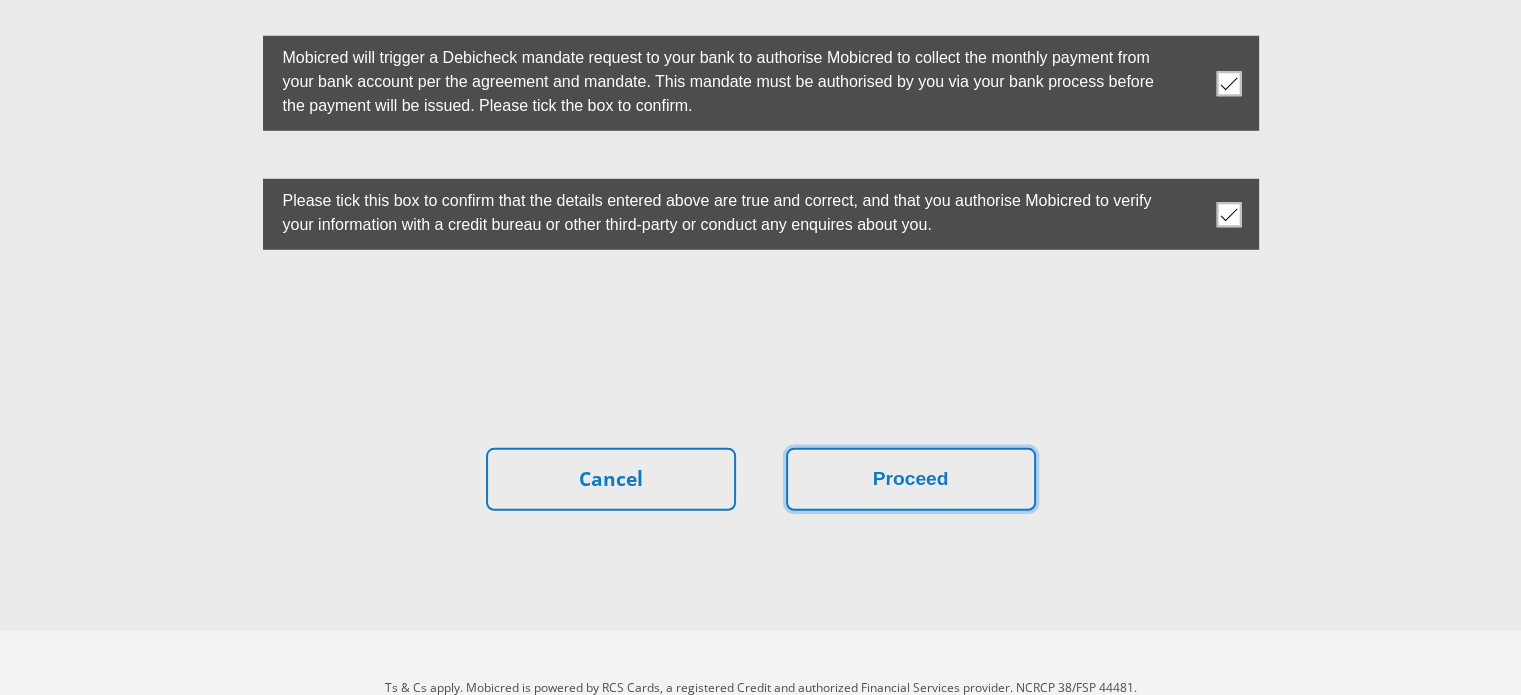 drag, startPoint x: 960, startPoint y: 445, endPoint x: 1239, endPoint y: 492, distance: 282.9311 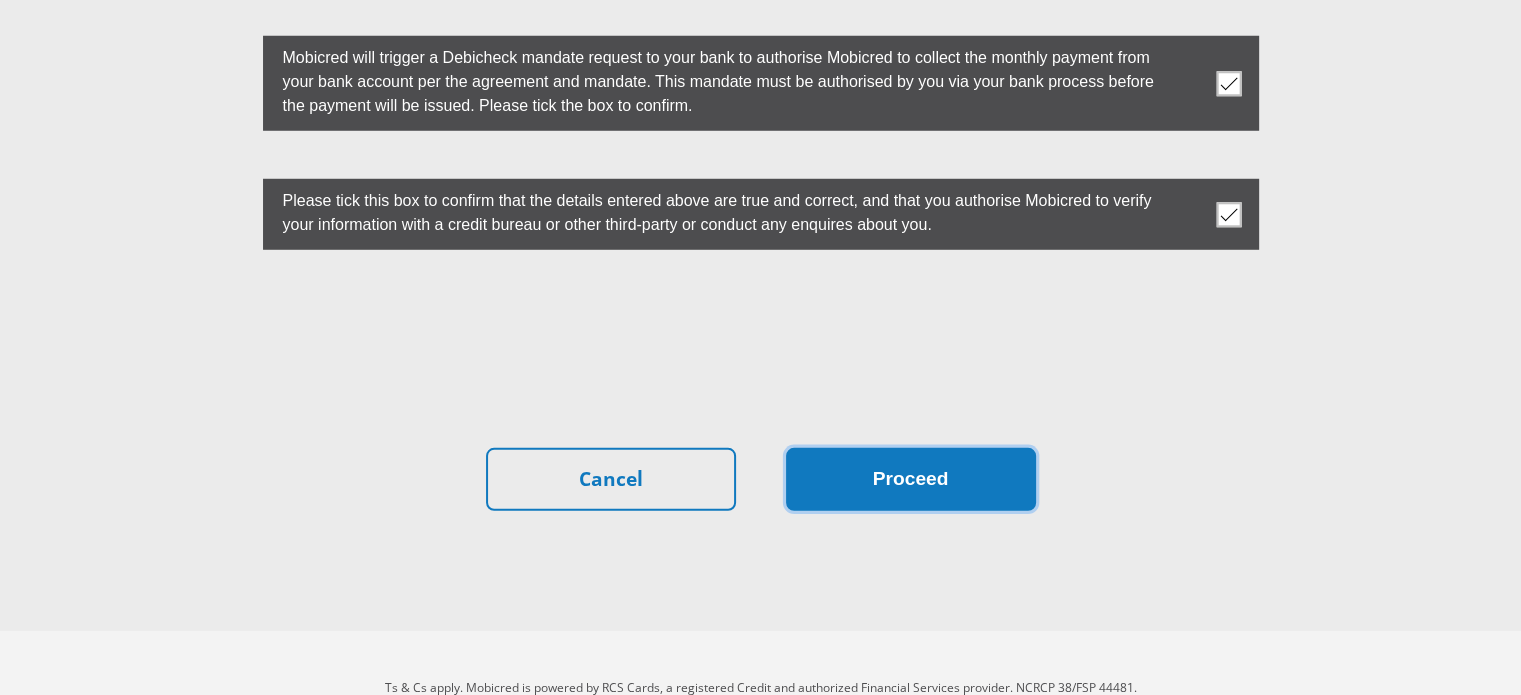 click on "Proceed" at bounding box center [911, 479] 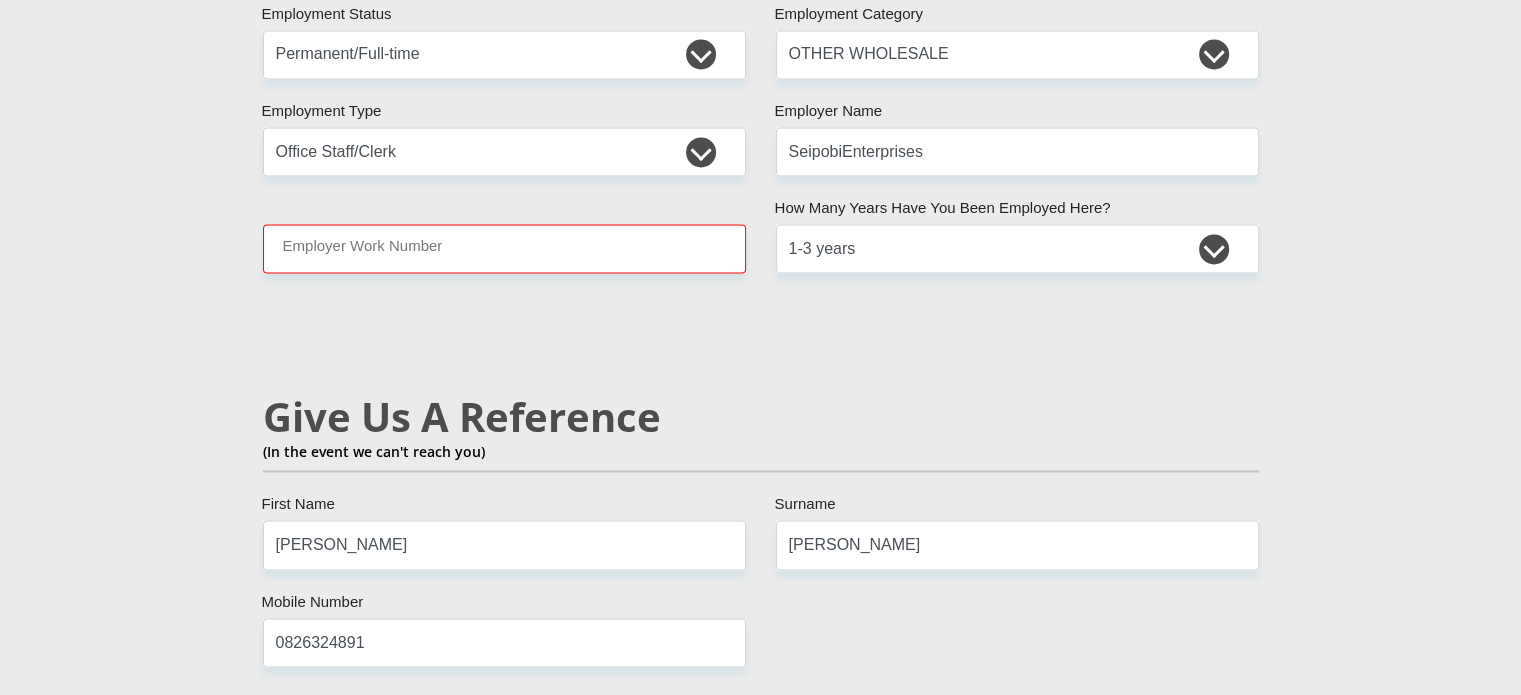 scroll, scrollTop: 3053, scrollLeft: 0, axis: vertical 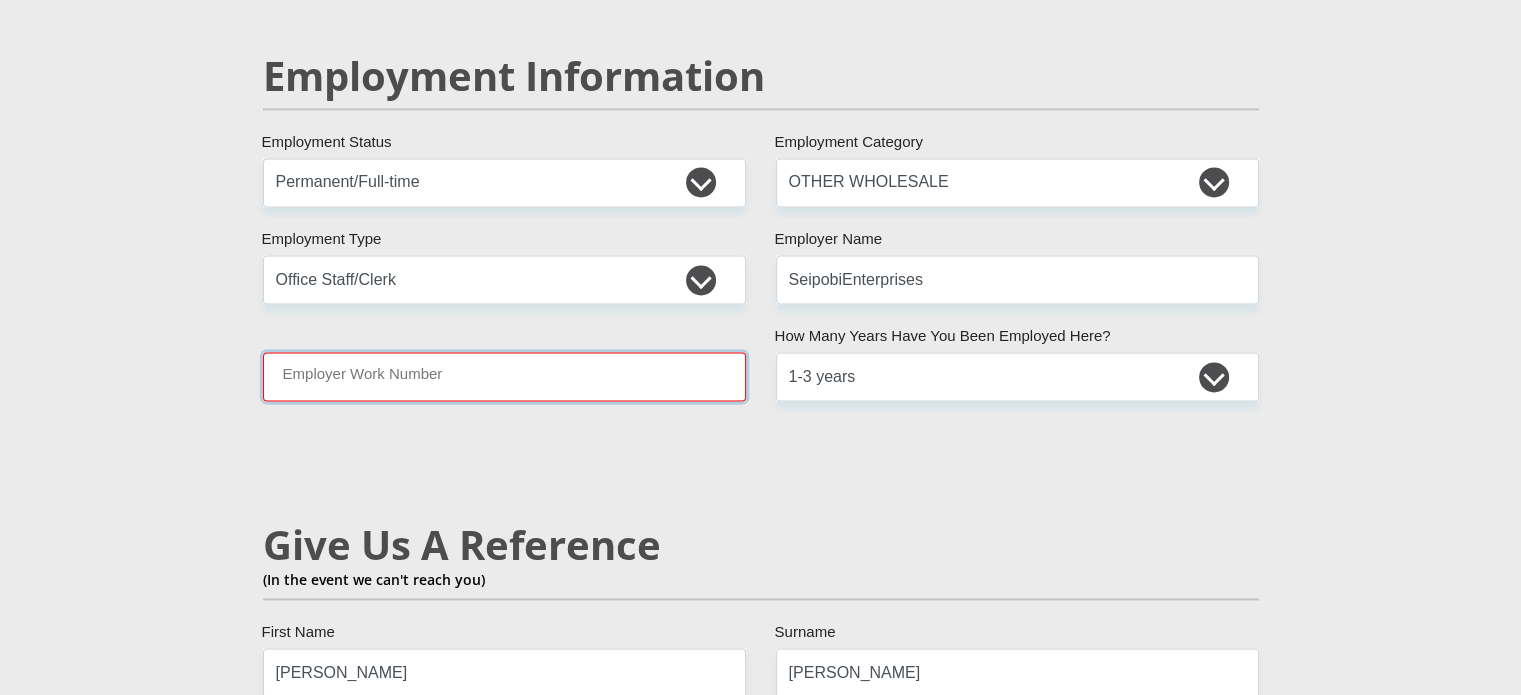 click on "Employer Work Number" at bounding box center (504, 376) 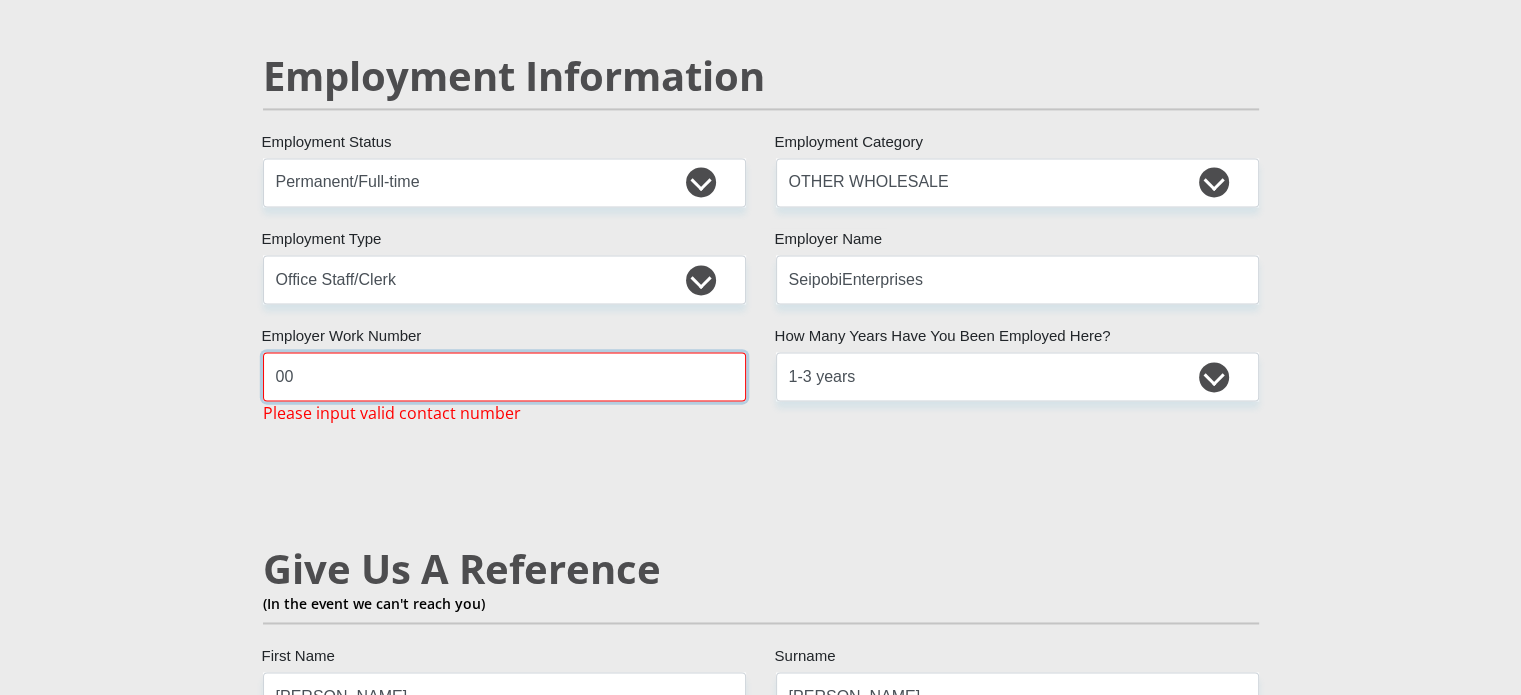 type on "0" 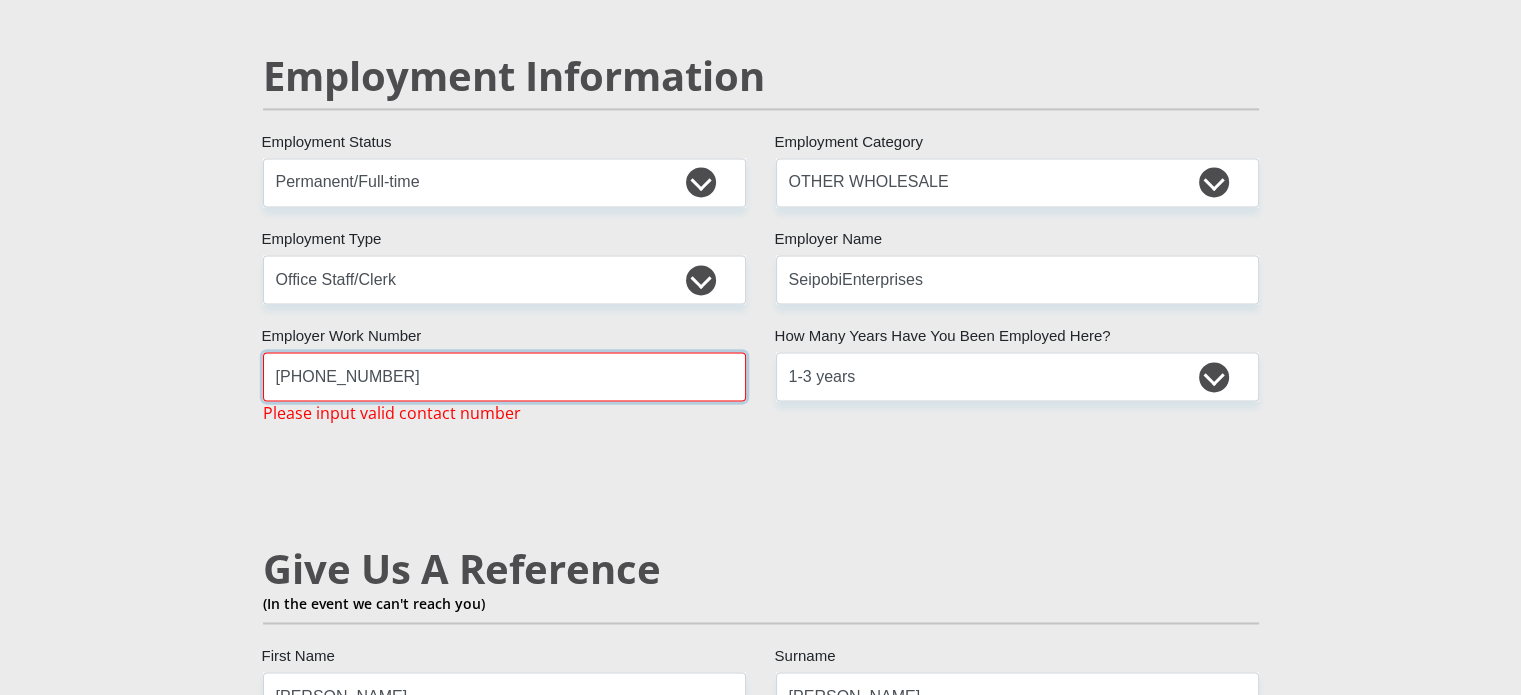 type on "[PHONE_NUMBER]" 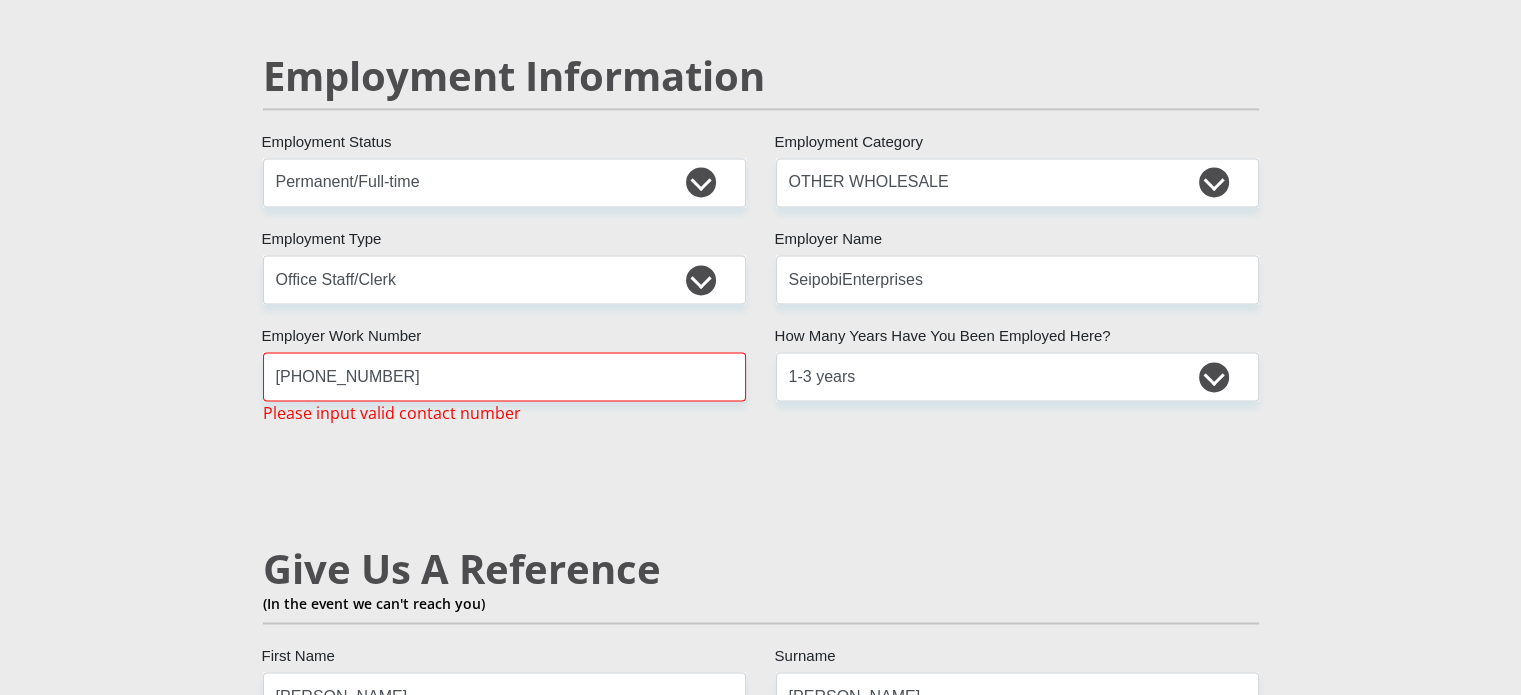 click on "Mr
Ms
Mrs
Dr
[PERSON_NAME]
Title
[PERSON_NAME]
First Name
[PERSON_NAME]
Surname
9303030165087
South African ID Number
Please input valid ID number
[GEOGRAPHIC_DATA]
[GEOGRAPHIC_DATA]
[GEOGRAPHIC_DATA]
[GEOGRAPHIC_DATA]
[GEOGRAPHIC_DATA]
[GEOGRAPHIC_DATA] [GEOGRAPHIC_DATA]
[GEOGRAPHIC_DATA]
[GEOGRAPHIC_DATA]
[GEOGRAPHIC_DATA]
[GEOGRAPHIC_DATA]
[GEOGRAPHIC_DATA]
[GEOGRAPHIC_DATA]
[GEOGRAPHIC_DATA]" at bounding box center [761, 149] 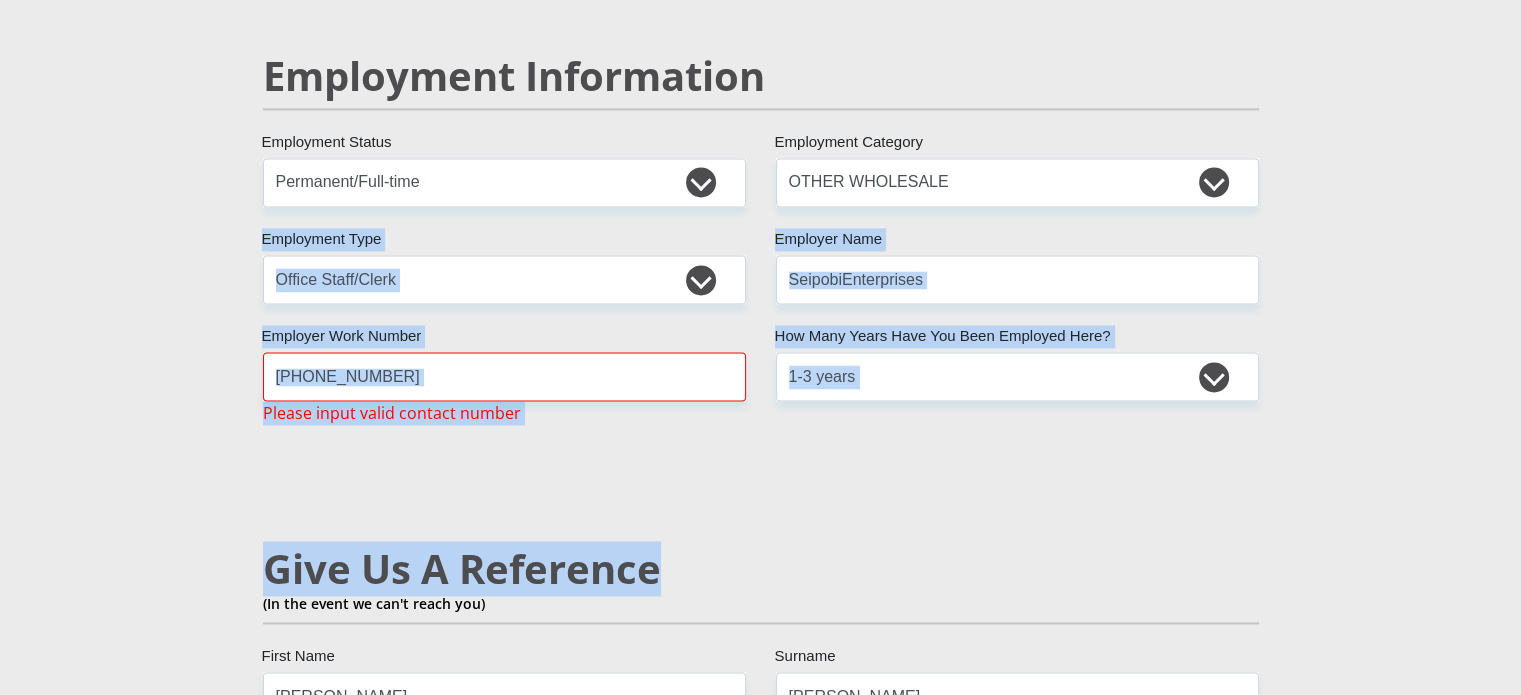 drag, startPoint x: 654, startPoint y: 446, endPoint x: 466, endPoint y: 232, distance: 284.85083 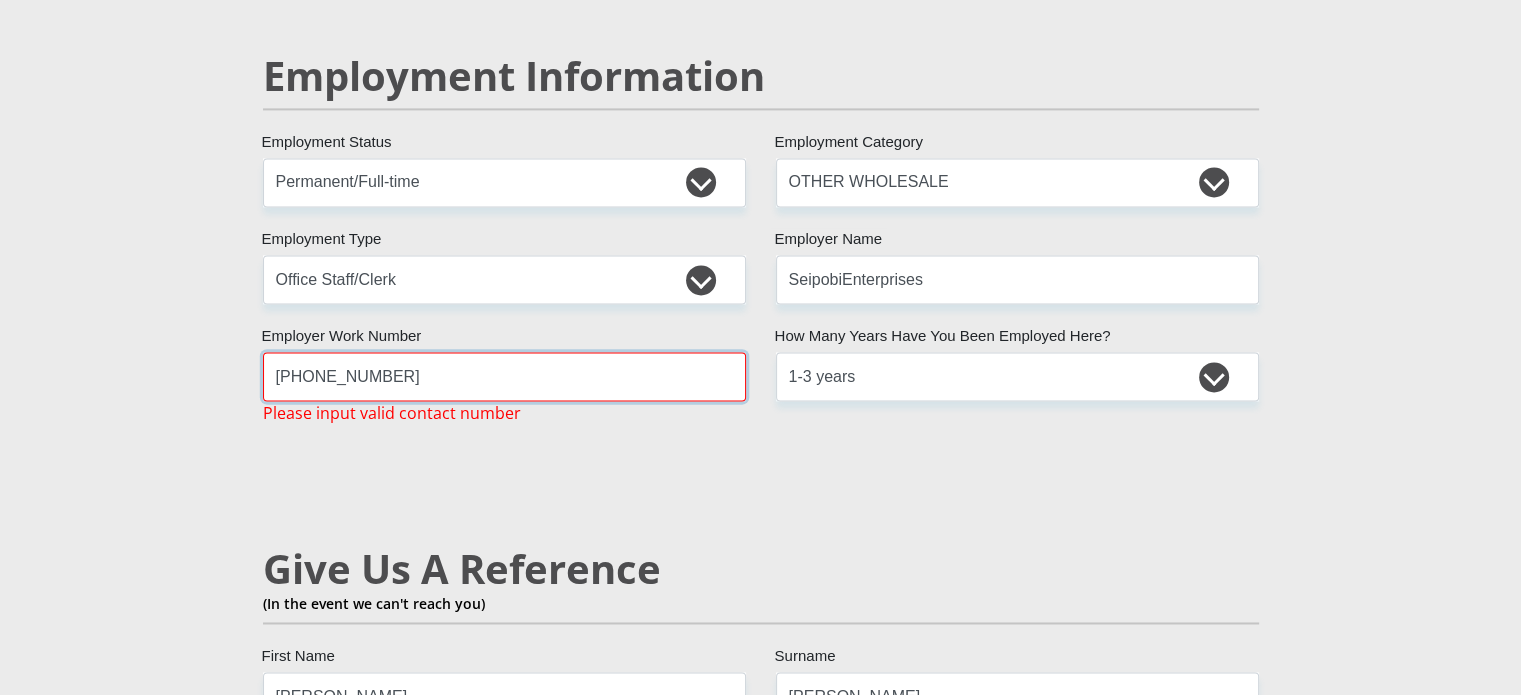 drag, startPoint x: 465, startPoint y: 323, endPoint x: 115, endPoint y: 313, distance: 350.14282 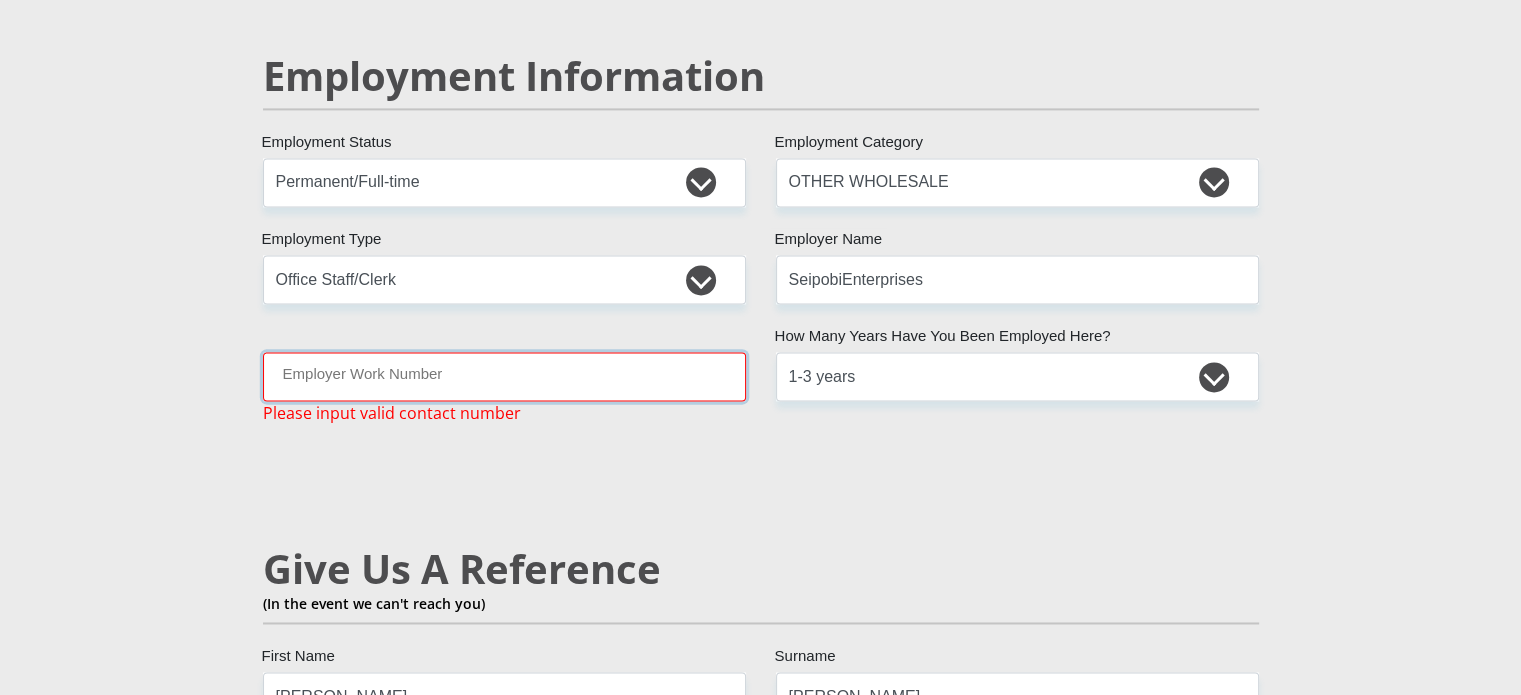 type 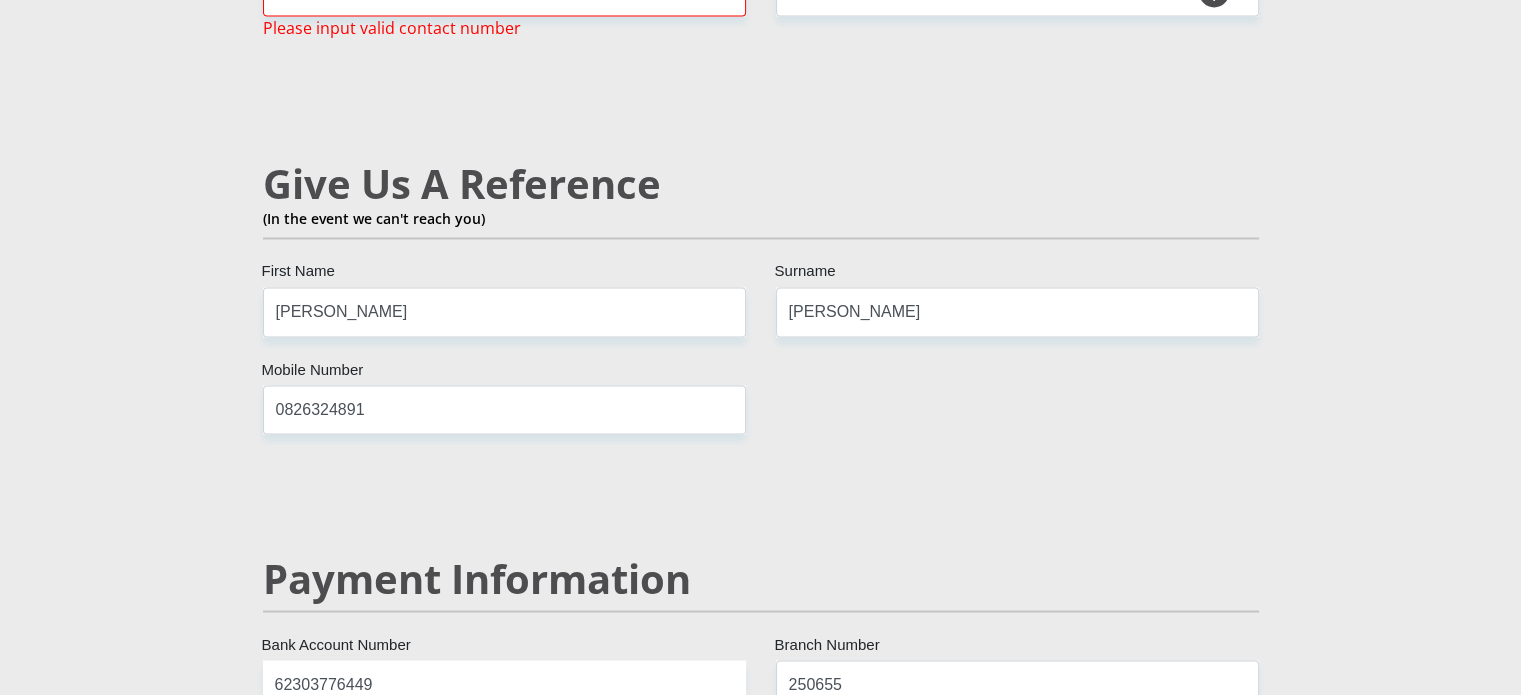 scroll, scrollTop: 3439, scrollLeft: 0, axis: vertical 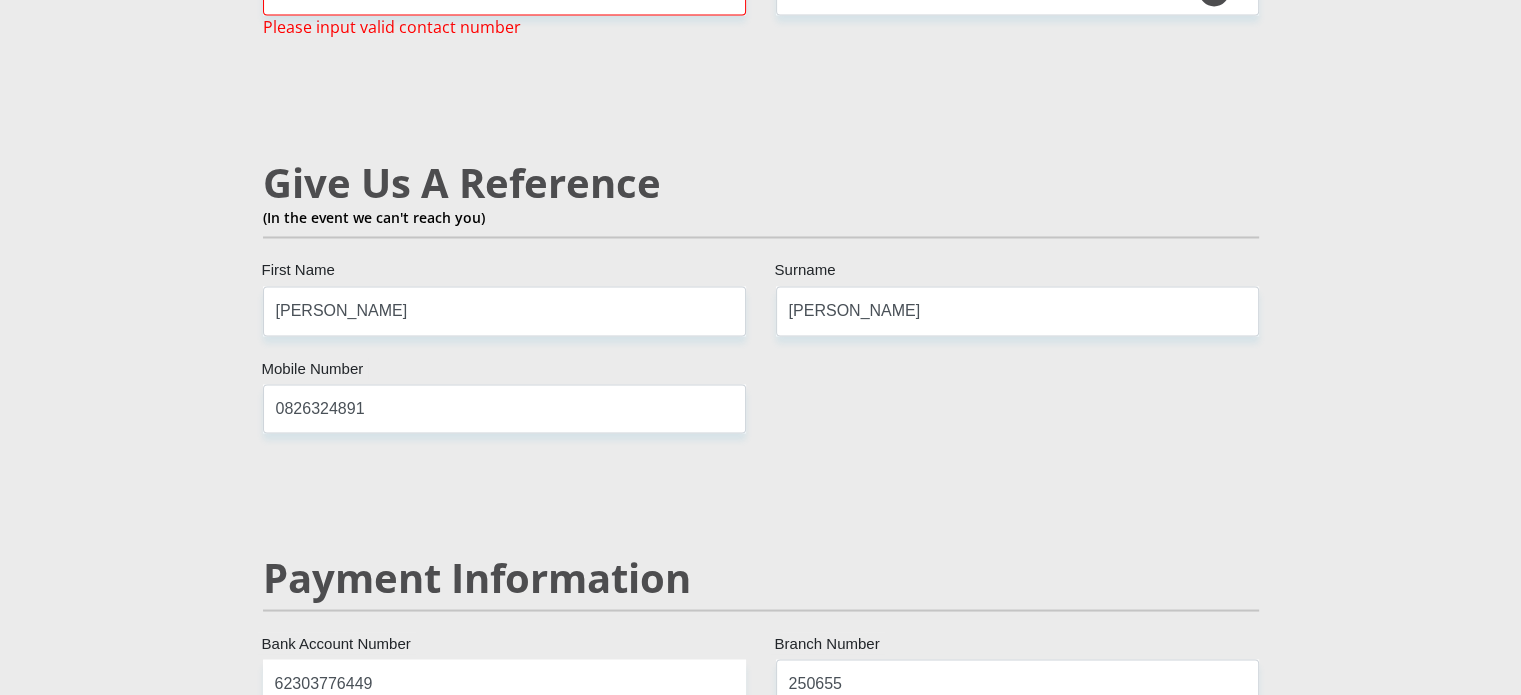 click on "Mr
Ms
Mrs
Dr
[PERSON_NAME]
Title
[PERSON_NAME]
First Name
[PERSON_NAME]
Surname
9303030165087
South African ID Number
Please input valid ID number
[GEOGRAPHIC_DATA]
[GEOGRAPHIC_DATA]
[GEOGRAPHIC_DATA]
[GEOGRAPHIC_DATA]
[GEOGRAPHIC_DATA]
[GEOGRAPHIC_DATA] [GEOGRAPHIC_DATA]
[GEOGRAPHIC_DATA]
[GEOGRAPHIC_DATA]
[GEOGRAPHIC_DATA]
[GEOGRAPHIC_DATA]
[GEOGRAPHIC_DATA]
[GEOGRAPHIC_DATA]
[GEOGRAPHIC_DATA]" at bounding box center (761, -237) 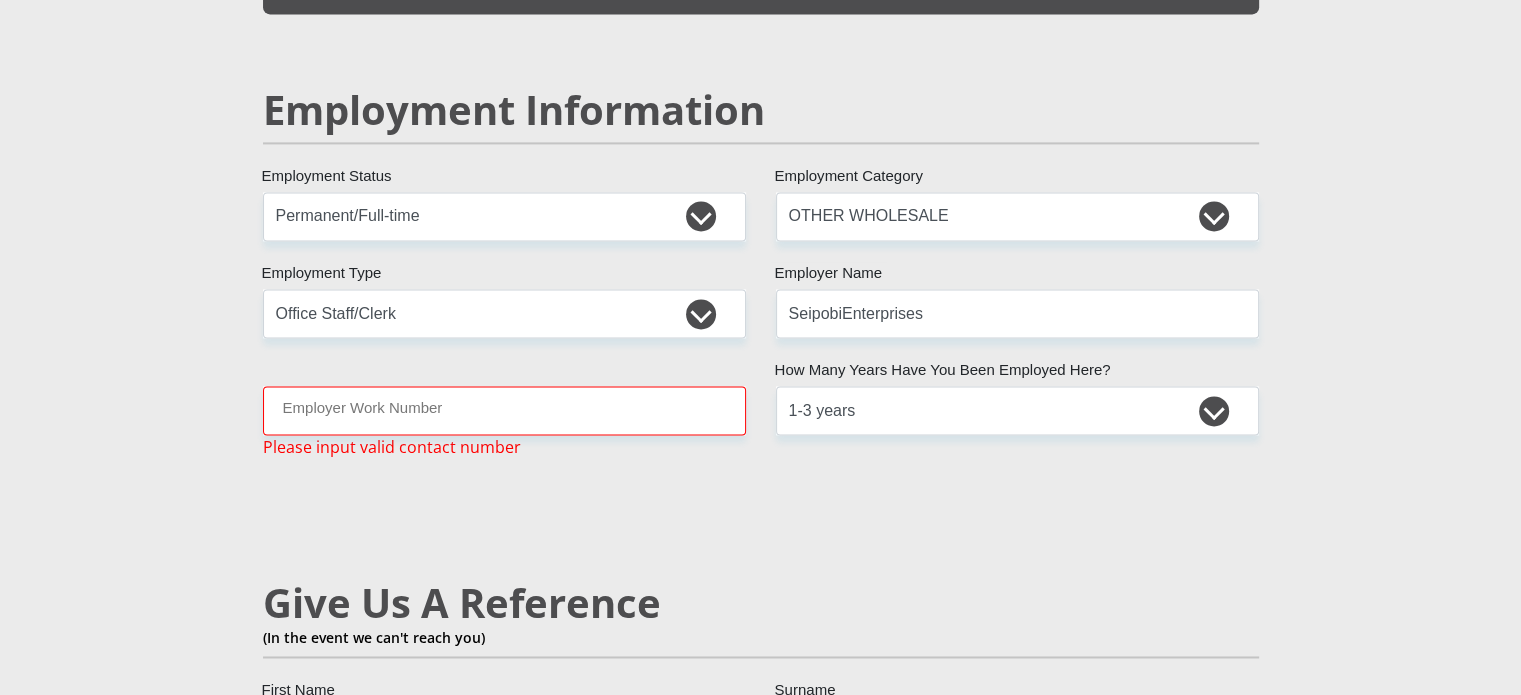 scroll, scrollTop: 3018, scrollLeft: 0, axis: vertical 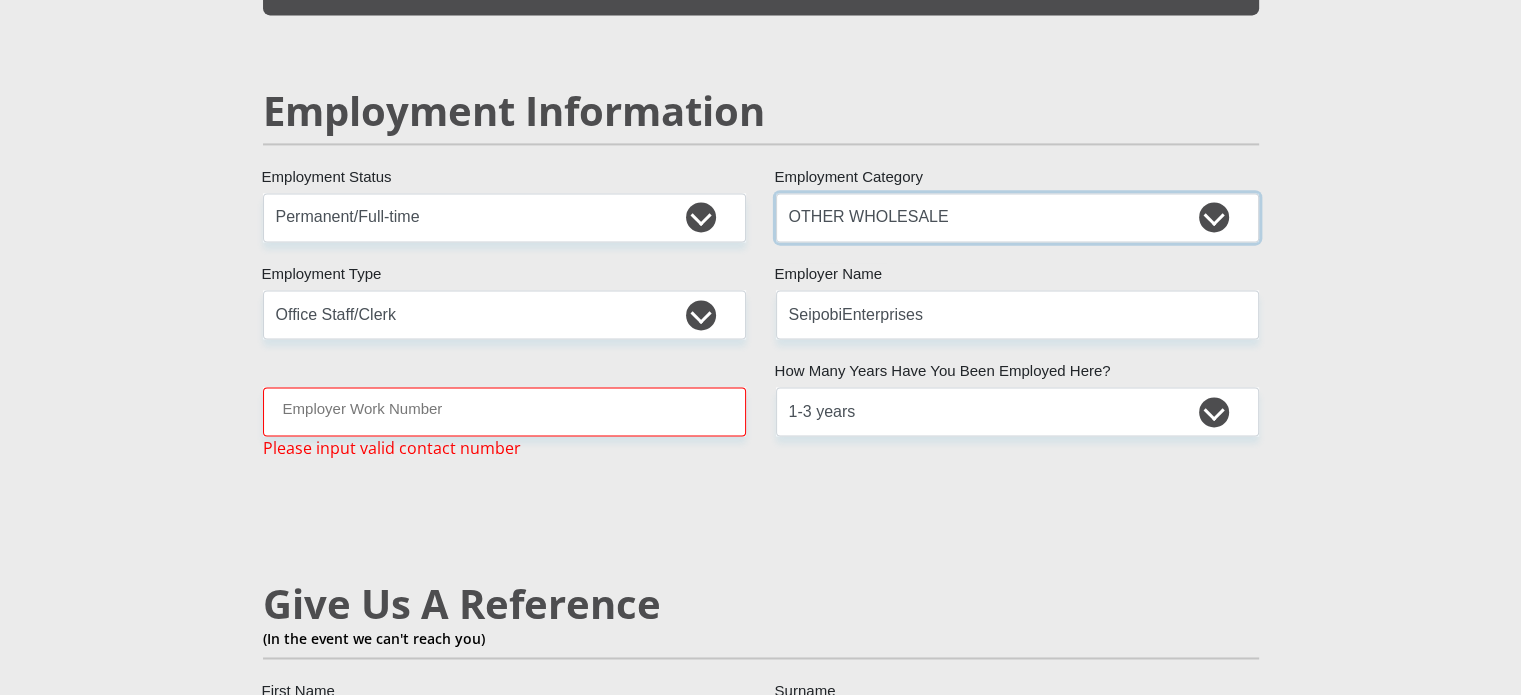 click on "AGRICULTURE
ALCOHOL & TOBACCO
CONSTRUCTION MATERIALS
METALLURGY
EQUIPMENT FOR RENEWABLE ENERGY
SPECIALIZED CONTRACTORS
CAR
GAMING (INCL. INTERNET
OTHER WHOLESALE
UNLICENSED PHARMACEUTICALS
CURRENCY EXCHANGE HOUSES
OTHER FINANCIAL INSTITUTIONS & INSURANCE
REAL ESTATE AGENTS
OIL & GAS
OTHER MATERIALS (E.G. IRON ORE)
PRECIOUS STONES & PRECIOUS METALS
POLITICAL ORGANIZATIONS
RELIGIOUS ORGANIZATIONS(NOT SECTS)
ACTI. HAVING BUSINESS DEAL WITH PUBLIC ADMINISTRATION
LAUNDROMATS" at bounding box center (1017, 217) 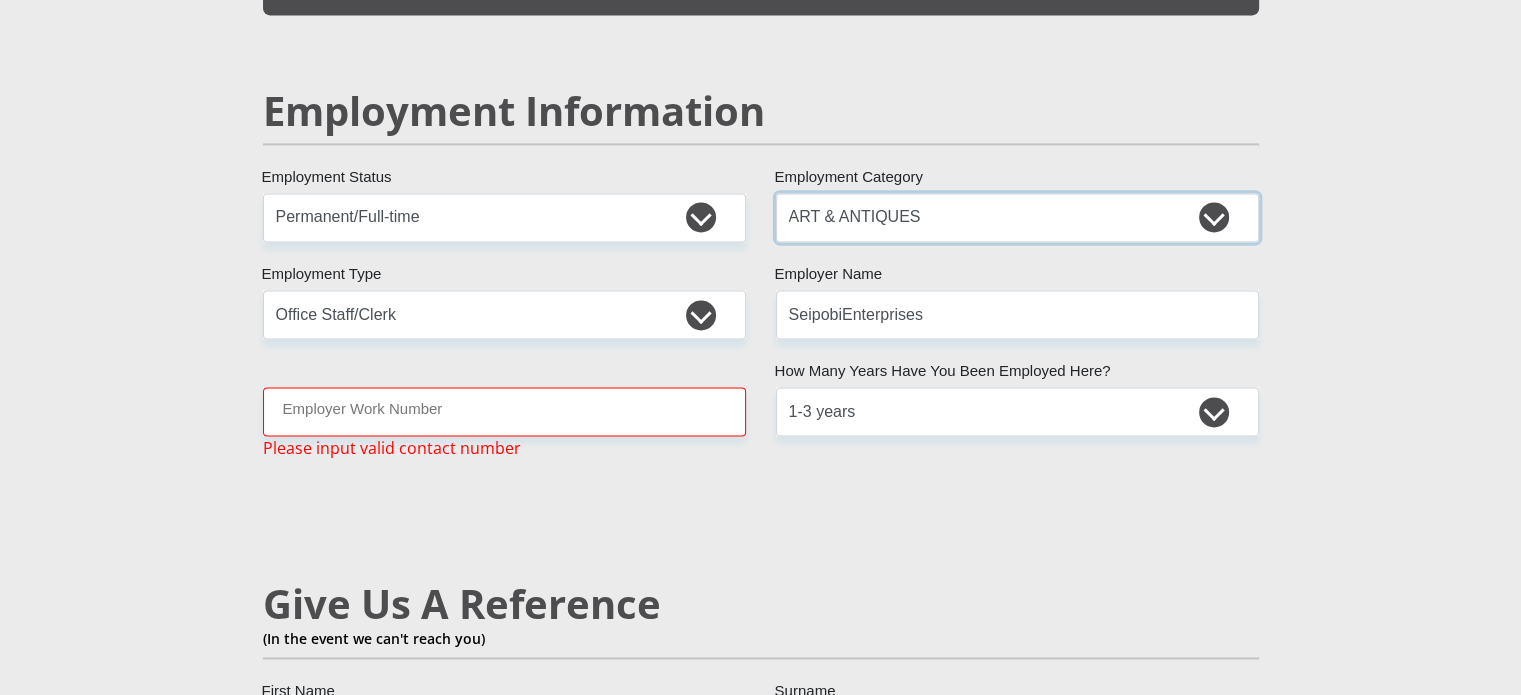 click on "AGRICULTURE
ALCOHOL & TOBACCO
CONSTRUCTION MATERIALS
METALLURGY
EQUIPMENT FOR RENEWABLE ENERGY
SPECIALIZED CONTRACTORS
CAR
GAMING (INCL. INTERNET
OTHER WHOLESALE
UNLICENSED PHARMACEUTICALS
CURRENCY EXCHANGE HOUSES
OTHER FINANCIAL INSTITUTIONS & INSURANCE
REAL ESTATE AGENTS
OIL & GAS
OTHER MATERIALS (E.G. IRON ORE)
PRECIOUS STONES & PRECIOUS METALS
POLITICAL ORGANIZATIONS
RELIGIOUS ORGANIZATIONS(NOT SECTS)
ACTI. HAVING BUSINESS DEAL WITH PUBLIC ADMINISTRATION
LAUNDROMATS" at bounding box center [1017, 217] 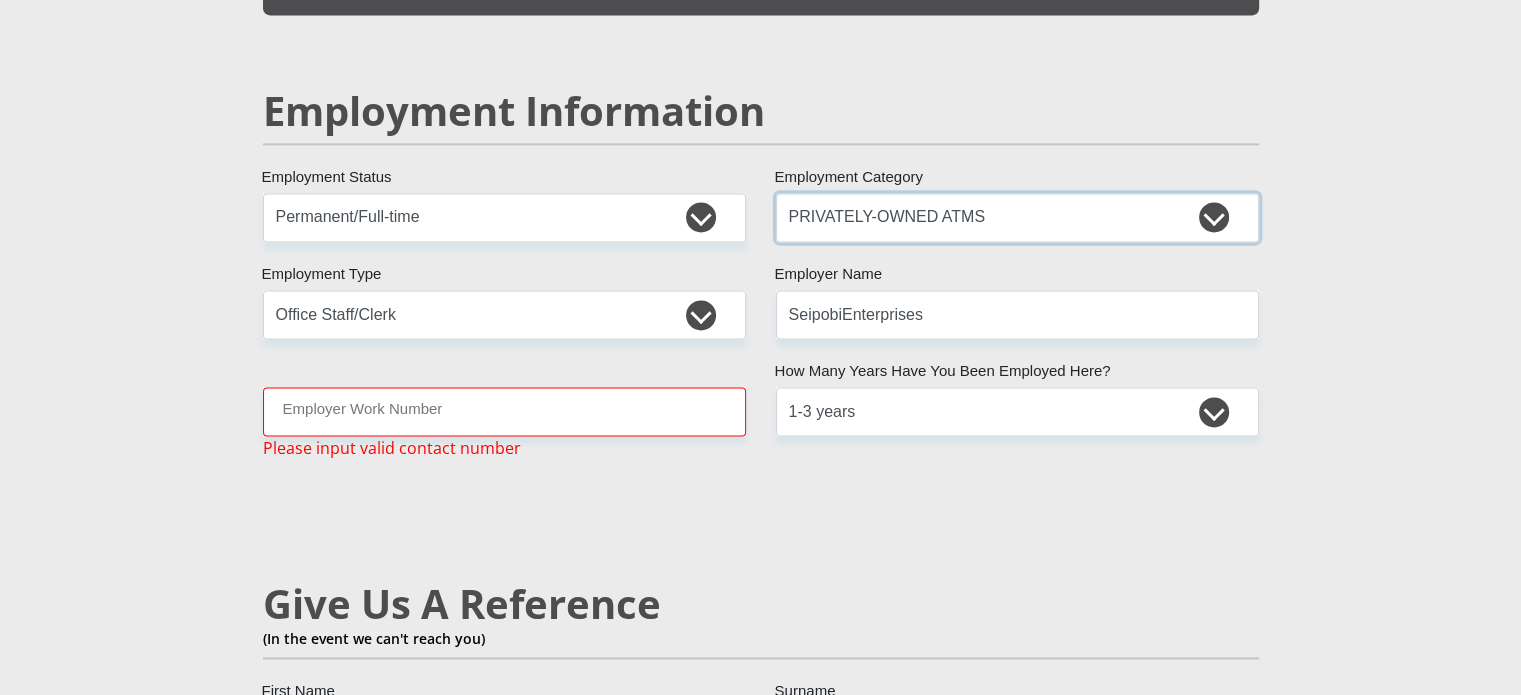 click on "AGRICULTURE
ALCOHOL & TOBACCO
CONSTRUCTION MATERIALS
METALLURGY
EQUIPMENT FOR RENEWABLE ENERGY
SPECIALIZED CONTRACTORS
CAR
GAMING (INCL. INTERNET
OTHER WHOLESALE
UNLICENSED PHARMACEUTICALS
CURRENCY EXCHANGE HOUSES
OTHER FINANCIAL INSTITUTIONS & INSURANCE
REAL ESTATE AGENTS
OIL & GAS
OTHER MATERIALS (E.G. IRON ORE)
PRECIOUS STONES & PRECIOUS METALS
POLITICAL ORGANIZATIONS
RELIGIOUS ORGANIZATIONS(NOT SECTS)
ACTI. HAVING BUSINESS DEAL WITH PUBLIC ADMINISTRATION
LAUNDROMATS" at bounding box center (1017, 217) 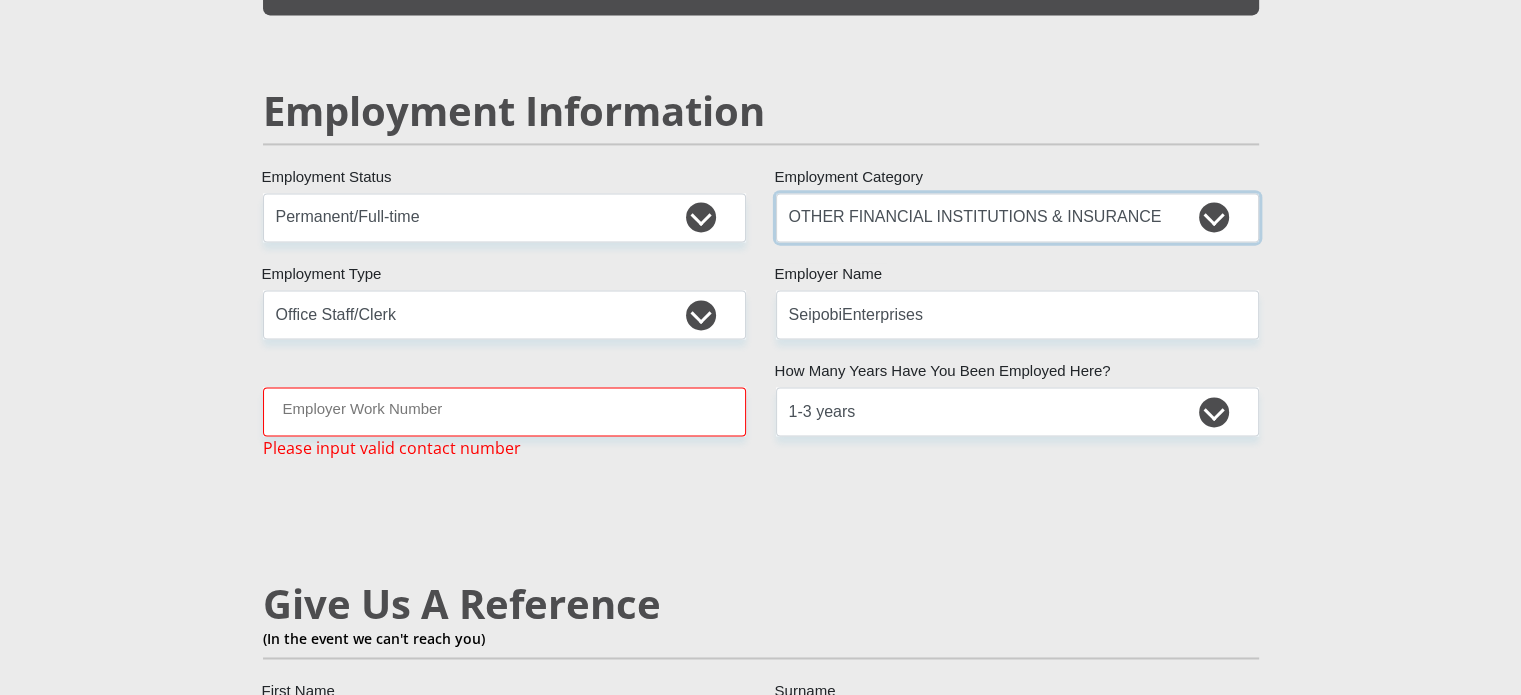 click on "AGRICULTURE
ALCOHOL & TOBACCO
CONSTRUCTION MATERIALS
METALLURGY
EQUIPMENT FOR RENEWABLE ENERGY
SPECIALIZED CONTRACTORS
CAR
GAMING (INCL. INTERNET
OTHER WHOLESALE
UNLICENSED PHARMACEUTICALS
CURRENCY EXCHANGE HOUSES
OTHER FINANCIAL INSTITUTIONS & INSURANCE
REAL ESTATE AGENTS
OIL & GAS
OTHER MATERIALS (E.G. IRON ORE)
PRECIOUS STONES & PRECIOUS METALS
POLITICAL ORGANIZATIONS
RELIGIOUS ORGANIZATIONS(NOT SECTS)
ACTI. HAVING BUSINESS DEAL WITH PUBLIC ADMINISTRATION
LAUNDROMATS" at bounding box center (1017, 217) 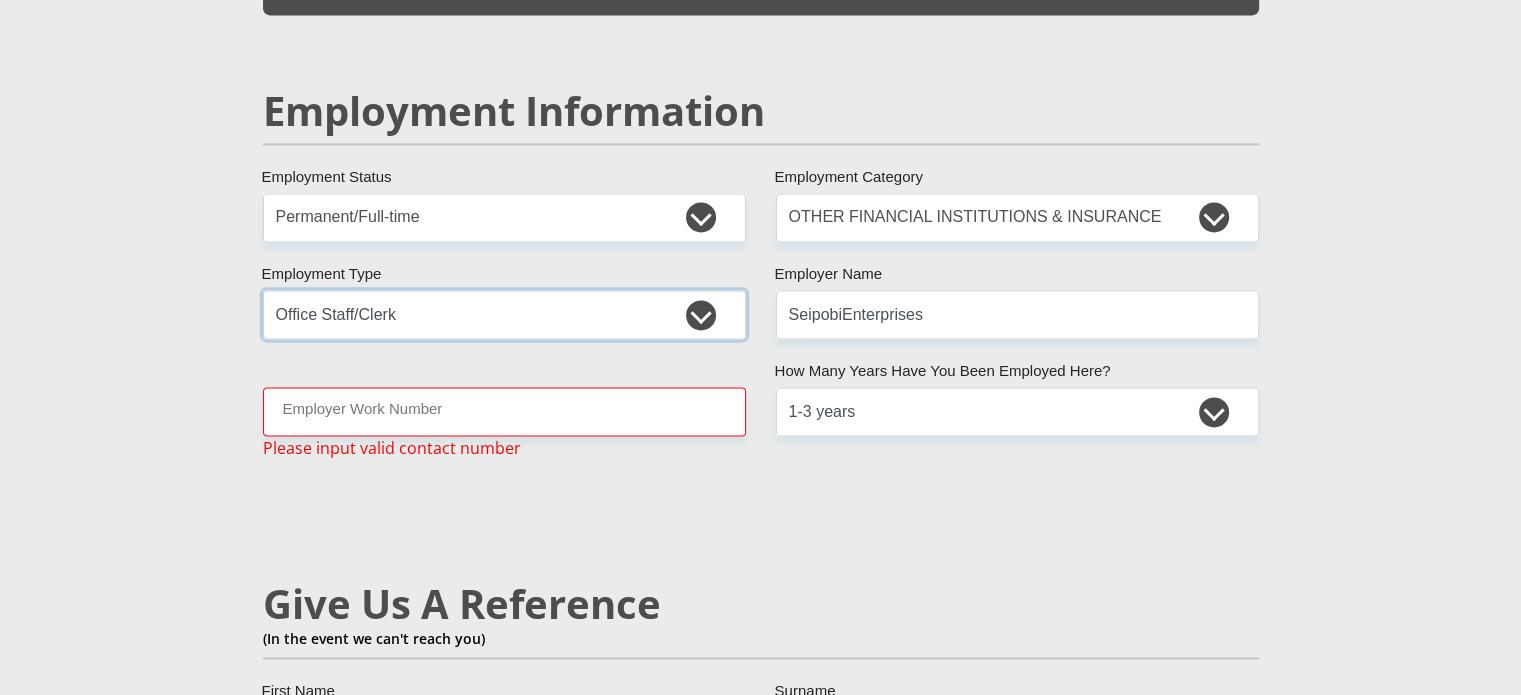 click on "College/Lecturer
Craft Seller
Creative
Driver
Executive
Farmer
Forces - Non Commissioned
Forces - Officer
Hawker
Housewife
Labourer
Licenced Professional
Manager
Miner
Non Licenced Professional
Office Staff/Clerk
Outside Worker
Pensioner
Permanent Teacher
Production/Manufacturing
Sales
Self-Employed
Semi-Professional Worker
Service Industry  Social Worker  Student" at bounding box center (504, 314) 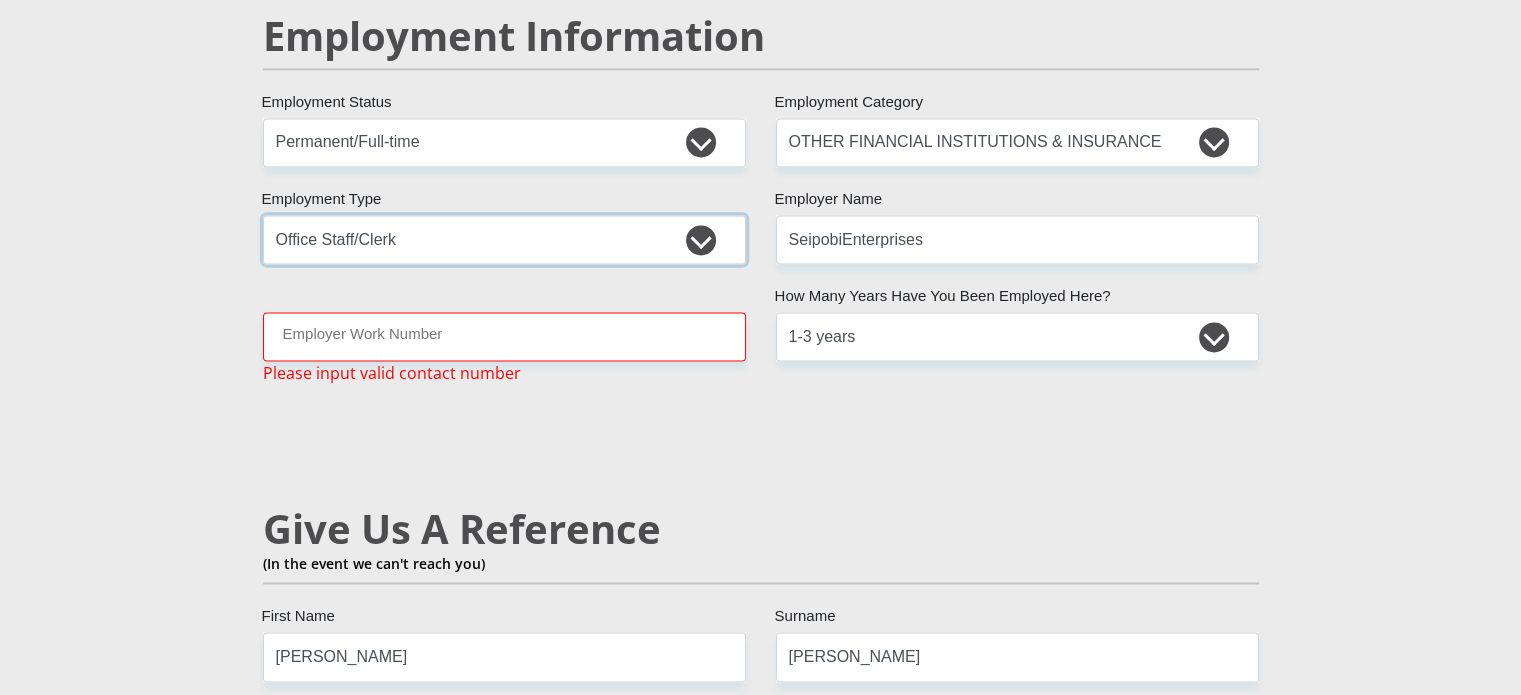 scroll, scrollTop: 3094, scrollLeft: 0, axis: vertical 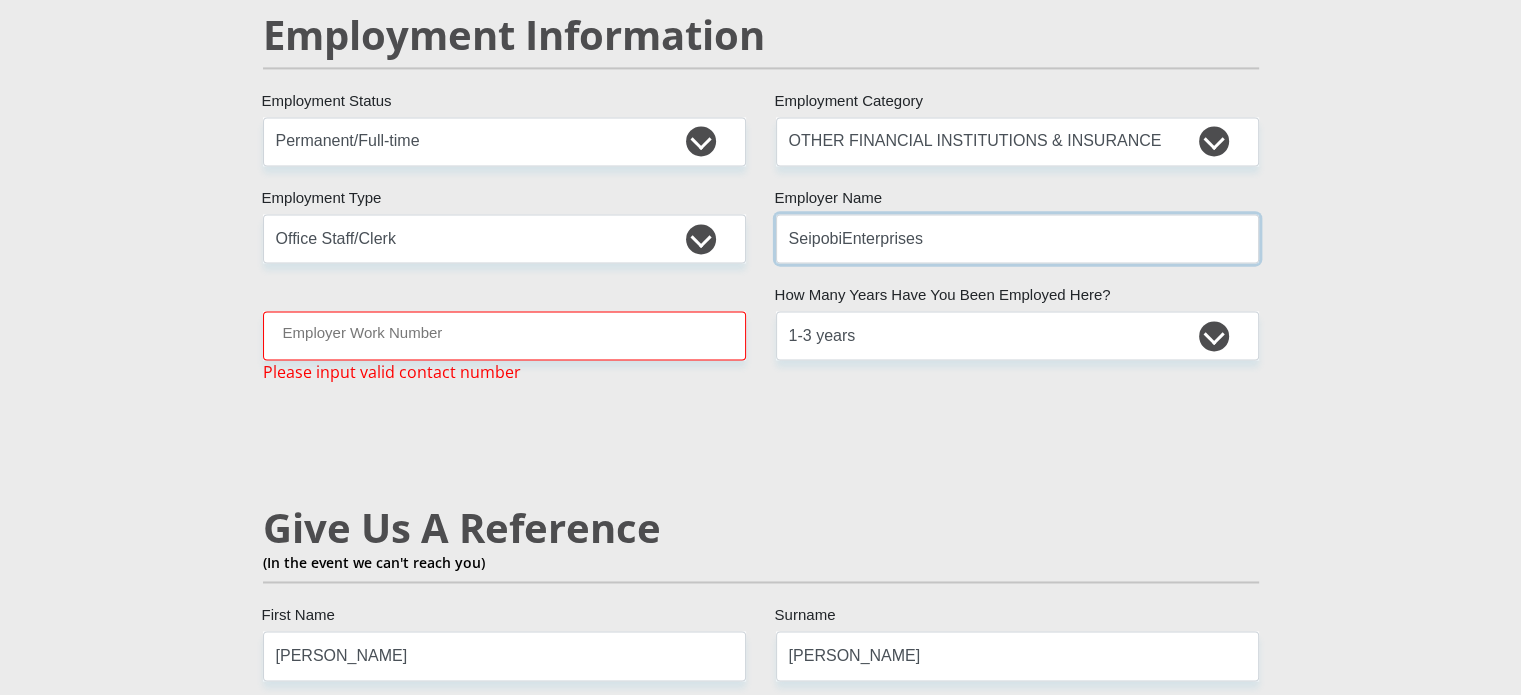 click on "SeipobiEnterprises" at bounding box center [1017, 238] 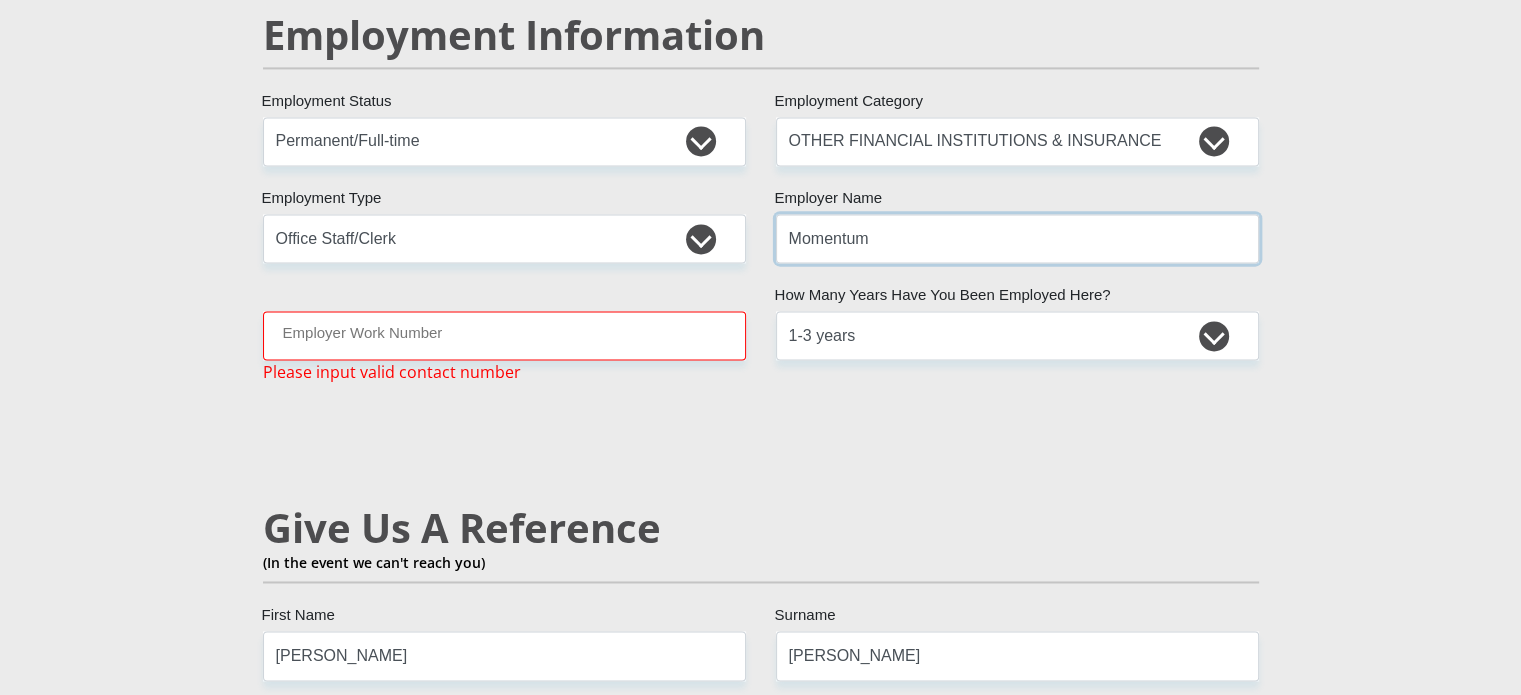 type on "Momentum" 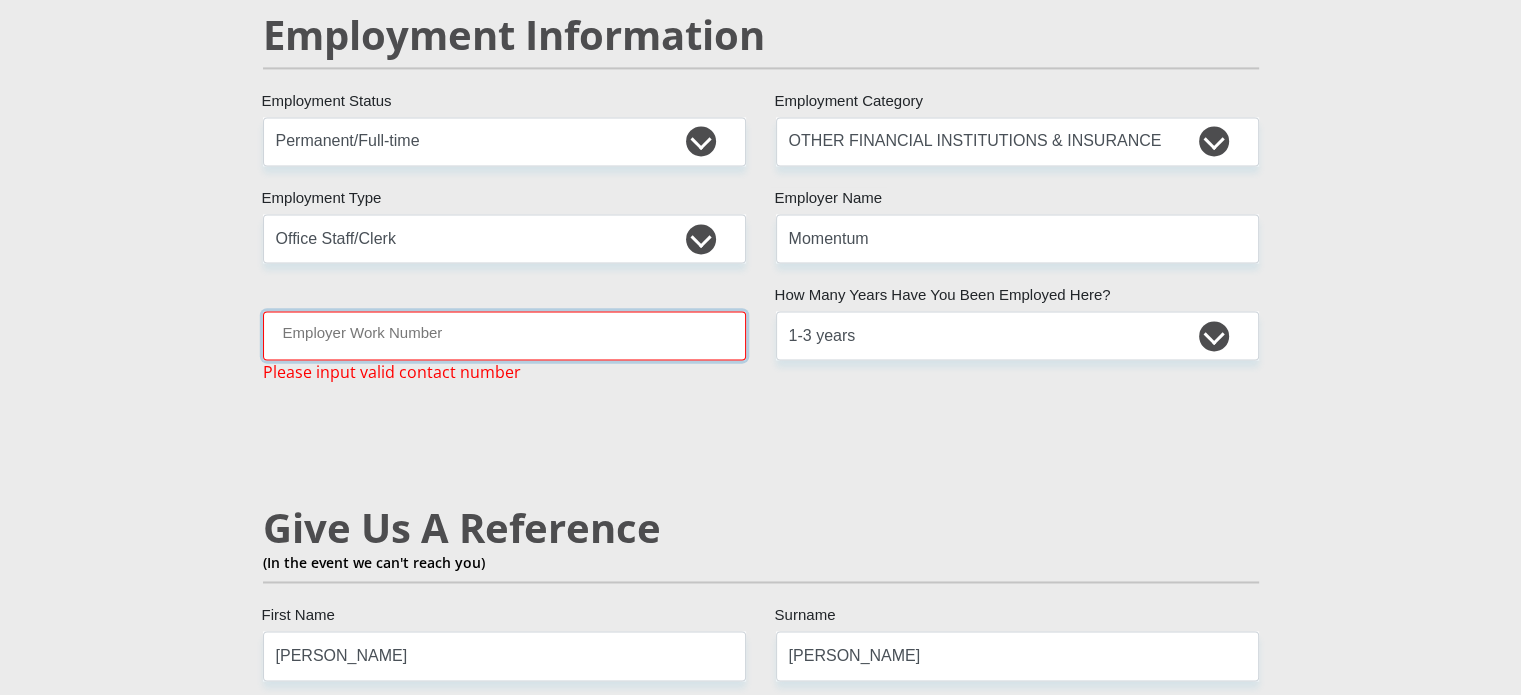 click on "Employer Work Number" at bounding box center (504, 335) 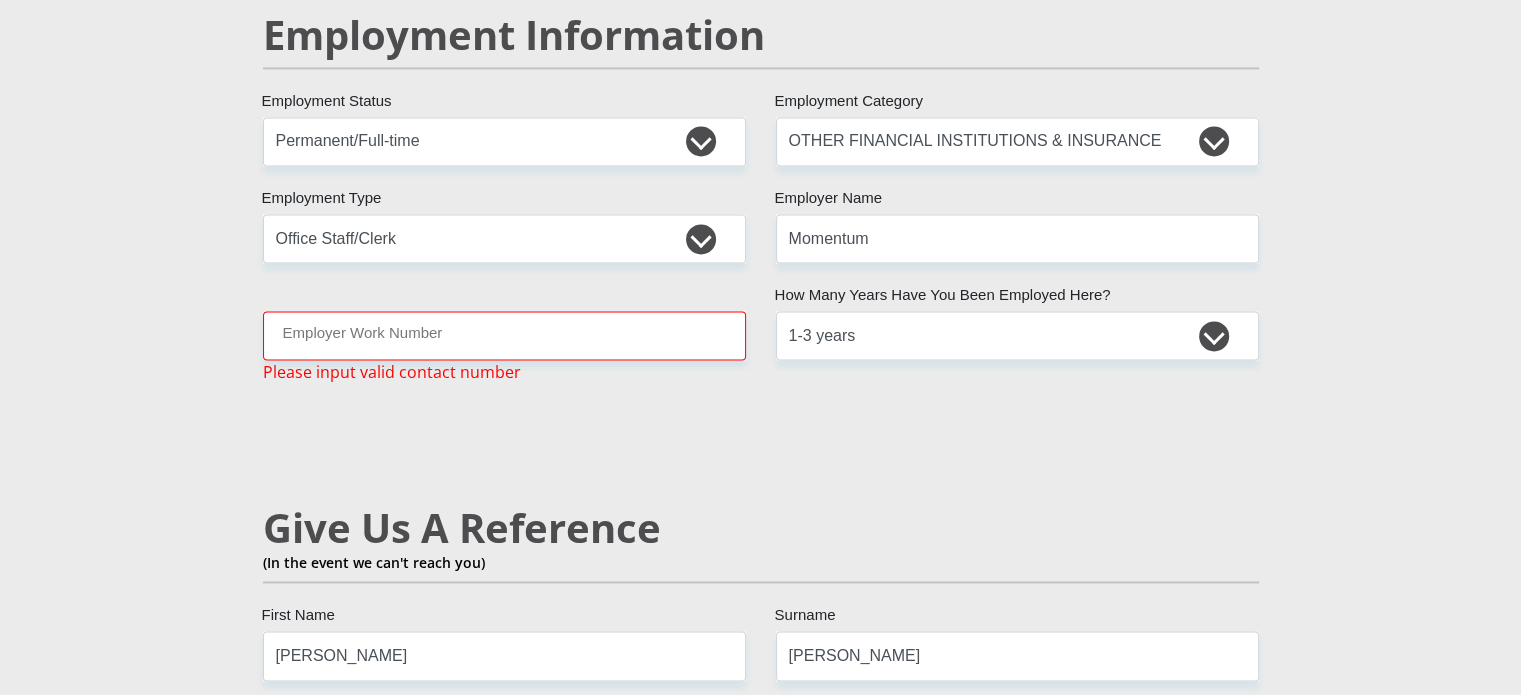 click on "Give Us A Reference" at bounding box center [761, 528] 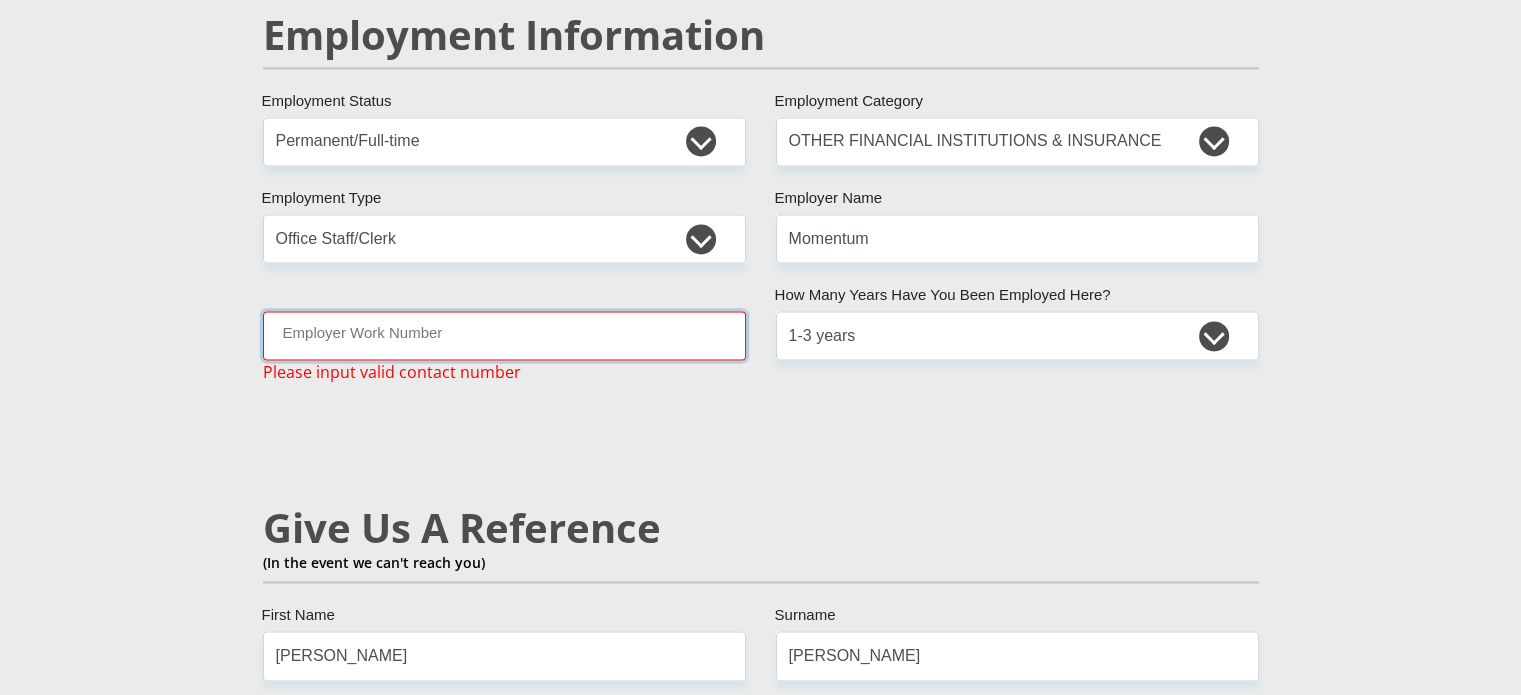 click on "Employer Work Number" at bounding box center [504, 335] 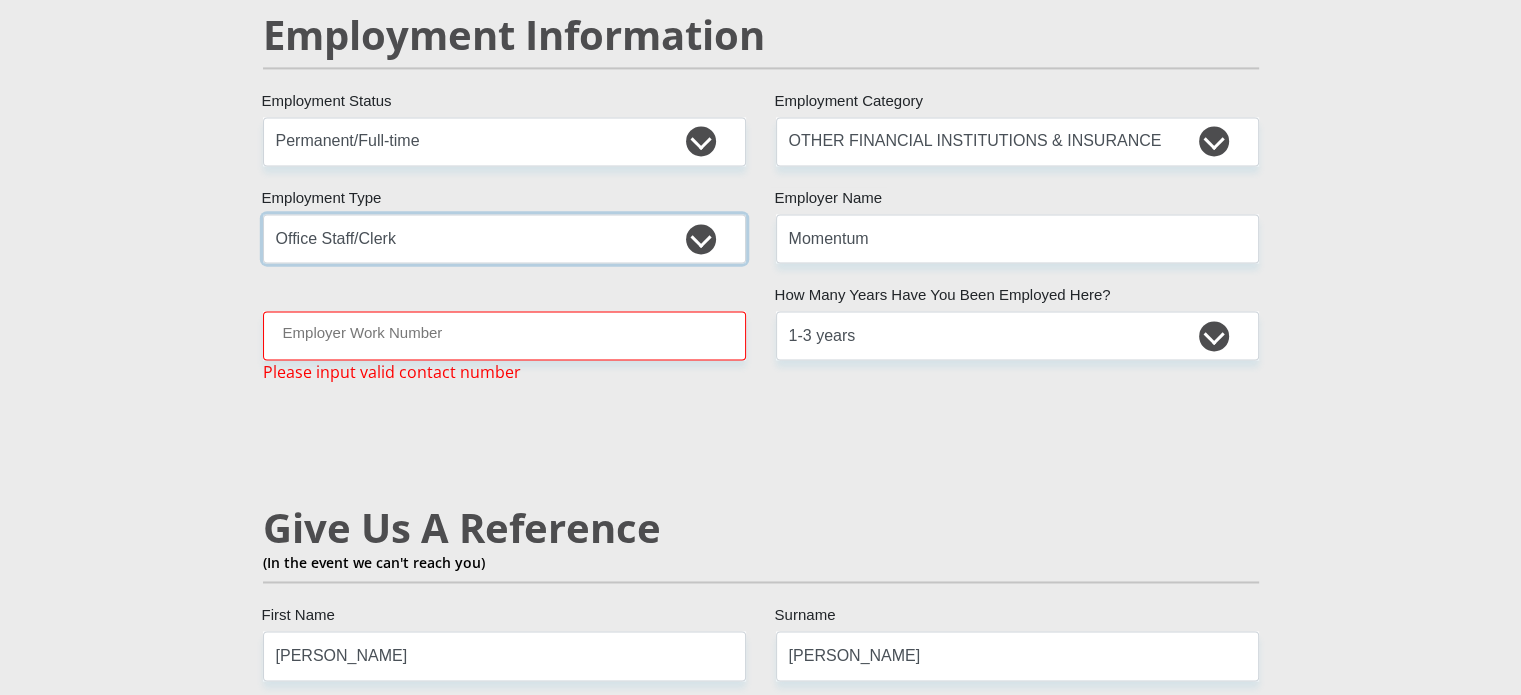 click on "College/Lecturer
Craft Seller
Creative
Driver
Executive
Farmer
Forces - Non Commissioned
Forces - Officer
Hawker
Housewife
Labourer
Licenced Professional
Manager
Miner
Non Licenced Professional
Office Staff/Clerk
Outside Worker
Pensioner
Permanent Teacher
Production/Manufacturing
Sales
Self-Employed
Semi-Professional Worker
Service Industry  Social Worker  Student" at bounding box center (504, 238) 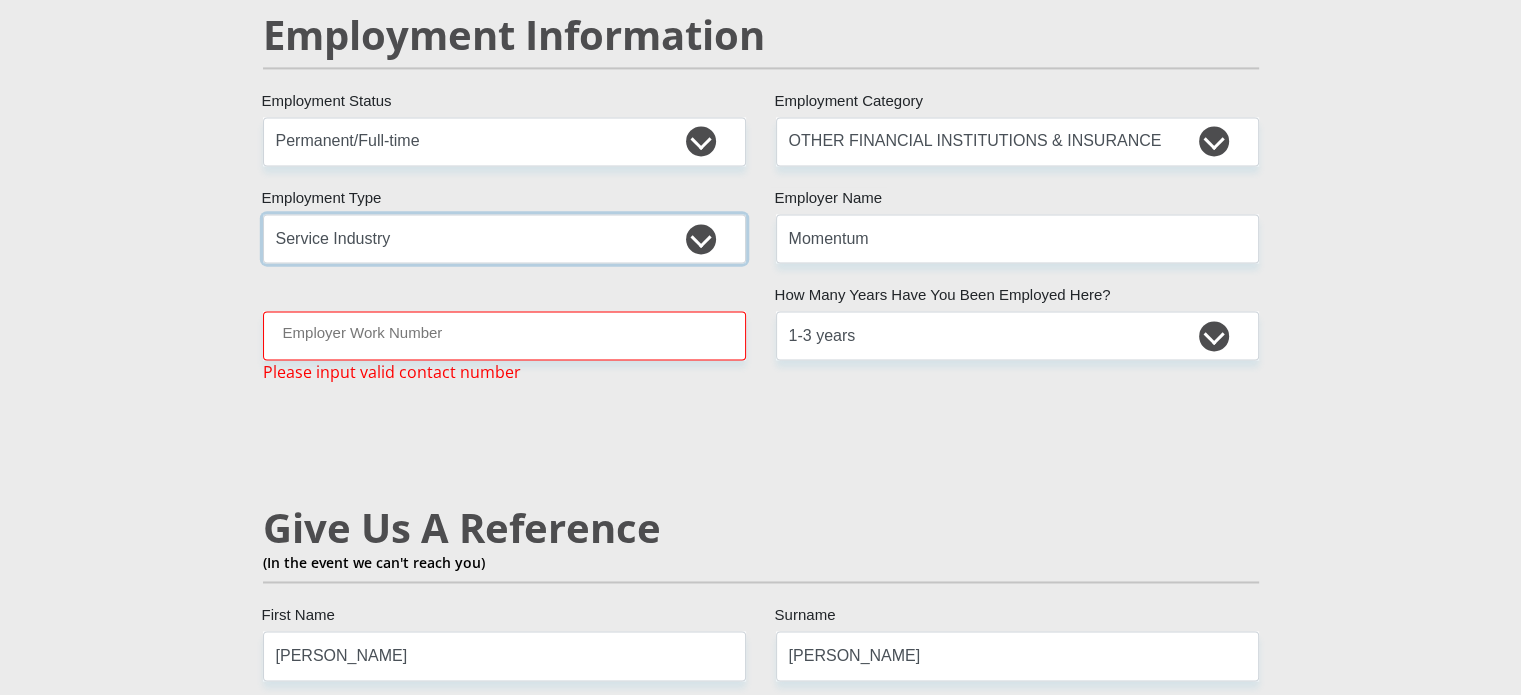 click on "College/Lecturer
Craft Seller
Creative
Driver
Executive
Farmer
Forces - Non Commissioned
Forces - Officer
Hawker
Housewife
Labourer
Licenced Professional
Manager
Miner
Non Licenced Professional
Office Staff/Clerk
Outside Worker
Pensioner
Permanent Teacher
Production/Manufacturing
Sales
Self-Employed
Semi-Professional Worker
Service Industry  Social Worker  Student" at bounding box center (504, 238) 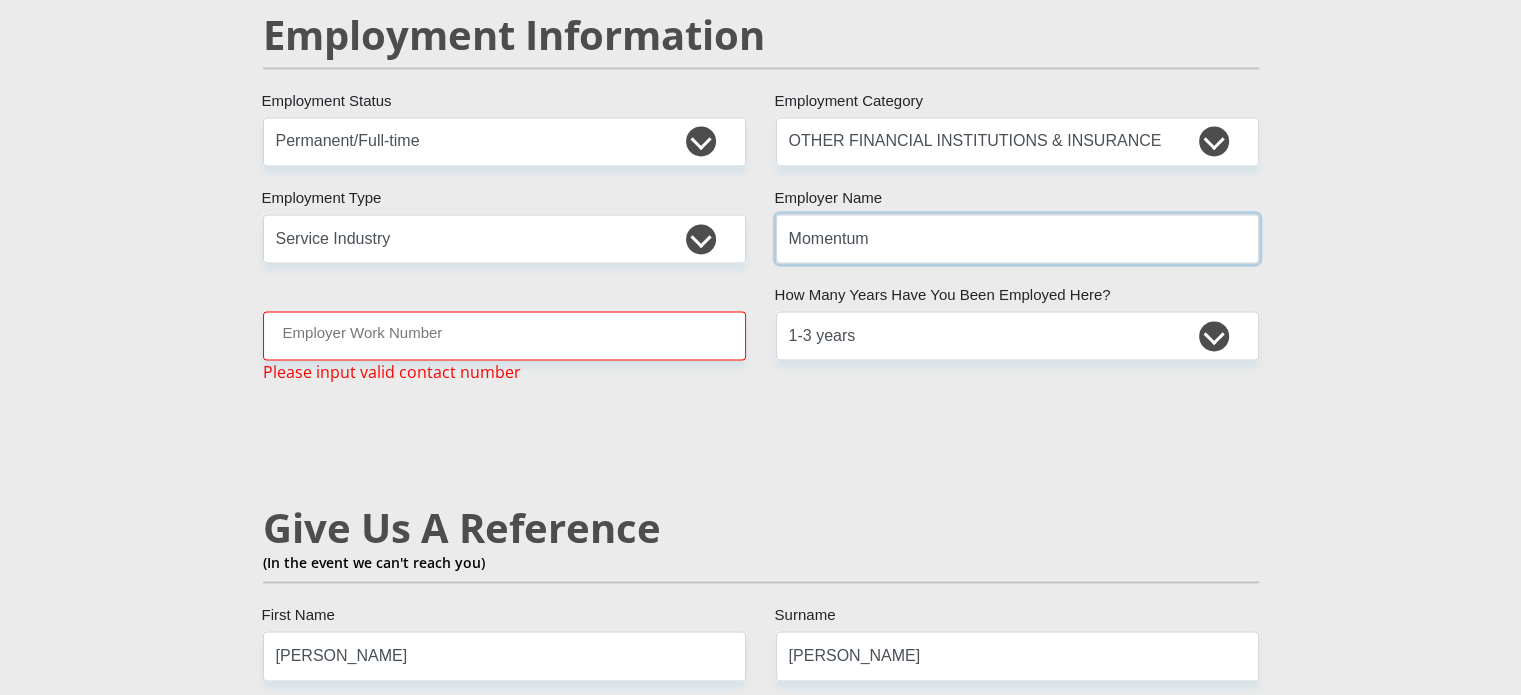 click on "Momentum" at bounding box center (1017, 238) 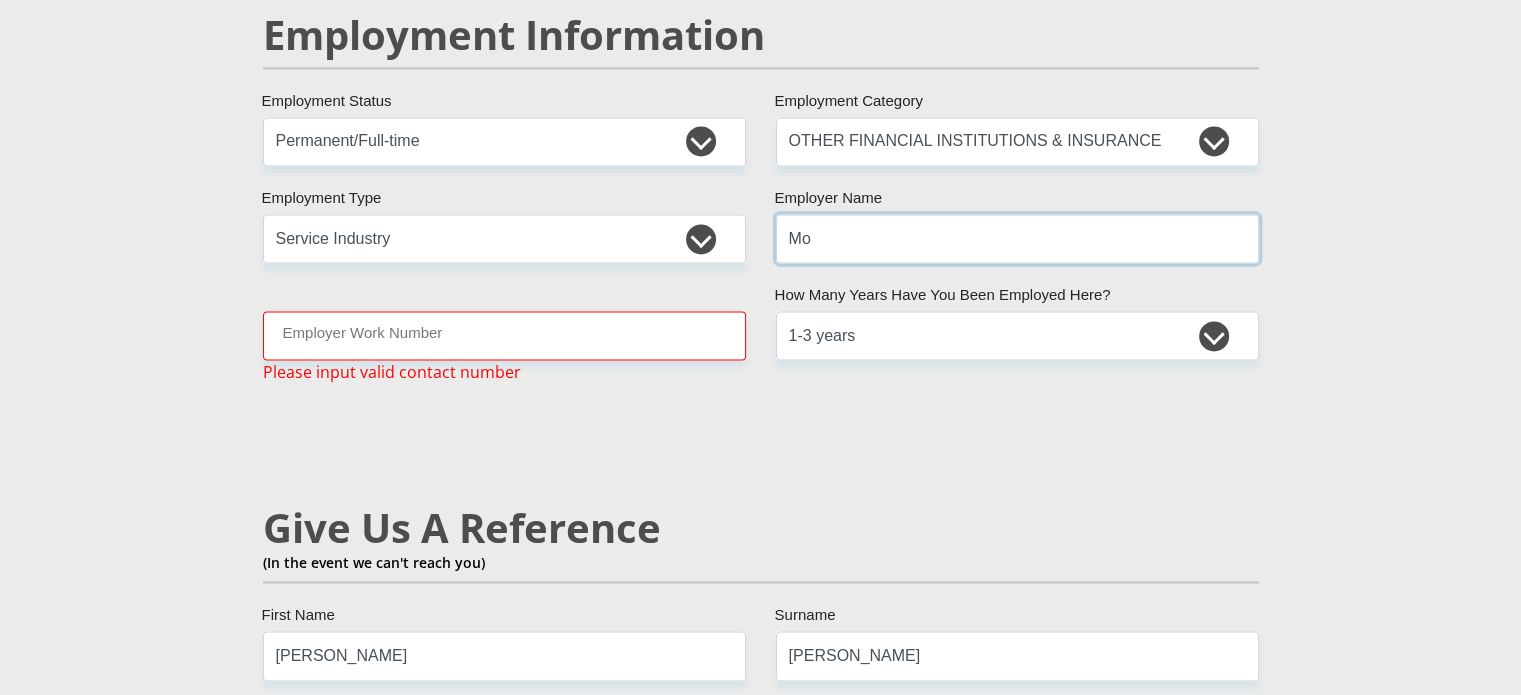 type on "M" 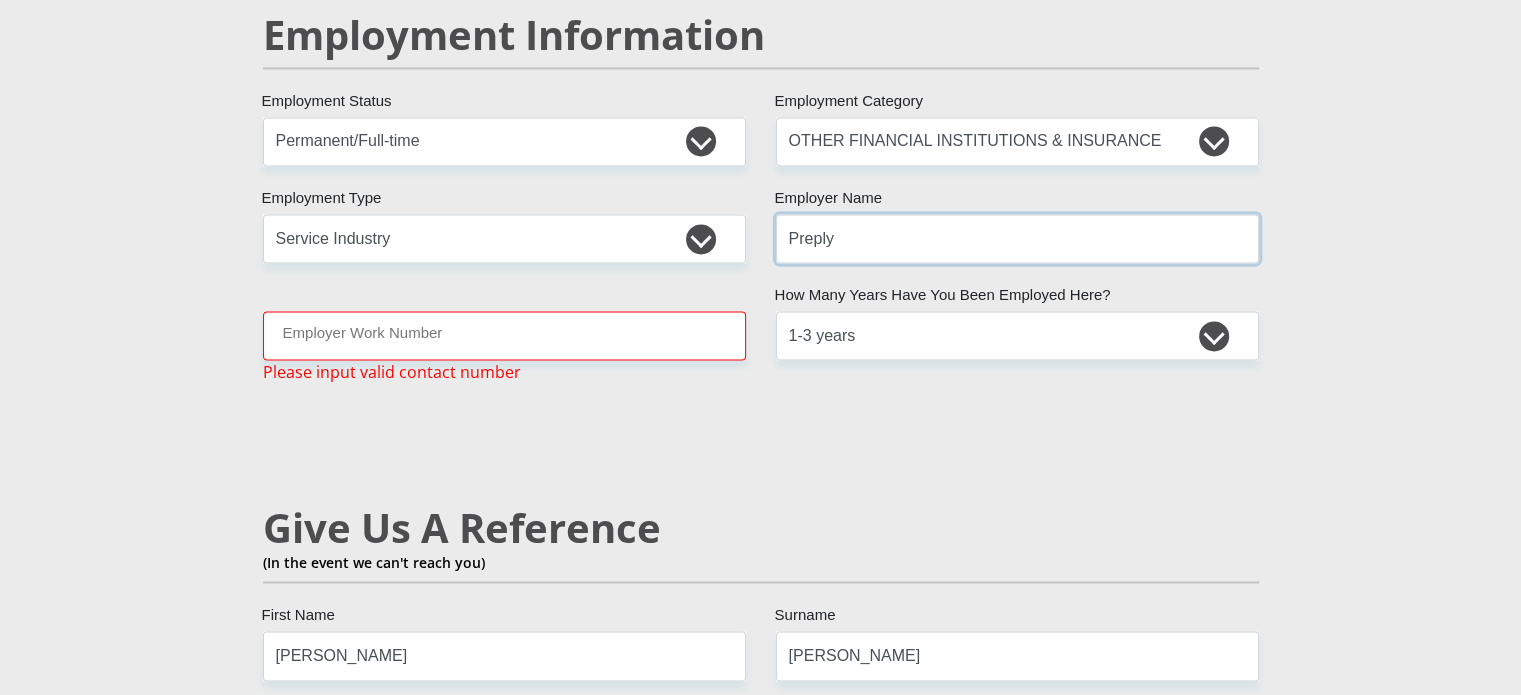 type on "Preply" 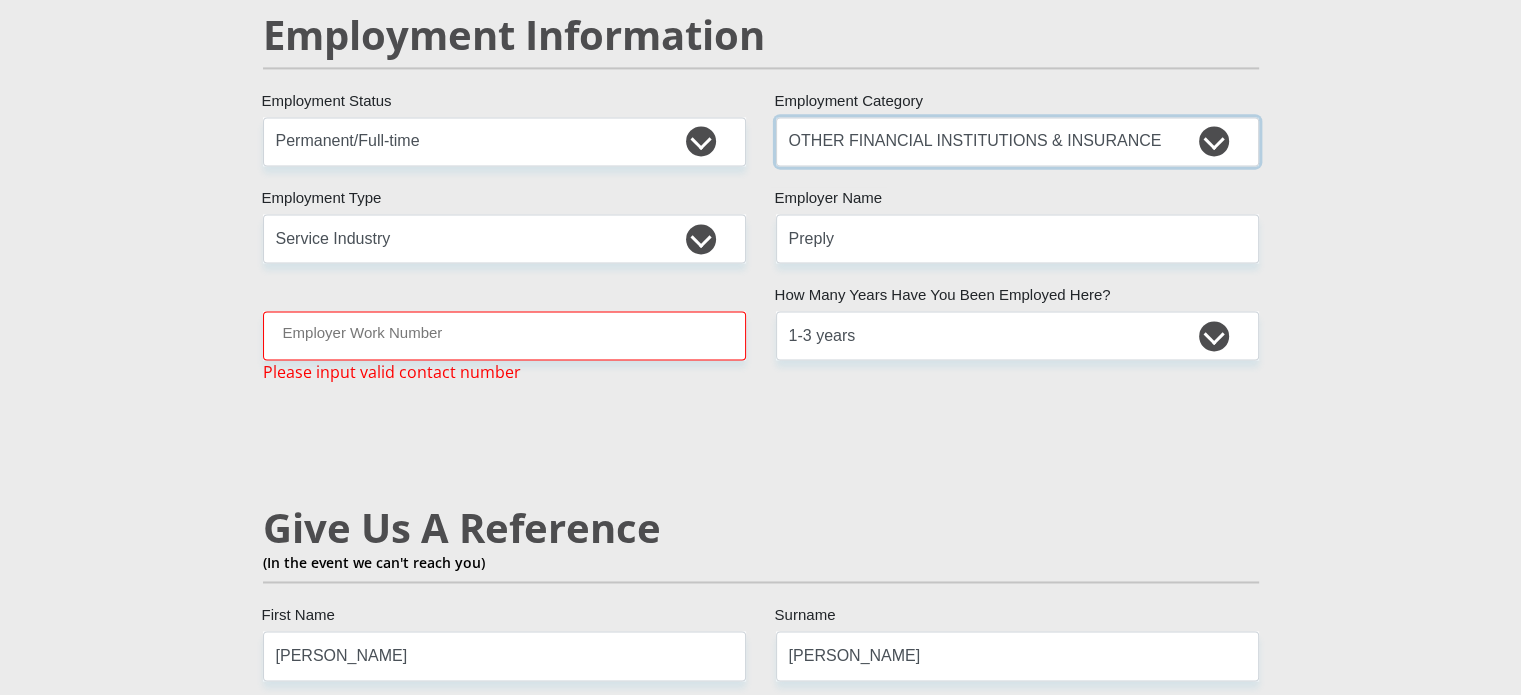 click on "AGRICULTURE
ALCOHOL & TOBACCO
CONSTRUCTION MATERIALS
METALLURGY
EQUIPMENT FOR RENEWABLE ENERGY
SPECIALIZED CONTRACTORS
CAR
GAMING (INCL. INTERNET
OTHER WHOLESALE
UNLICENSED PHARMACEUTICALS
CURRENCY EXCHANGE HOUSES
OTHER FINANCIAL INSTITUTIONS & INSURANCE
REAL ESTATE AGENTS
OIL & GAS
OTHER MATERIALS (E.G. IRON ORE)
PRECIOUS STONES & PRECIOUS METALS
POLITICAL ORGANIZATIONS
RELIGIOUS ORGANIZATIONS(NOT SECTS)
ACTI. HAVING BUSINESS DEAL WITH PUBLIC ADMINISTRATION
LAUNDROMATS" at bounding box center [1017, 141] 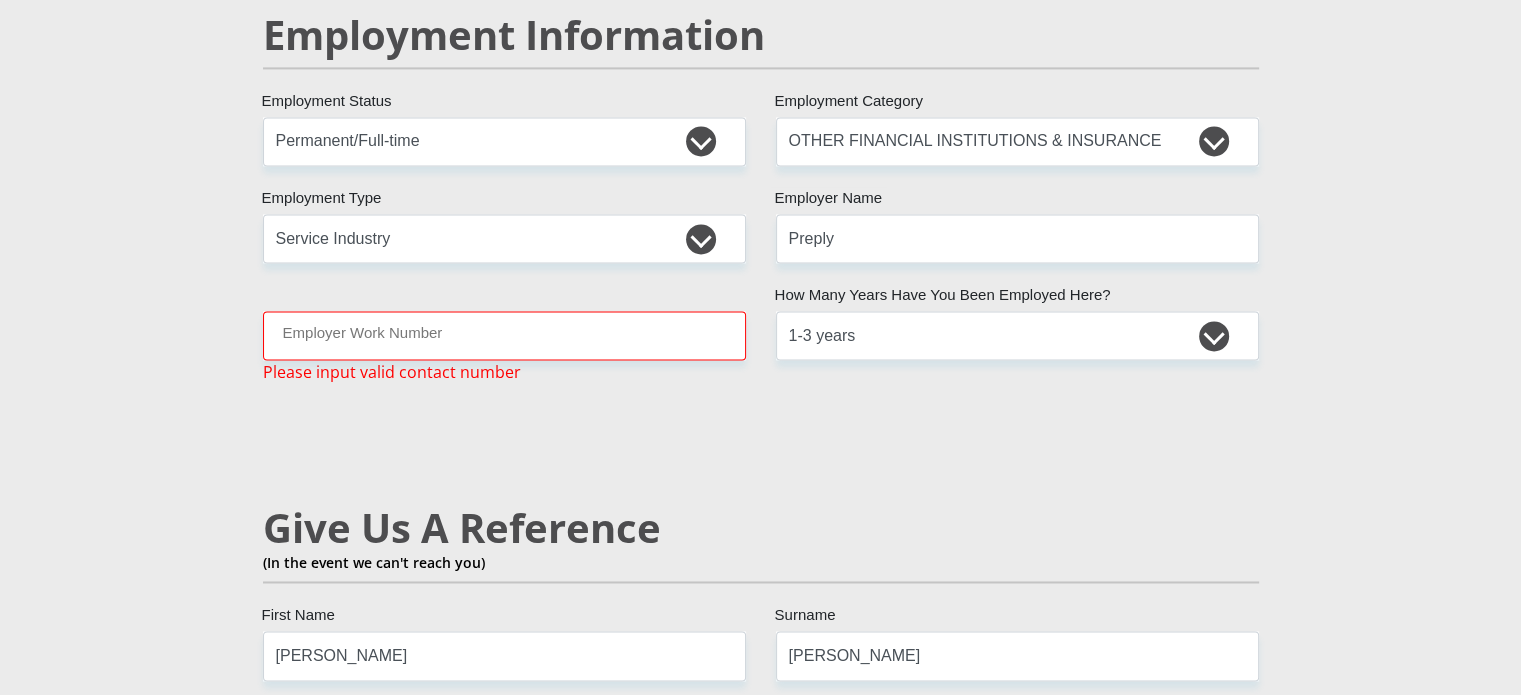 click on "Give Us A Reference
(In the event we can't reach you)" at bounding box center (761, 567) 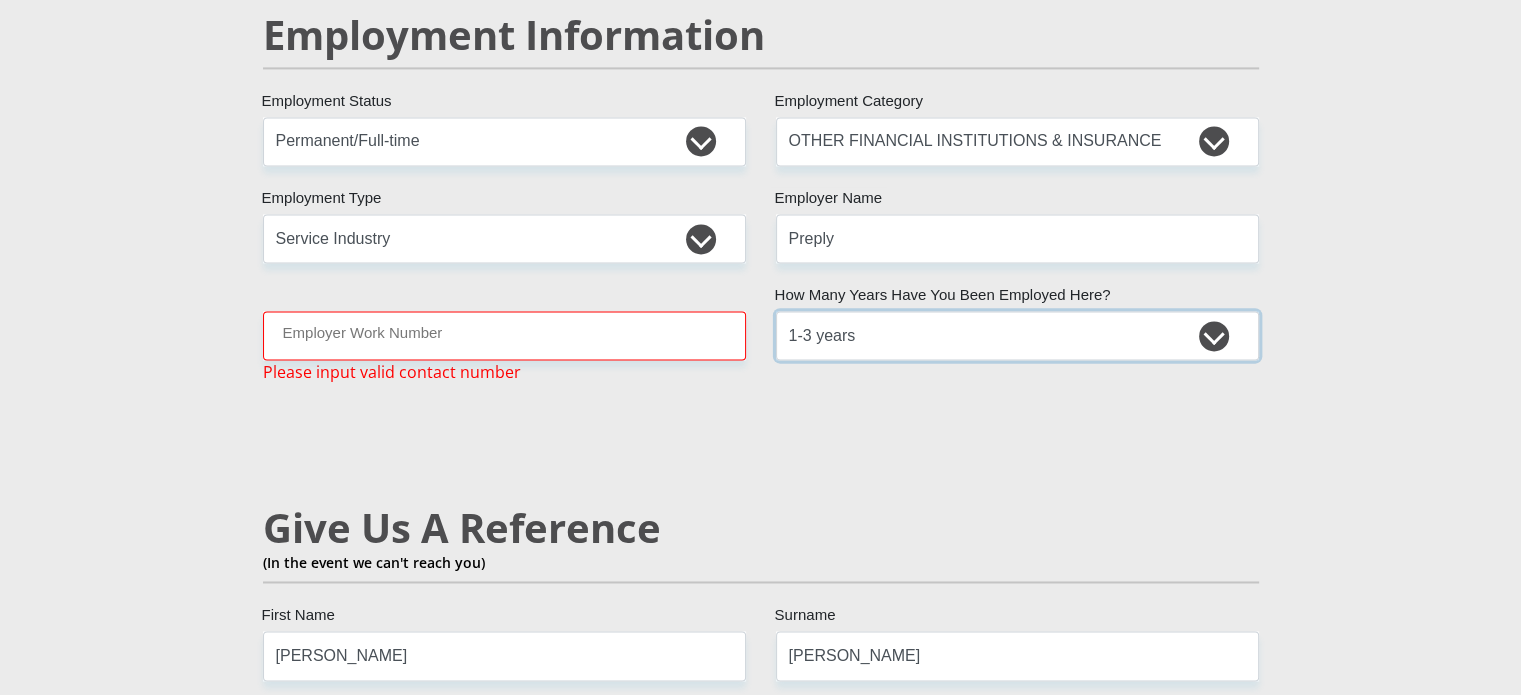 click on "less than 1 year
1-3 years
3-5 years
5+ years" at bounding box center [1017, 335] 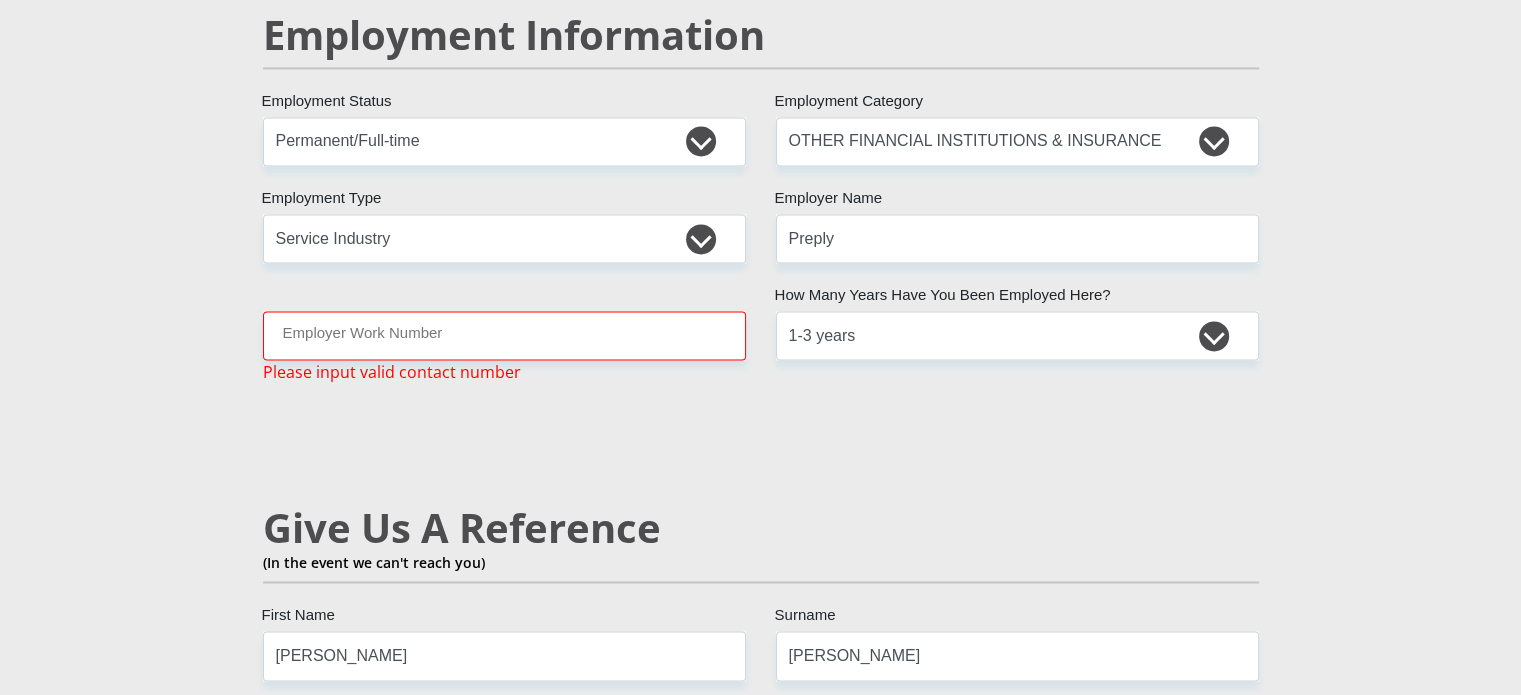 click on "Personal Details
Mr
Ms
Mrs
Dr
[PERSON_NAME]
Title
[PERSON_NAME]
First Name
[PERSON_NAME]
Surname
9303030165087
South African ID Number
Please input valid ID number
[GEOGRAPHIC_DATA]
[GEOGRAPHIC_DATA]
[GEOGRAPHIC_DATA]
[GEOGRAPHIC_DATA]
[GEOGRAPHIC_DATA]
[GEOGRAPHIC_DATA] [GEOGRAPHIC_DATA]
[GEOGRAPHIC_DATA]
[GEOGRAPHIC_DATA]
[GEOGRAPHIC_DATA]
[GEOGRAPHIC_DATA]  [GEOGRAPHIC_DATA]" at bounding box center [760, 122] 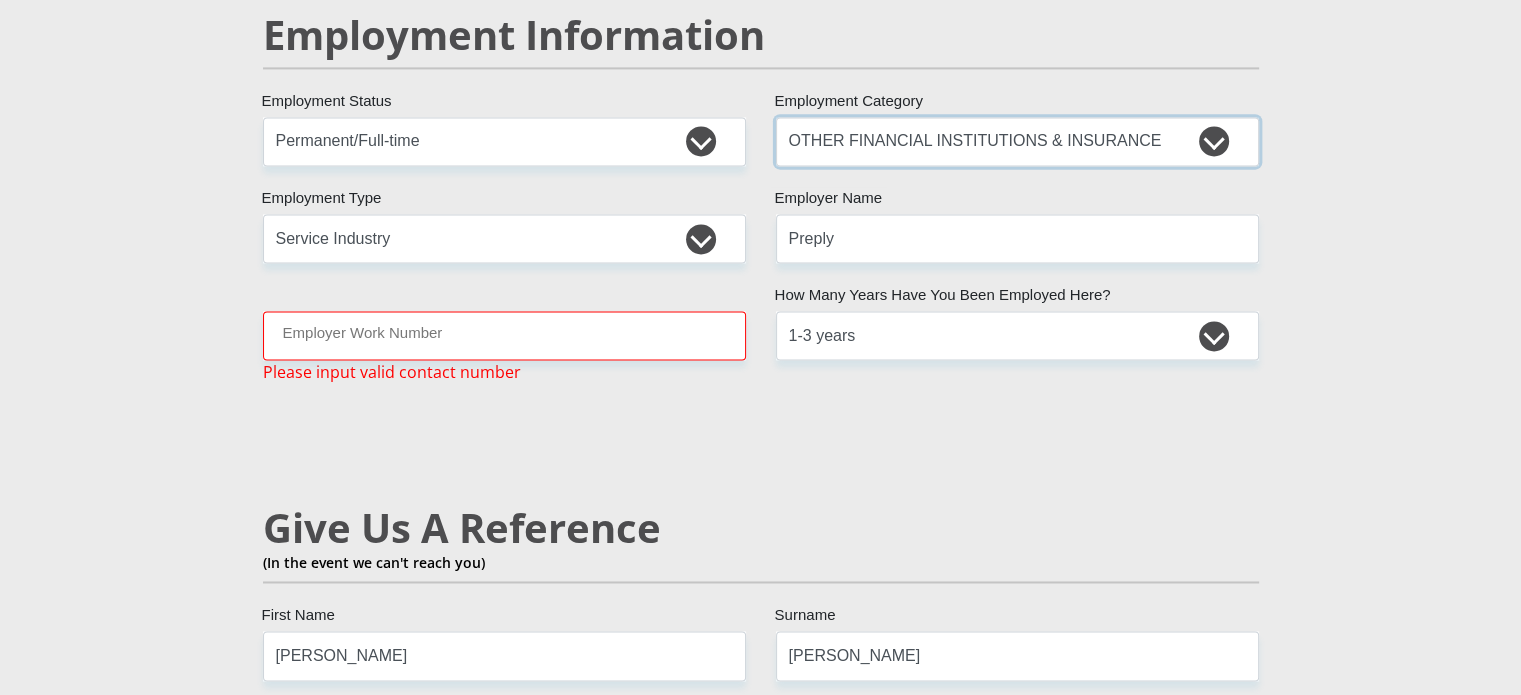 click on "AGRICULTURE
ALCOHOL & TOBACCO
CONSTRUCTION MATERIALS
METALLURGY
EQUIPMENT FOR RENEWABLE ENERGY
SPECIALIZED CONTRACTORS
CAR
GAMING (INCL. INTERNET
OTHER WHOLESALE
UNLICENSED PHARMACEUTICALS
CURRENCY EXCHANGE HOUSES
OTHER FINANCIAL INSTITUTIONS & INSURANCE
REAL ESTATE AGENTS
OIL & GAS
OTHER MATERIALS (E.G. IRON ORE)
PRECIOUS STONES & PRECIOUS METALS
POLITICAL ORGANIZATIONS
RELIGIOUS ORGANIZATIONS(NOT SECTS)
ACTI. HAVING BUSINESS DEAL WITH PUBLIC ADMINISTRATION
LAUNDROMATS" at bounding box center (1017, 141) 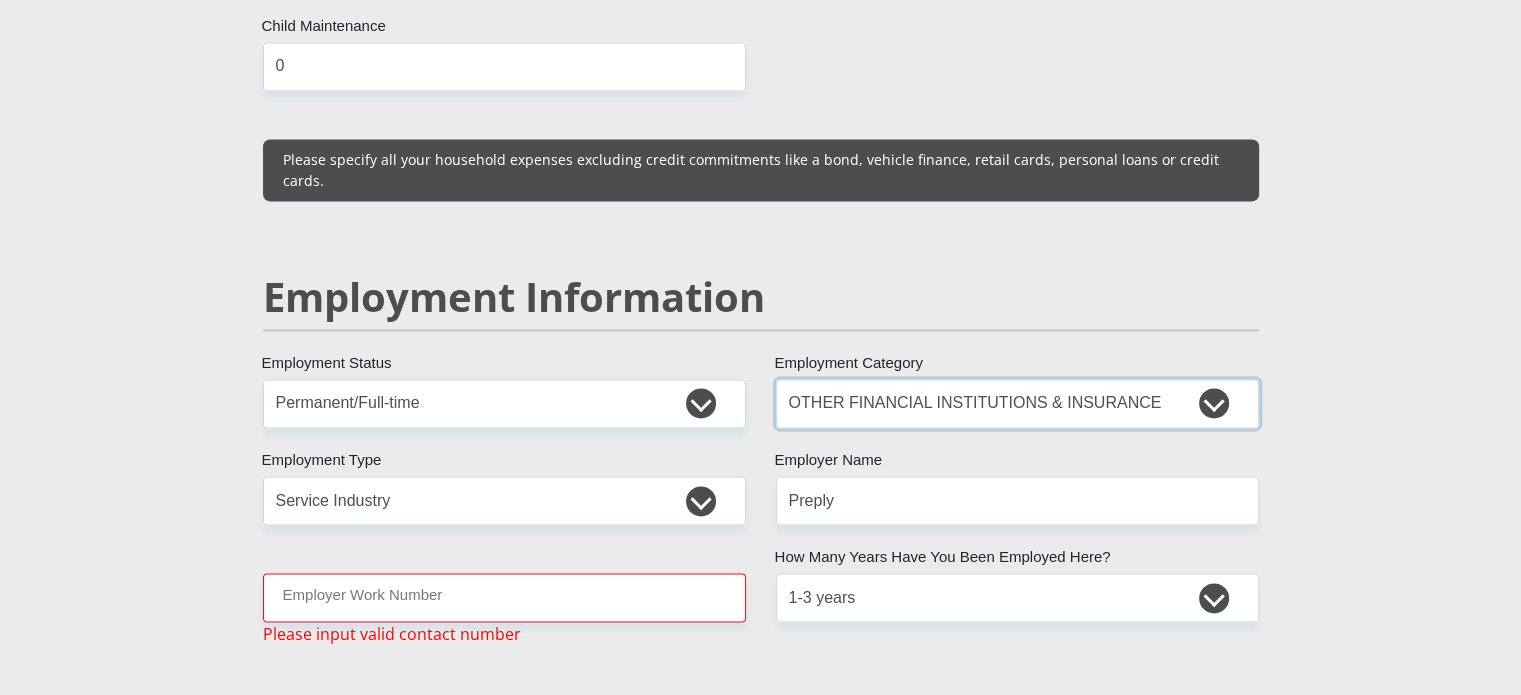 scroll, scrollTop: 2833, scrollLeft: 0, axis: vertical 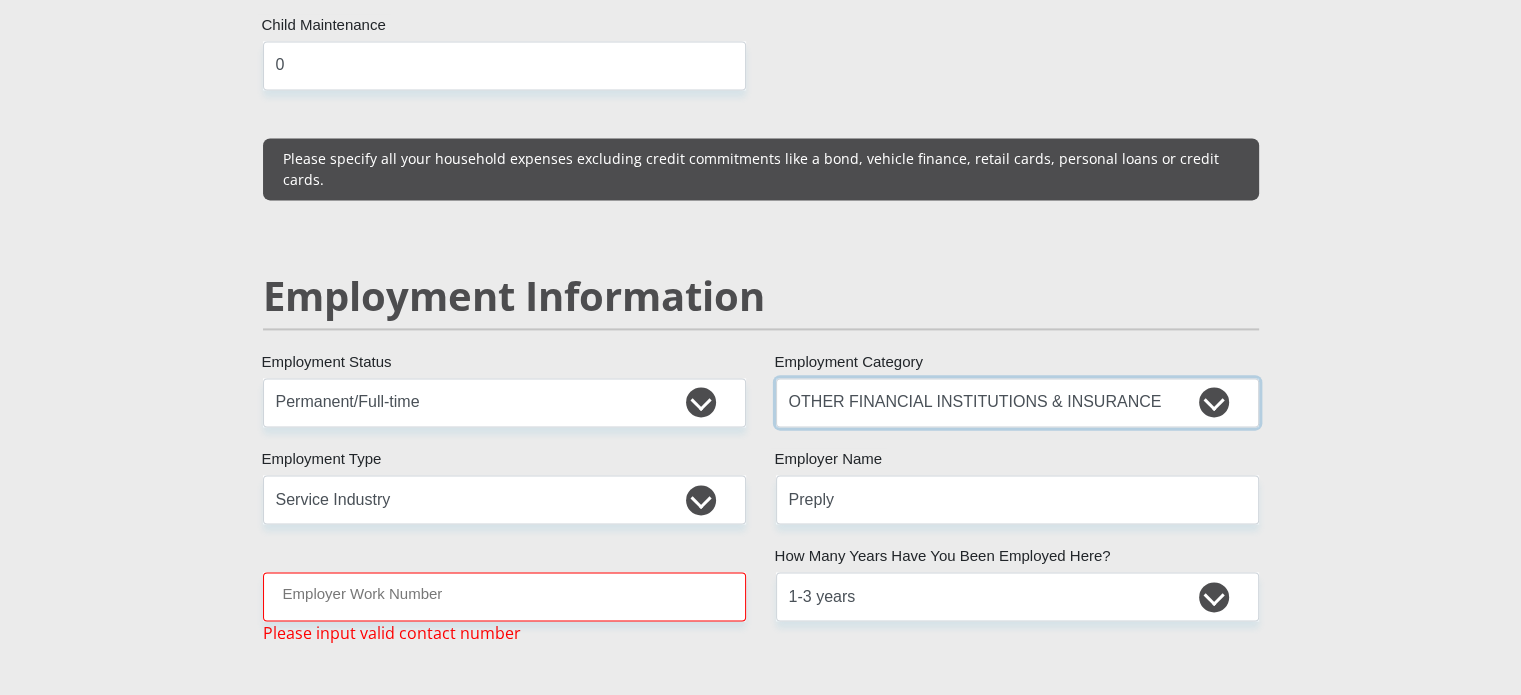click on "AGRICULTURE
ALCOHOL & TOBACCO
CONSTRUCTION MATERIALS
METALLURGY
EQUIPMENT FOR RENEWABLE ENERGY
SPECIALIZED CONTRACTORS
CAR
GAMING (INCL. INTERNET
OTHER WHOLESALE
UNLICENSED PHARMACEUTICALS
CURRENCY EXCHANGE HOUSES
OTHER FINANCIAL INSTITUTIONS & INSURANCE
REAL ESTATE AGENTS
OIL & GAS
OTHER MATERIALS (E.G. IRON ORE)
PRECIOUS STONES & PRECIOUS METALS
POLITICAL ORGANIZATIONS
RELIGIOUS ORGANIZATIONS(NOT SECTS)
ACTI. HAVING BUSINESS DEAL WITH PUBLIC ADMINISTRATION
LAUNDROMATS" at bounding box center (1017, 402) 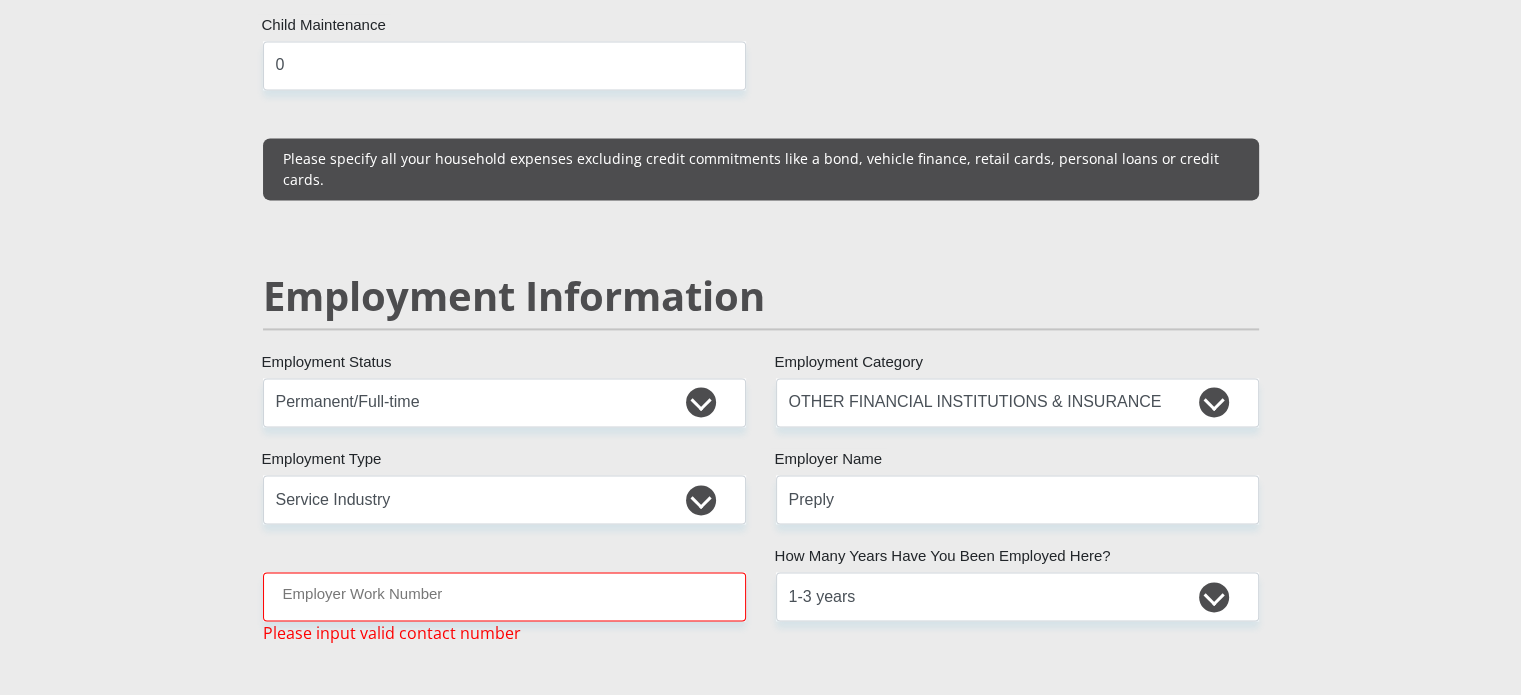 click on "Personal Details
Mr
Ms
Mrs
Dr
[PERSON_NAME]
Title
[PERSON_NAME]
First Name
[PERSON_NAME]
Surname
9303030165087
South African ID Number
Please input valid ID number
[GEOGRAPHIC_DATA]
[GEOGRAPHIC_DATA]
[GEOGRAPHIC_DATA]
[GEOGRAPHIC_DATA]
[GEOGRAPHIC_DATA]
[GEOGRAPHIC_DATA] [GEOGRAPHIC_DATA]
[GEOGRAPHIC_DATA]
[GEOGRAPHIC_DATA]
[GEOGRAPHIC_DATA]
[GEOGRAPHIC_DATA]  [GEOGRAPHIC_DATA]" at bounding box center [760, 383] 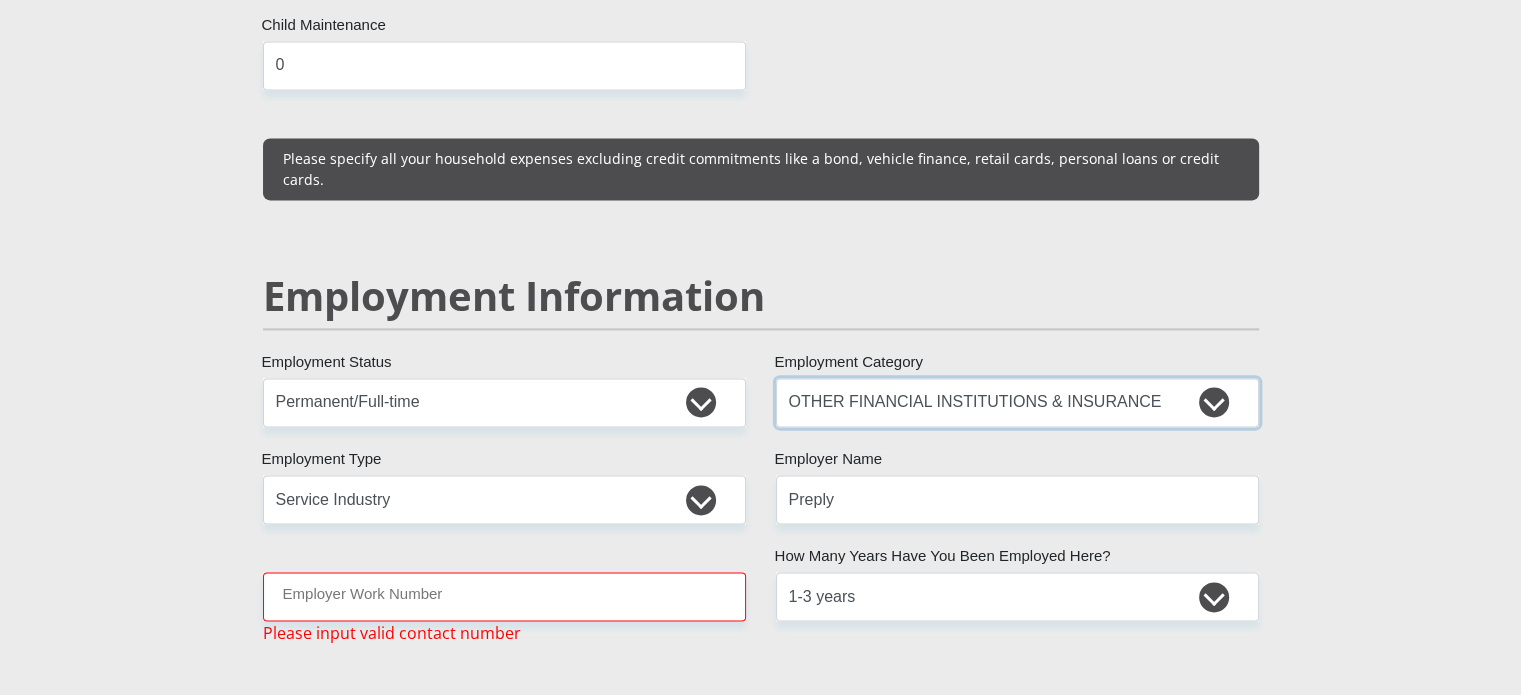 click on "AGRICULTURE
ALCOHOL & TOBACCO
CONSTRUCTION MATERIALS
METALLURGY
EQUIPMENT FOR RENEWABLE ENERGY
SPECIALIZED CONTRACTORS
CAR
GAMING (INCL. INTERNET
OTHER WHOLESALE
UNLICENSED PHARMACEUTICALS
CURRENCY EXCHANGE HOUSES
OTHER FINANCIAL INSTITUTIONS & INSURANCE
REAL ESTATE AGENTS
OIL & GAS
OTHER MATERIALS (E.G. IRON ORE)
PRECIOUS STONES & PRECIOUS METALS
POLITICAL ORGANIZATIONS
RELIGIOUS ORGANIZATIONS(NOT SECTS)
ACTI. HAVING BUSINESS DEAL WITH PUBLIC ADMINISTRATION
LAUNDROMATS" at bounding box center [1017, 402] 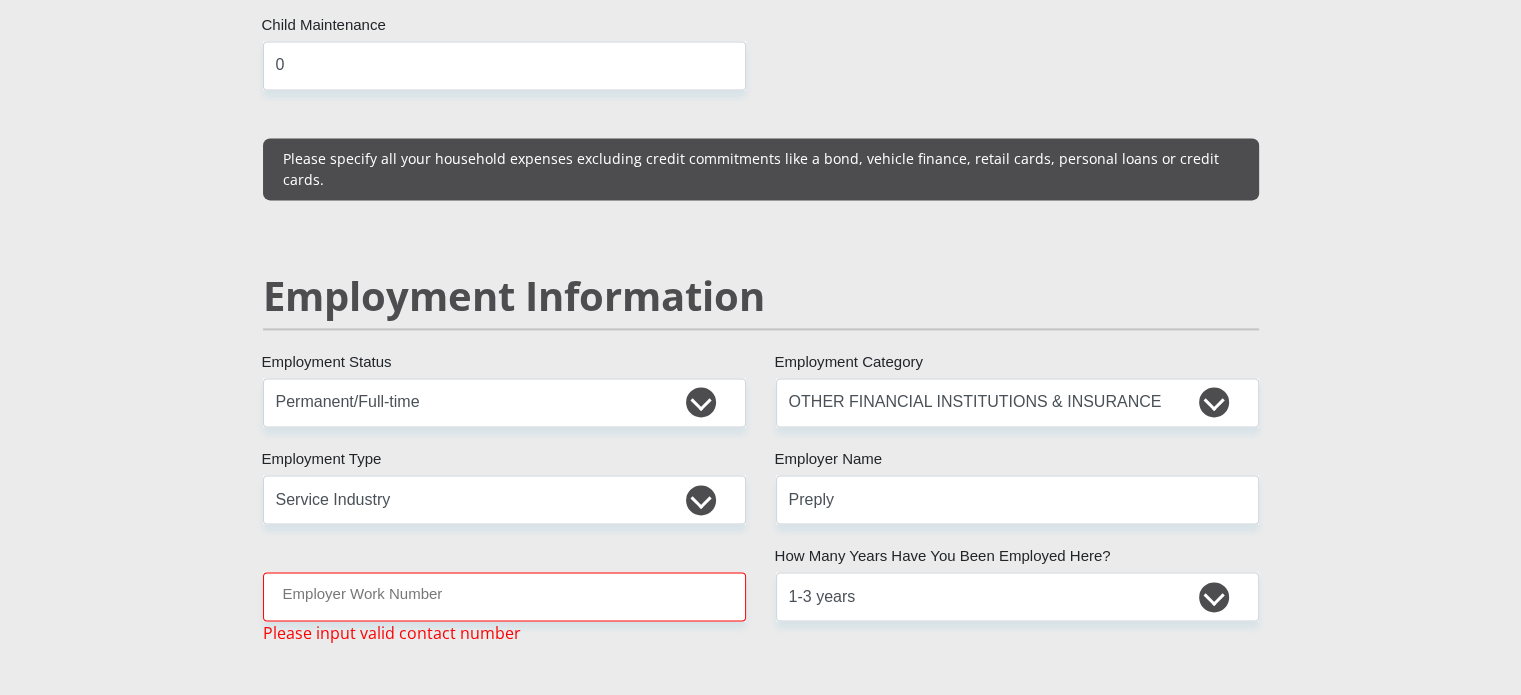 click on "Personal Details
Mr
Ms
Mrs
Dr
[PERSON_NAME]
Title
[PERSON_NAME]
First Name
[PERSON_NAME]
Surname
9303030165087
South African ID Number
Please input valid ID number
[GEOGRAPHIC_DATA]
[GEOGRAPHIC_DATA]
[GEOGRAPHIC_DATA]
[GEOGRAPHIC_DATA]
[GEOGRAPHIC_DATA]
[GEOGRAPHIC_DATA] [GEOGRAPHIC_DATA]
[GEOGRAPHIC_DATA]
[GEOGRAPHIC_DATA]
[GEOGRAPHIC_DATA]
[GEOGRAPHIC_DATA]  [GEOGRAPHIC_DATA]" at bounding box center [760, 383] 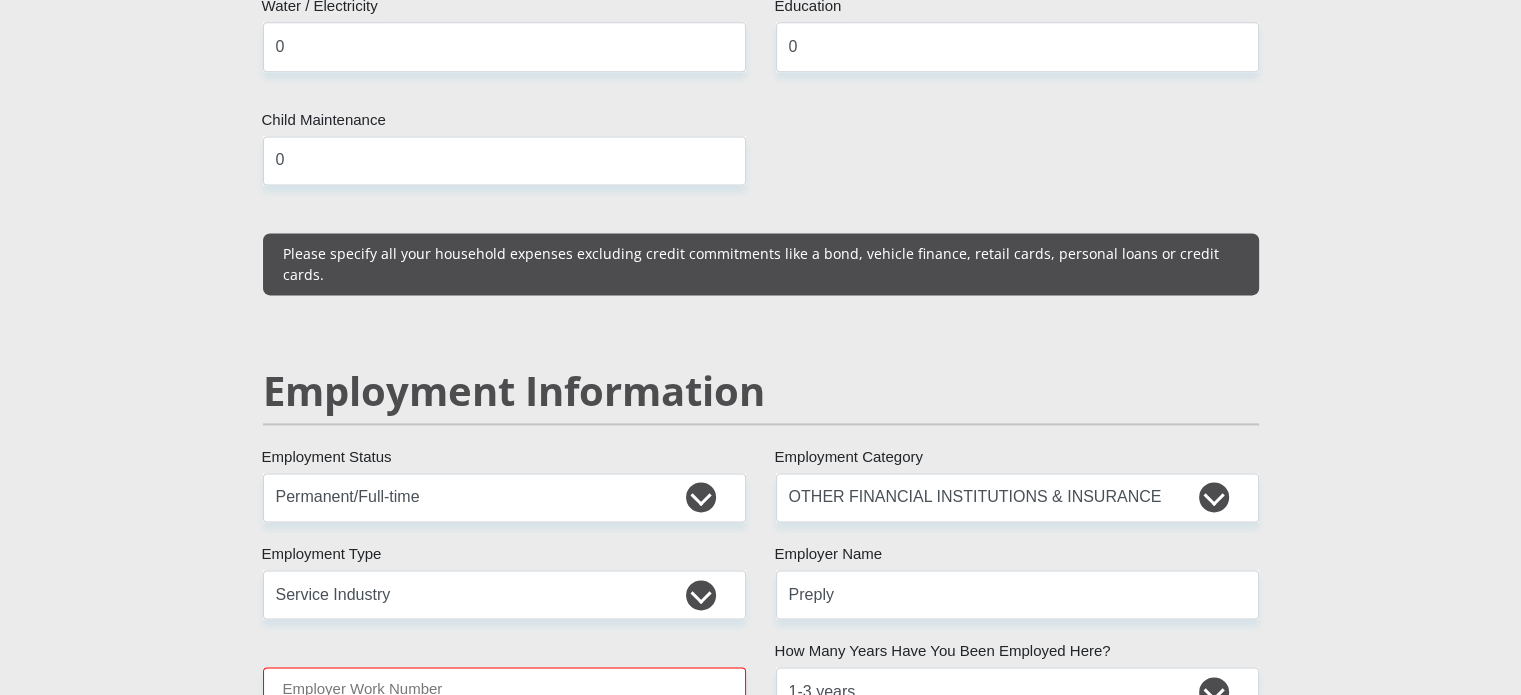 scroll, scrollTop: 3050, scrollLeft: 0, axis: vertical 